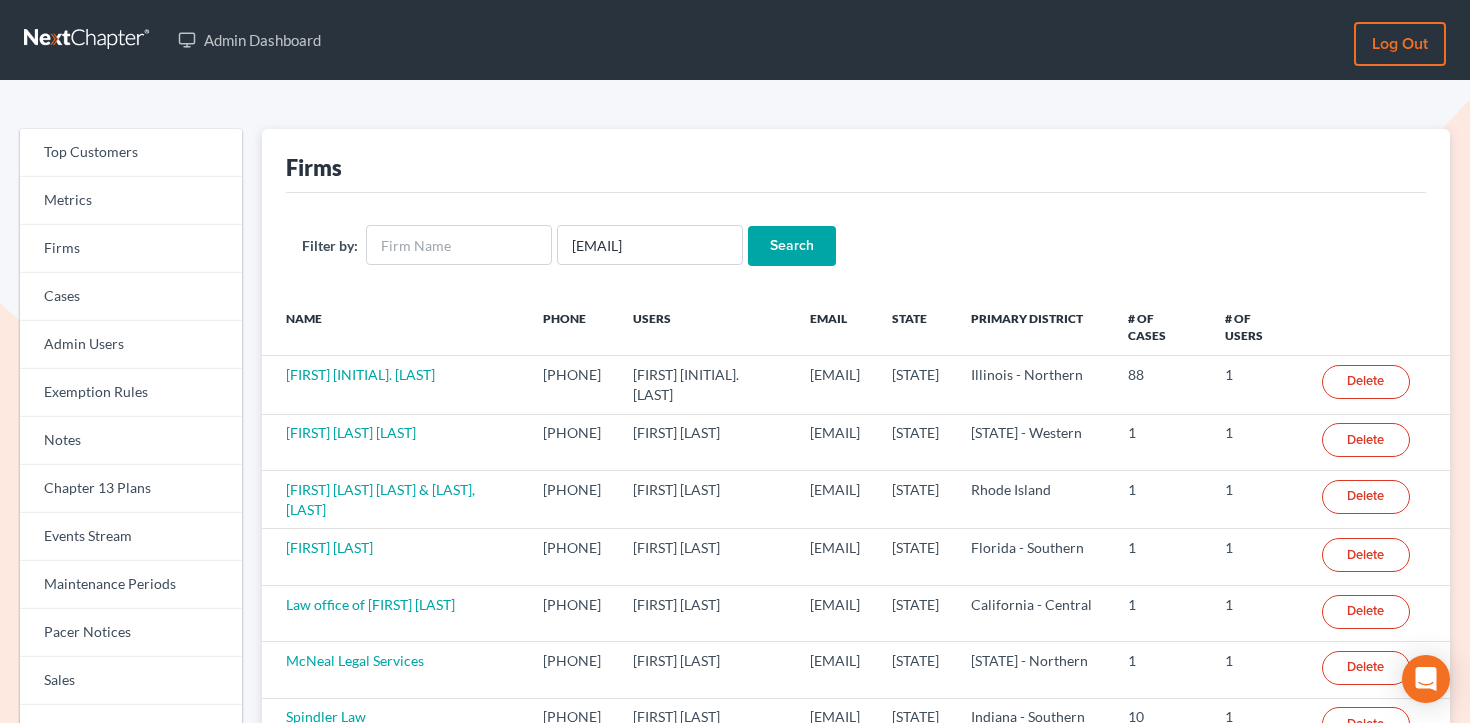 scroll, scrollTop: 0, scrollLeft: 0, axis: both 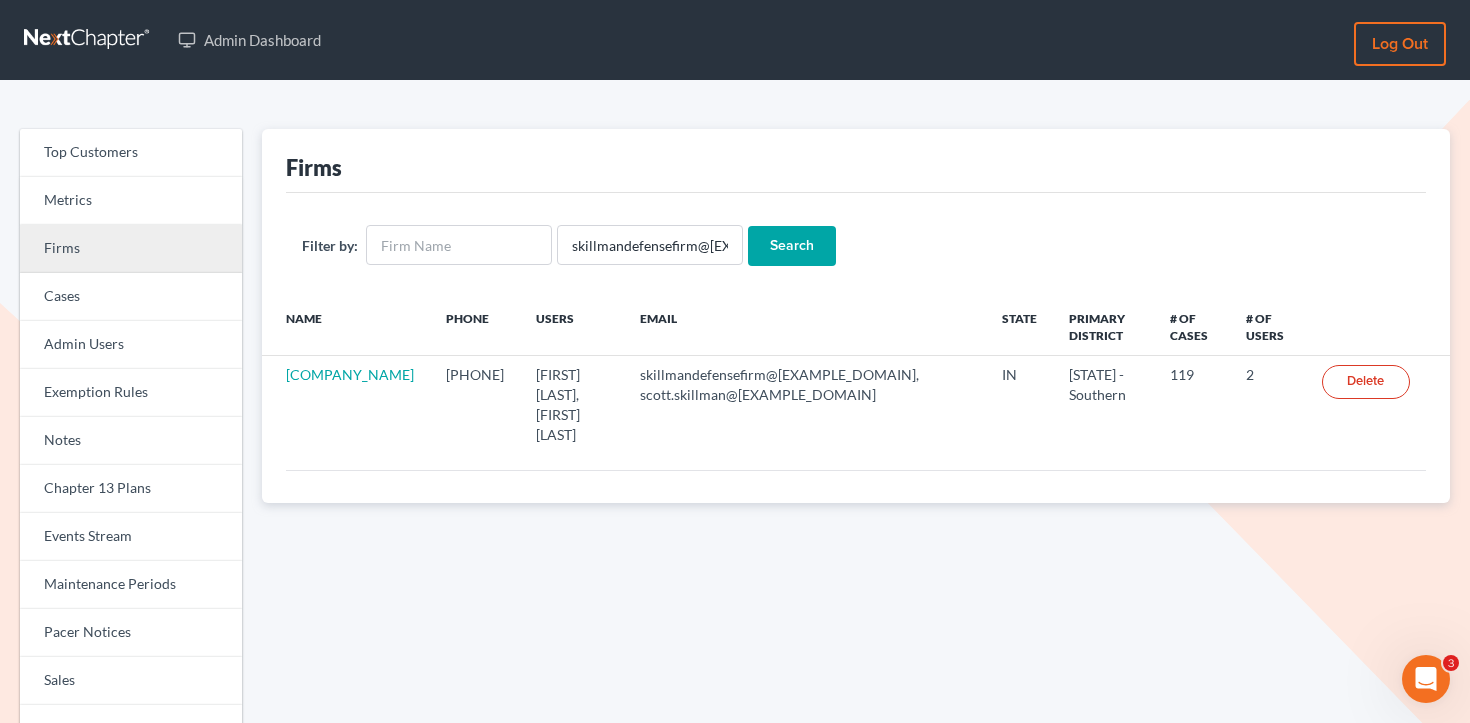click on "Firms" at bounding box center (131, 249) 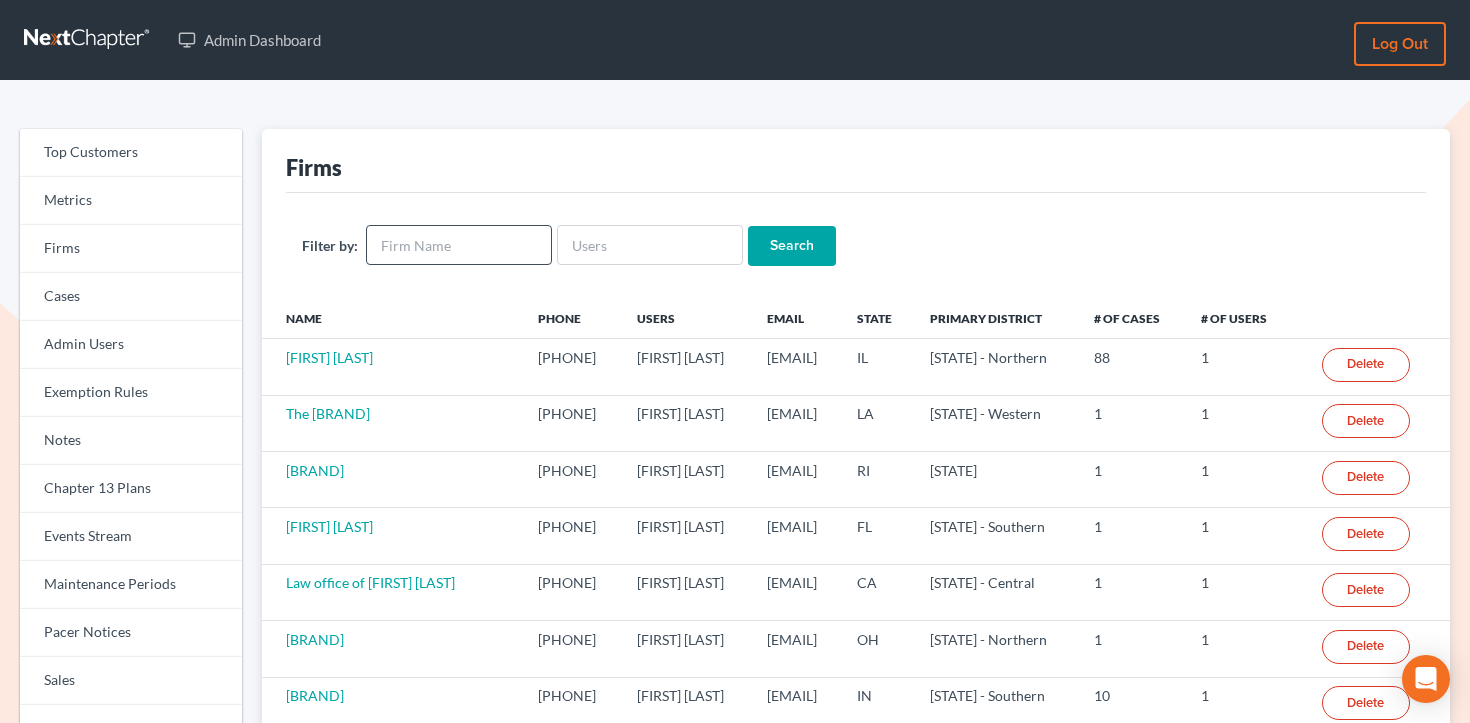scroll, scrollTop: 0, scrollLeft: 0, axis: both 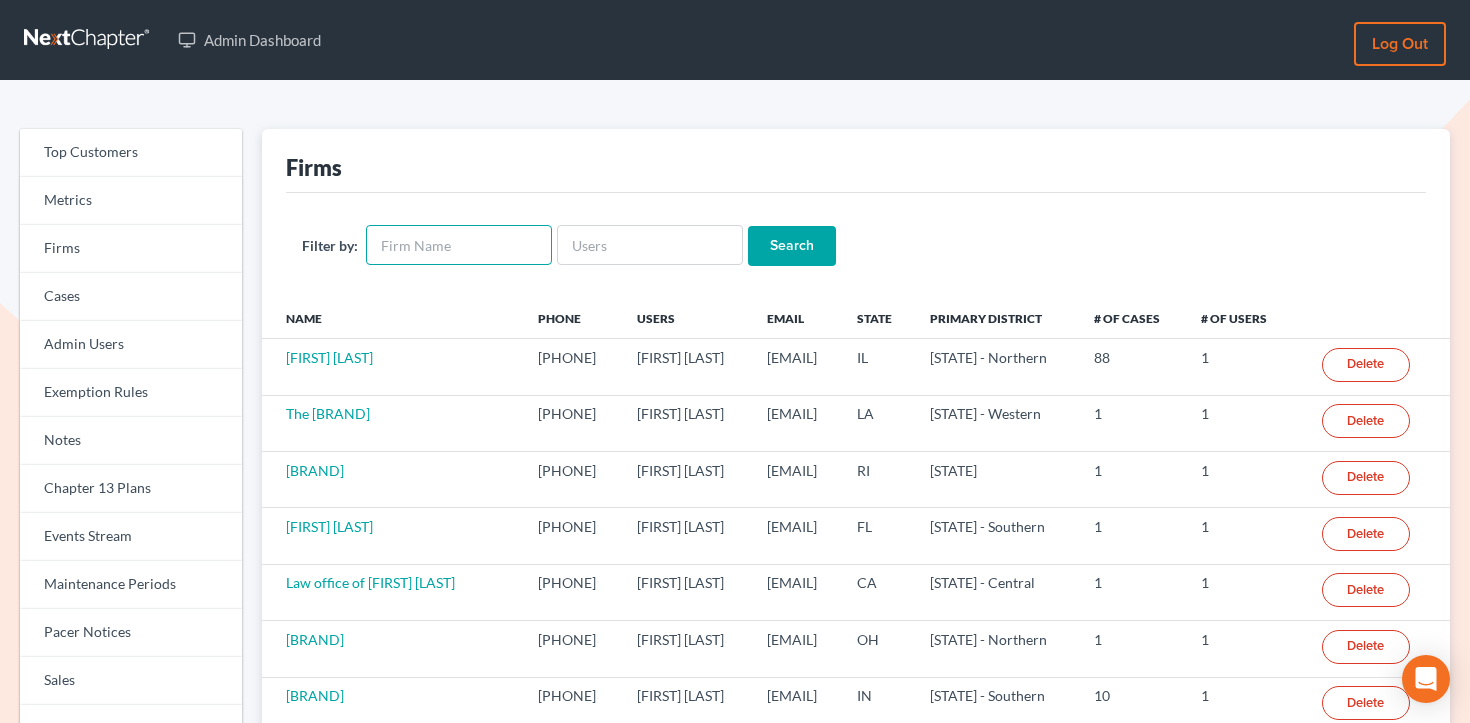 click at bounding box center (459, 245) 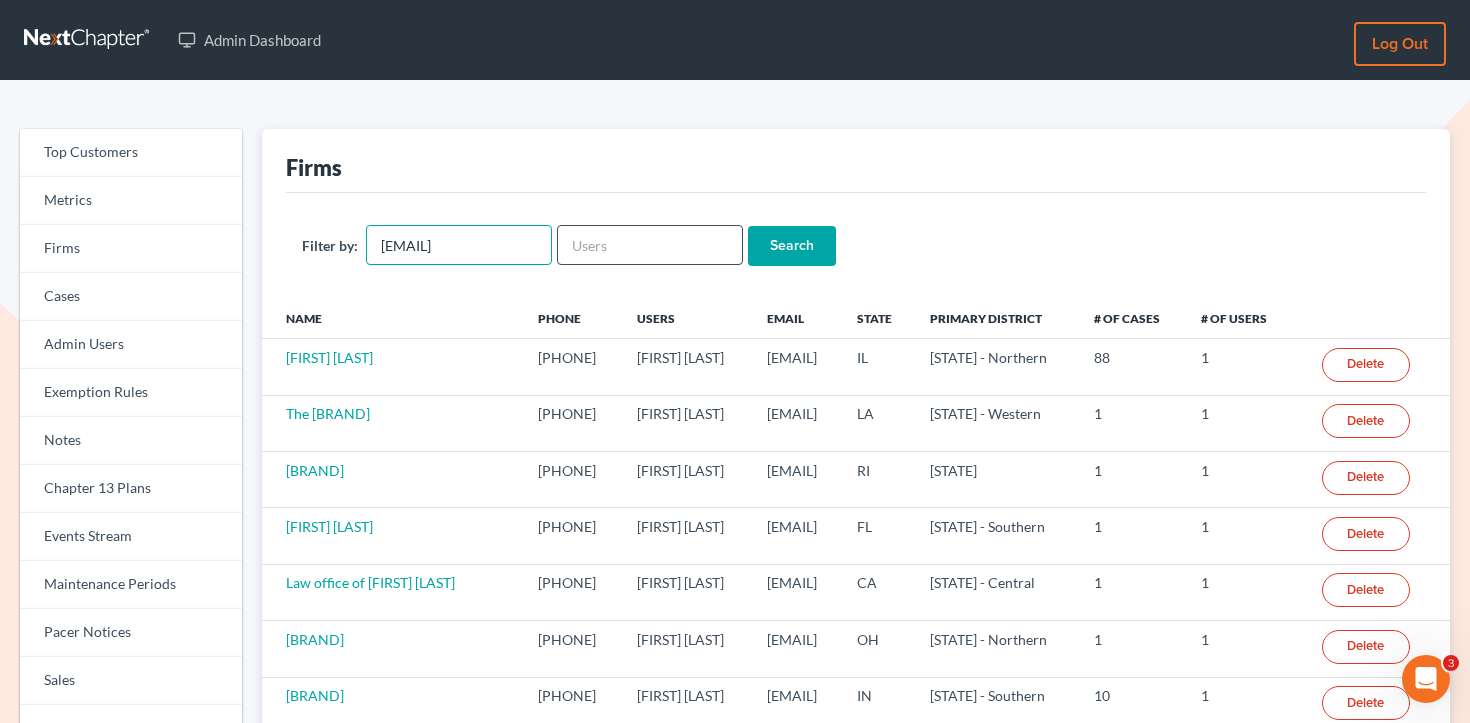 scroll, scrollTop: 0, scrollLeft: 0, axis: both 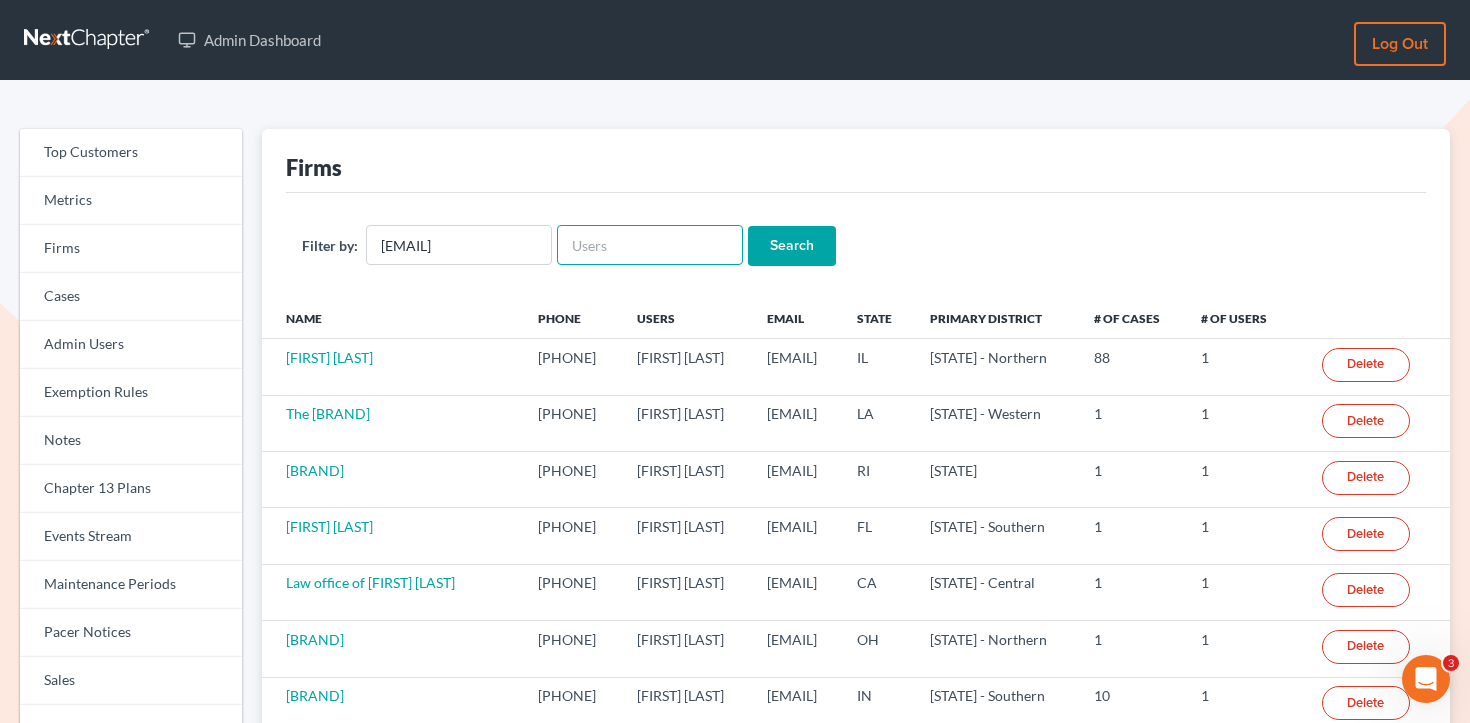 click at bounding box center [650, 245] 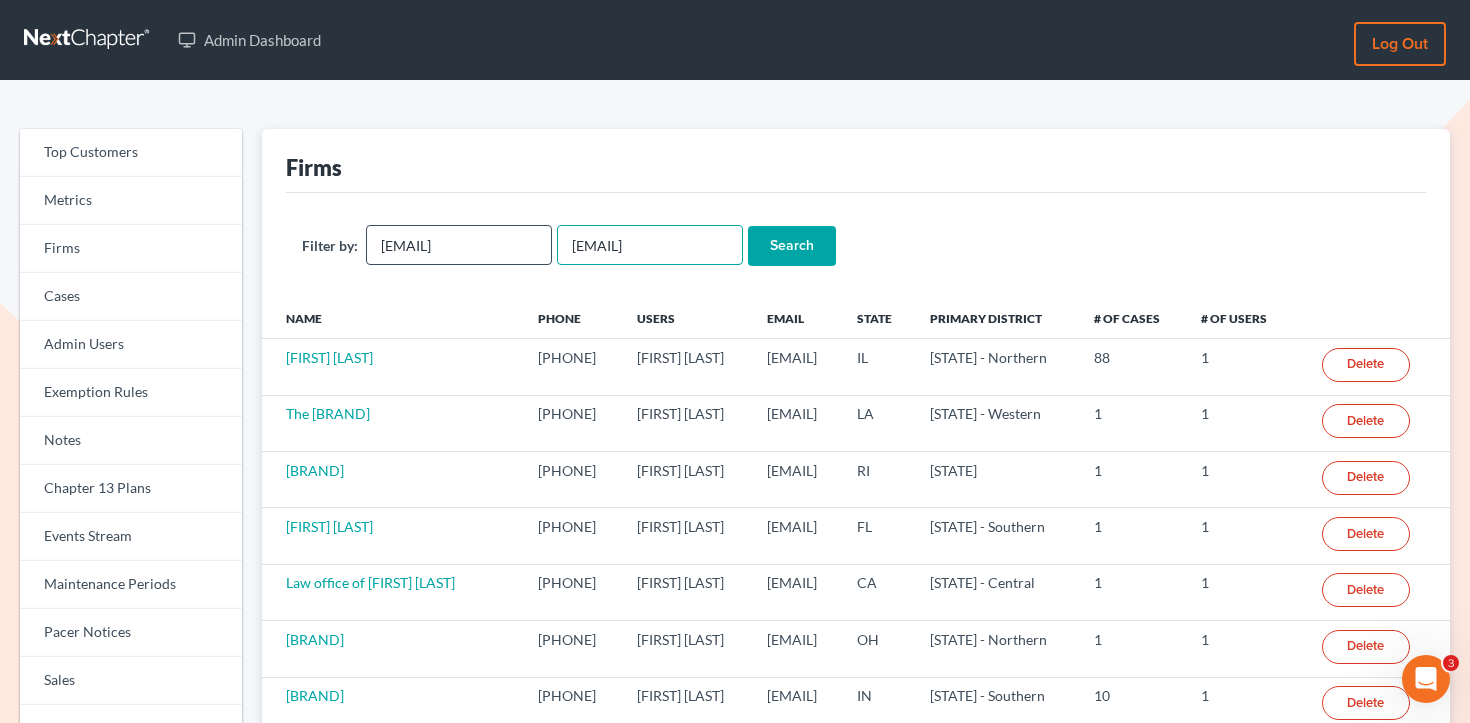 type on "[EMAIL]" 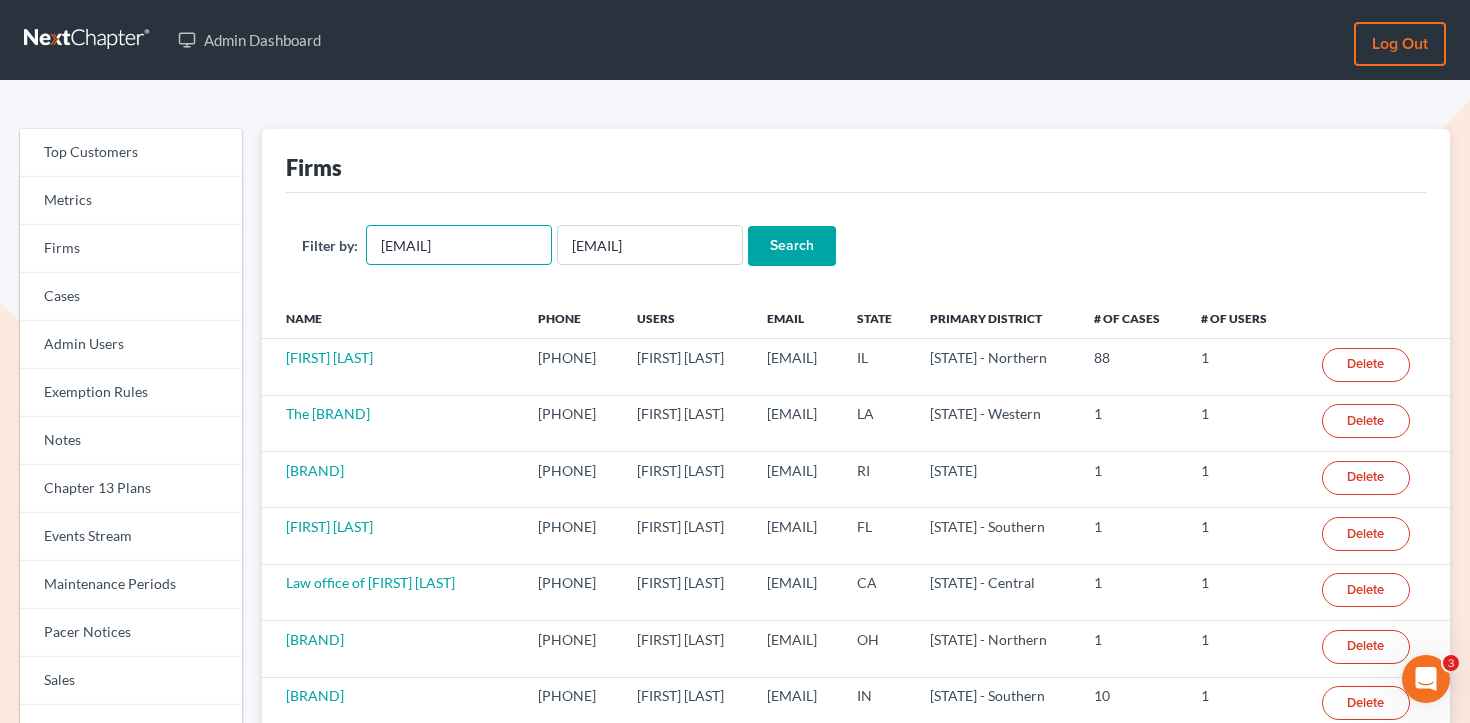 click on "[EMAIL]" at bounding box center [459, 245] 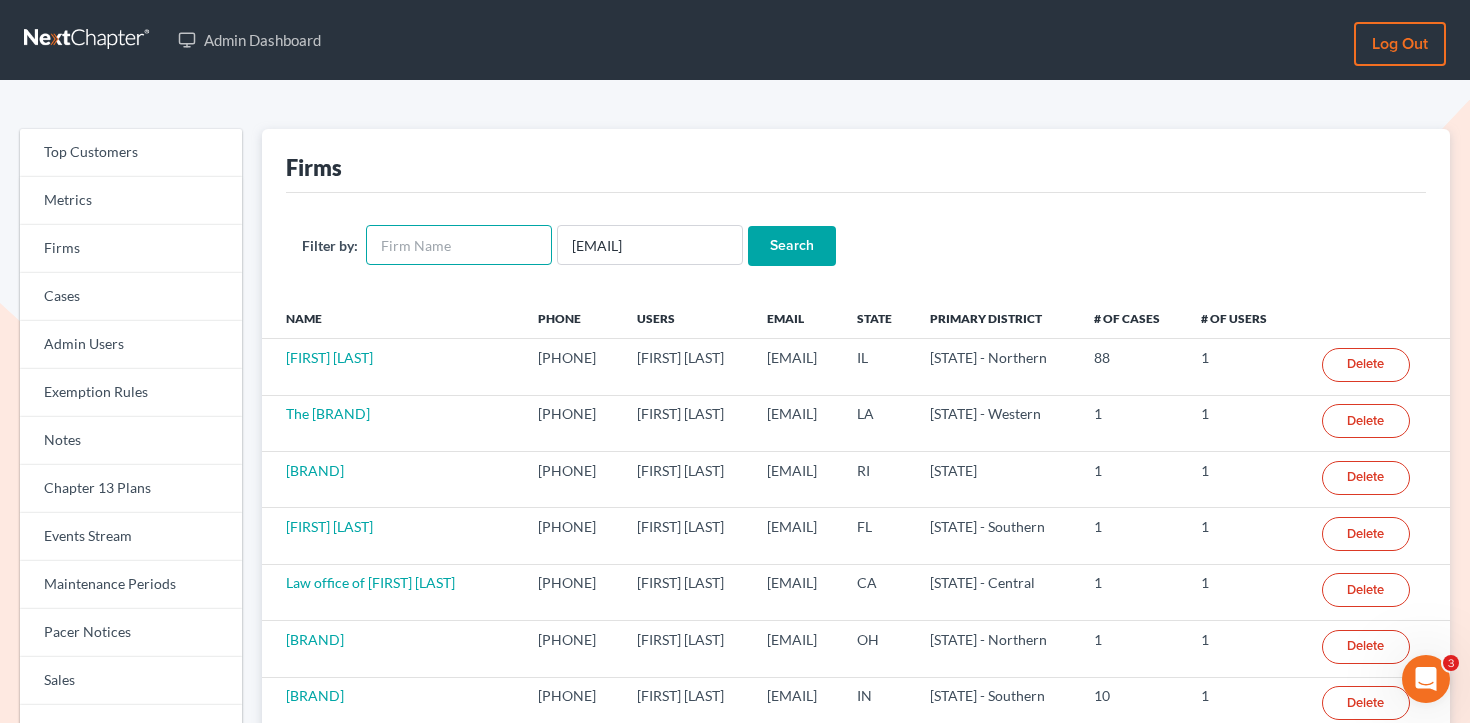 type 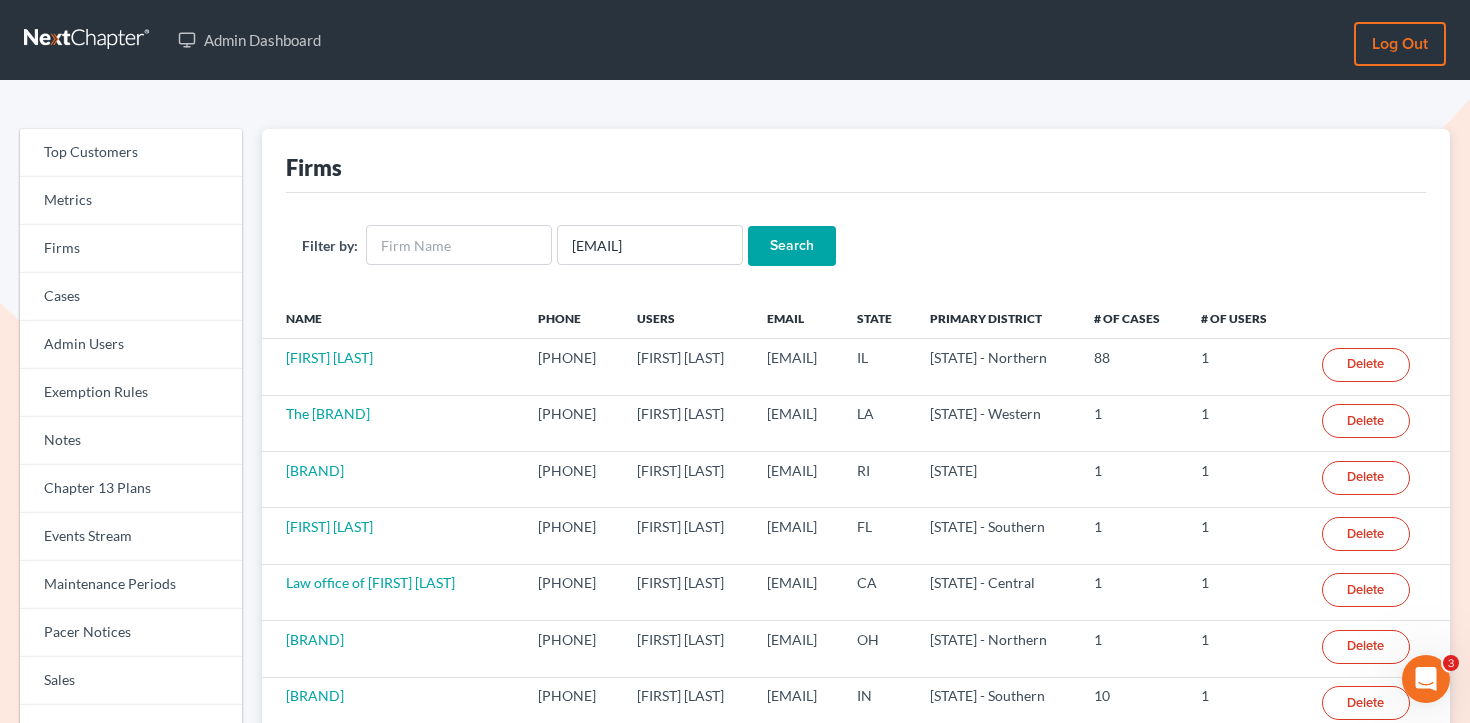 click on "Search" at bounding box center (792, 246) 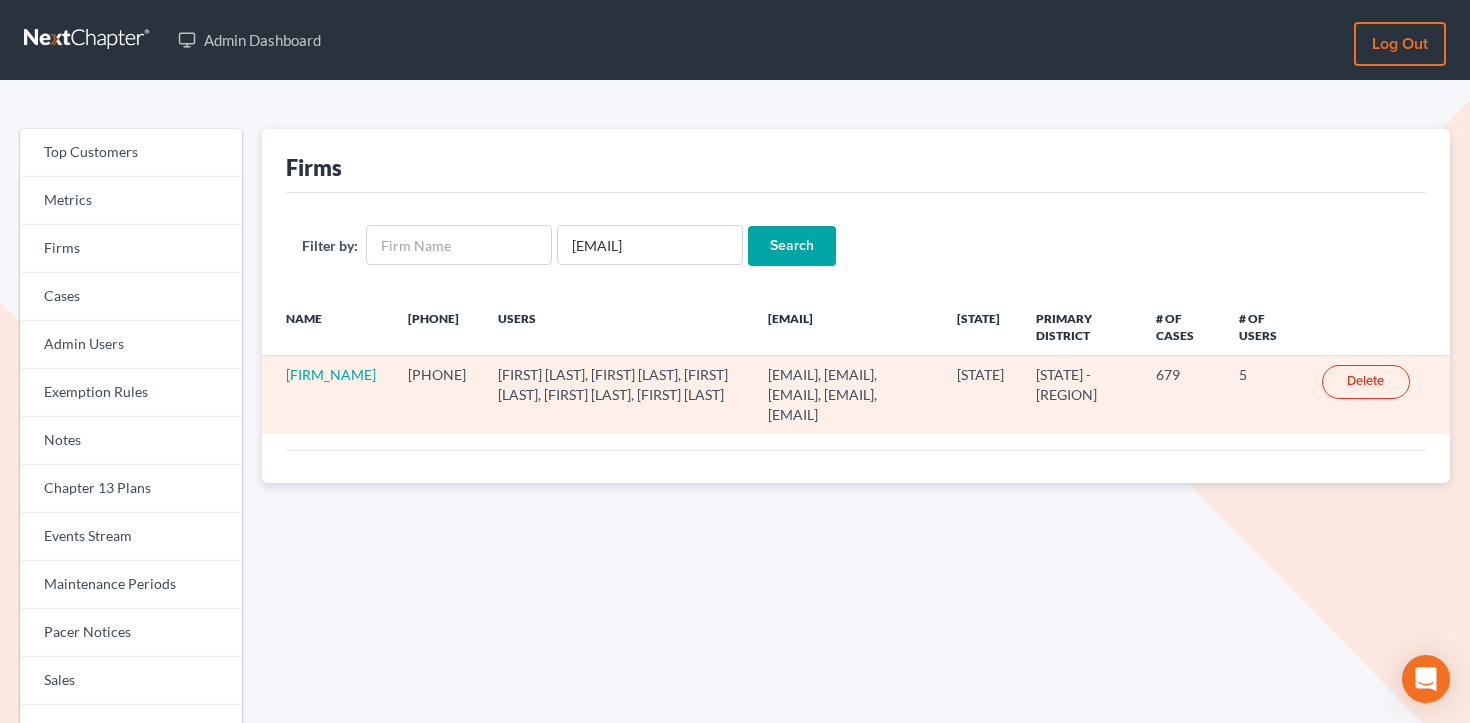 scroll, scrollTop: 0, scrollLeft: 0, axis: both 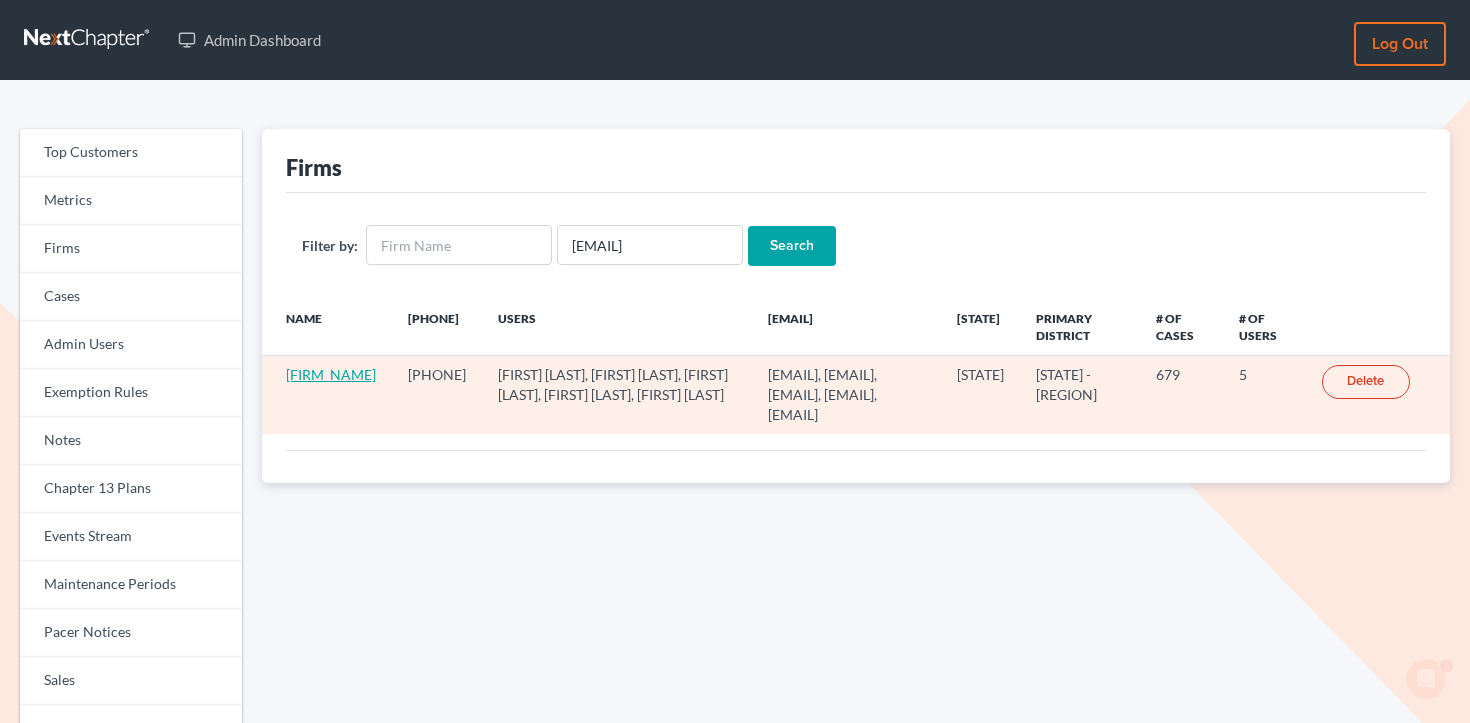 click on "Bayer Wishman & Leotta" at bounding box center (331, 374) 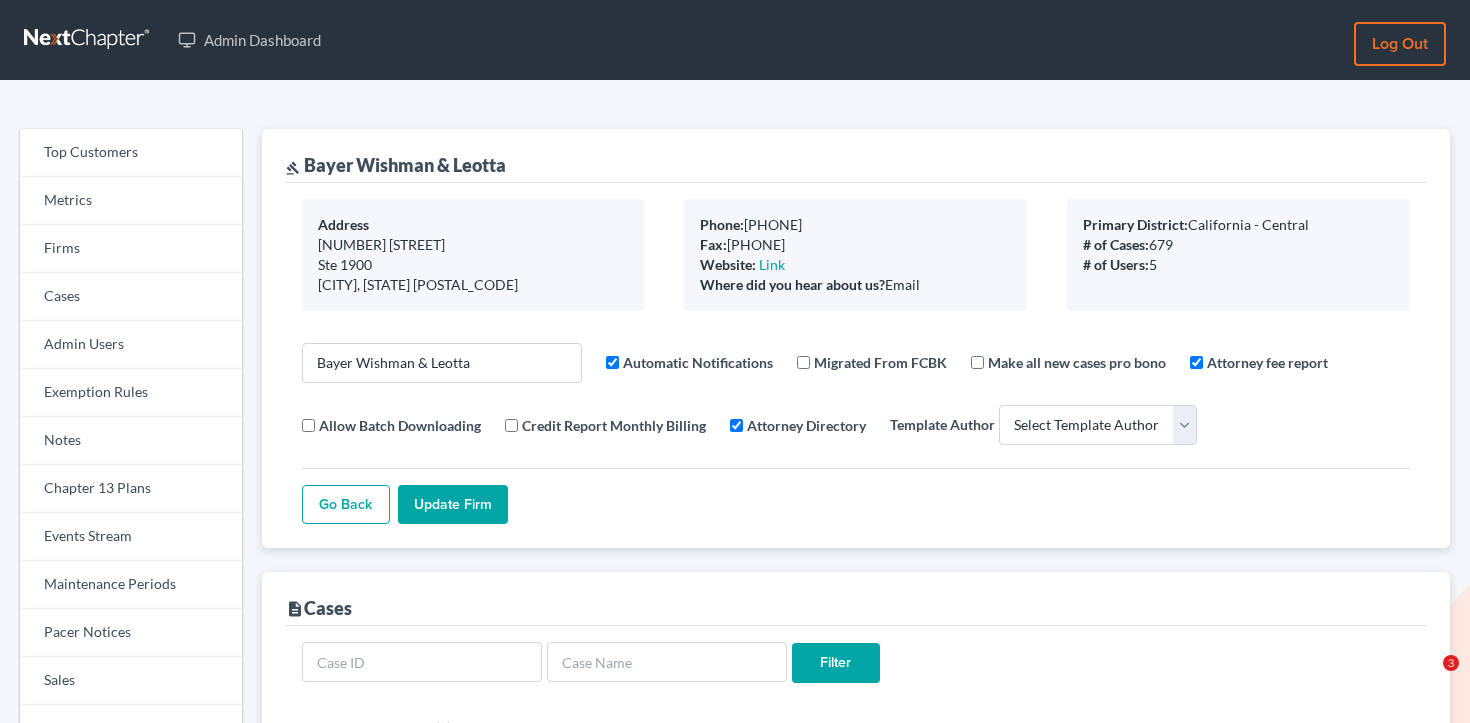scroll, scrollTop: 72, scrollLeft: 0, axis: vertical 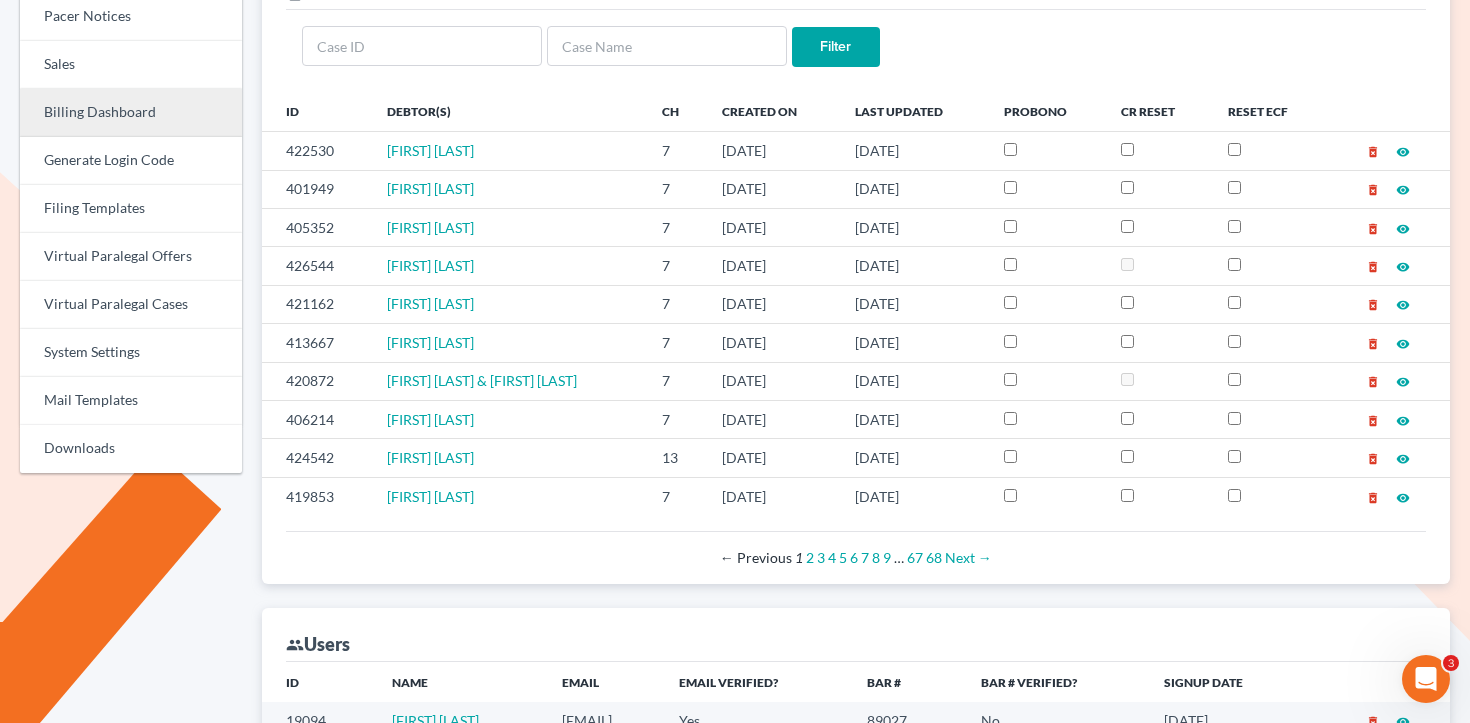 click on "Billing Dashboard" at bounding box center [131, 113] 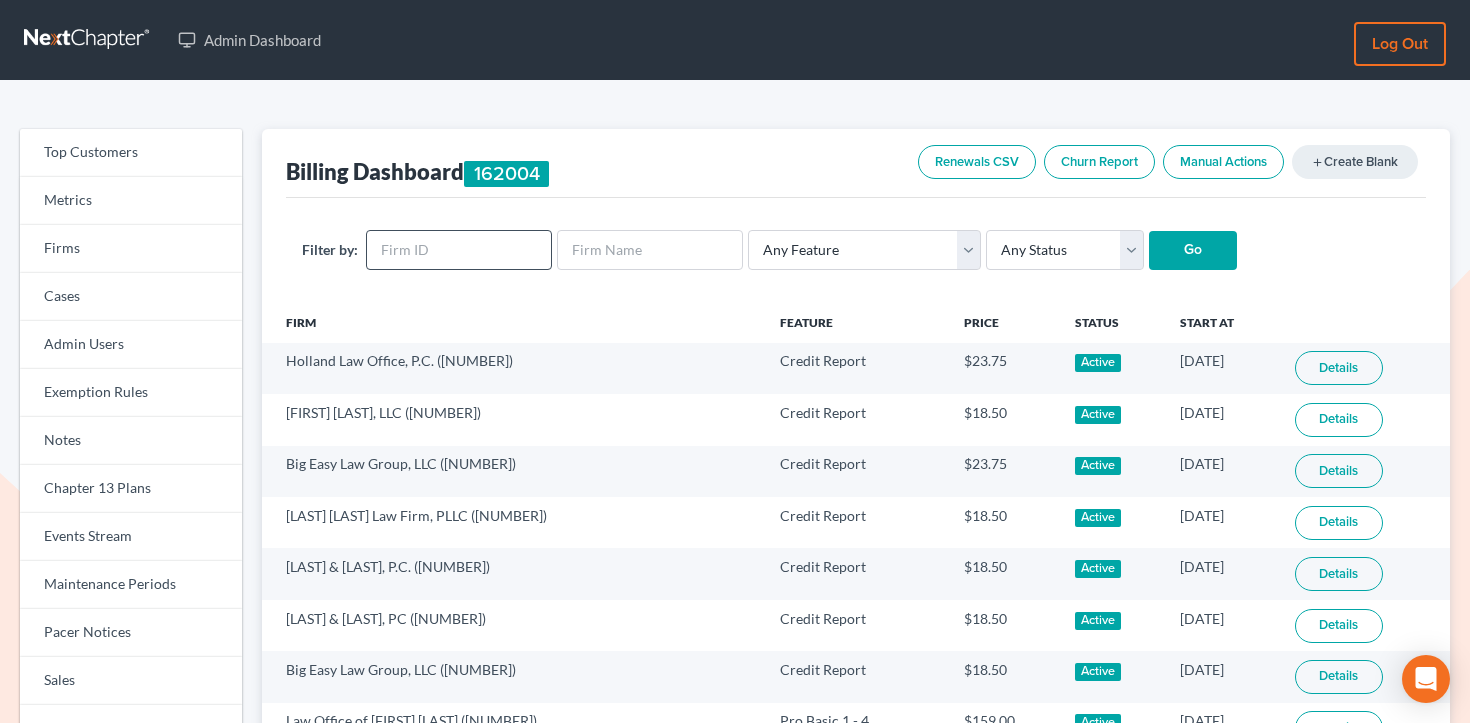 scroll, scrollTop: 0, scrollLeft: 0, axis: both 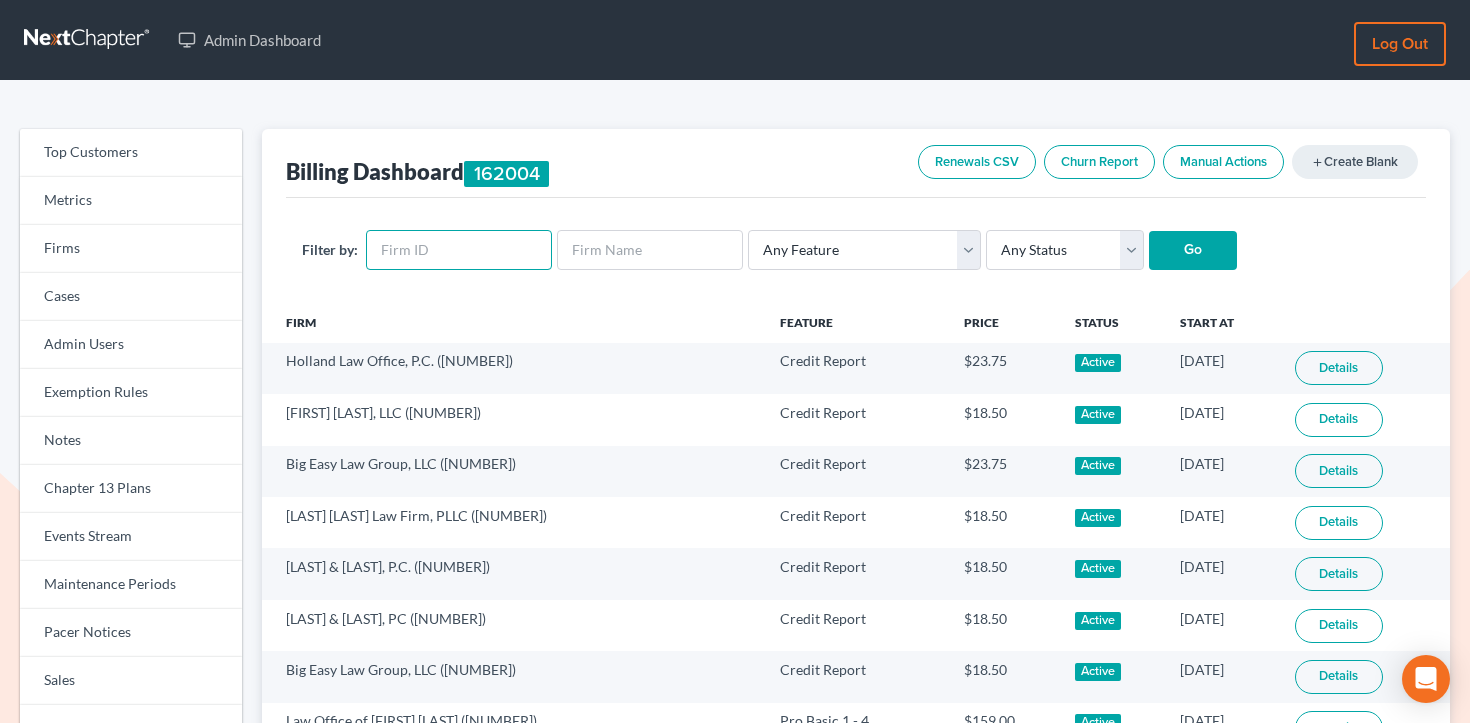 click at bounding box center (459, 250) 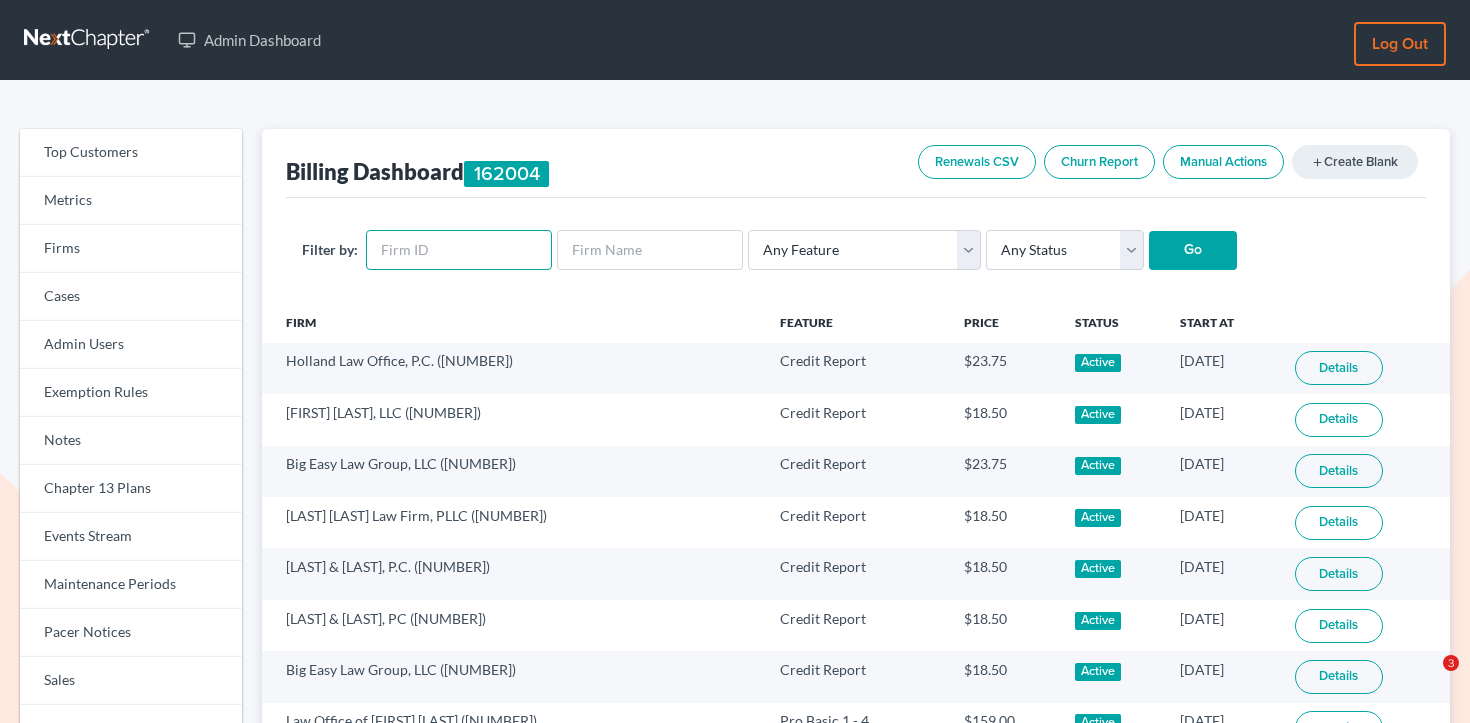 paste on "9481" 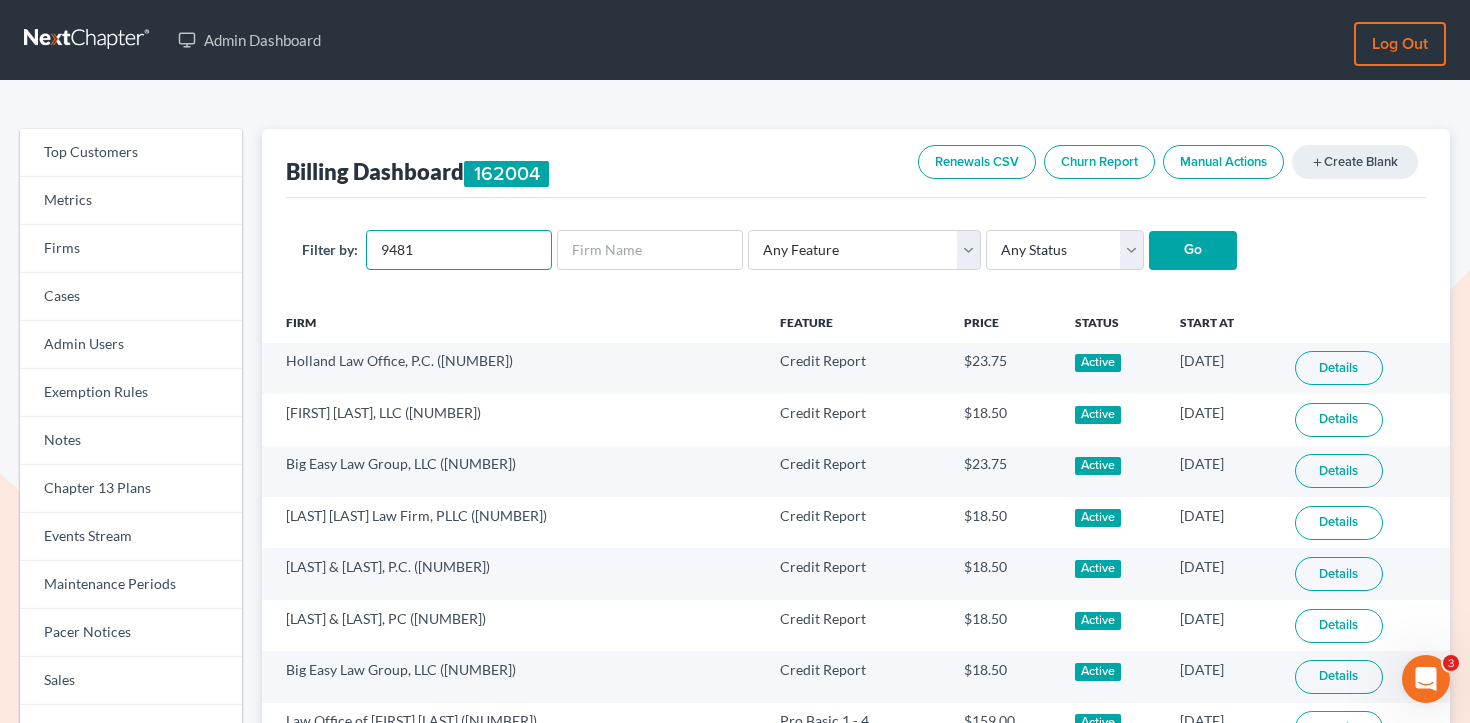 scroll, scrollTop: 0, scrollLeft: 0, axis: both 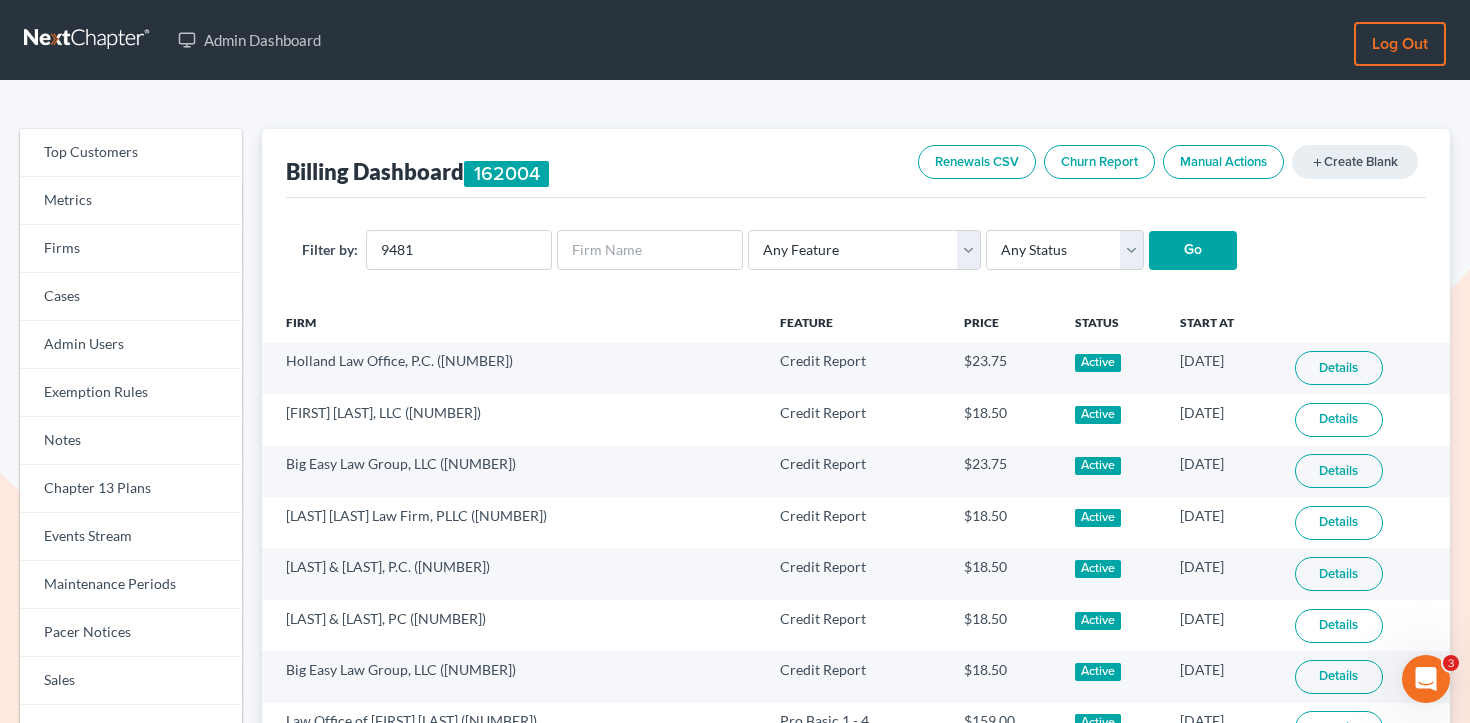 click on "Go" at bounding box center (1193, 251) 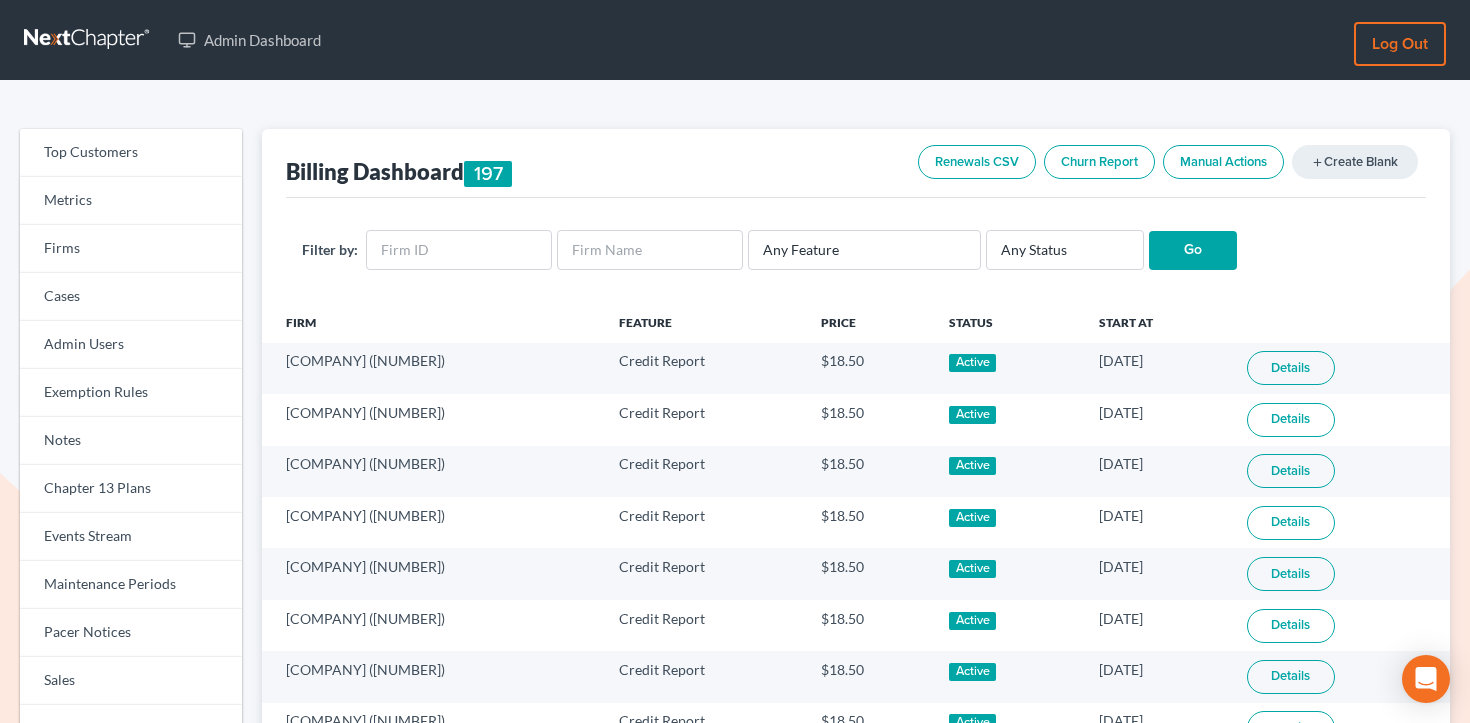 scroll, scrollTop: 0, scrollLeft: 0, axis: both 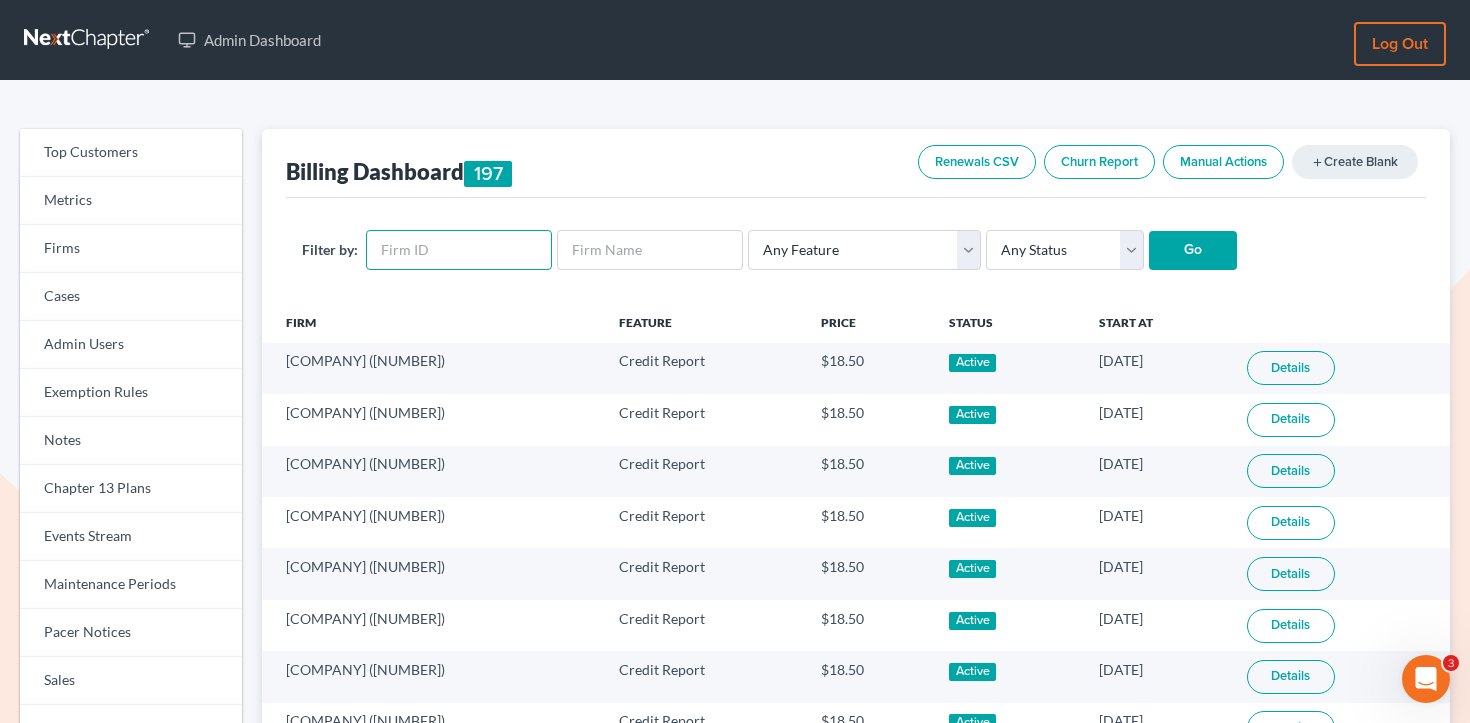 click at bounding box center (459, 250) 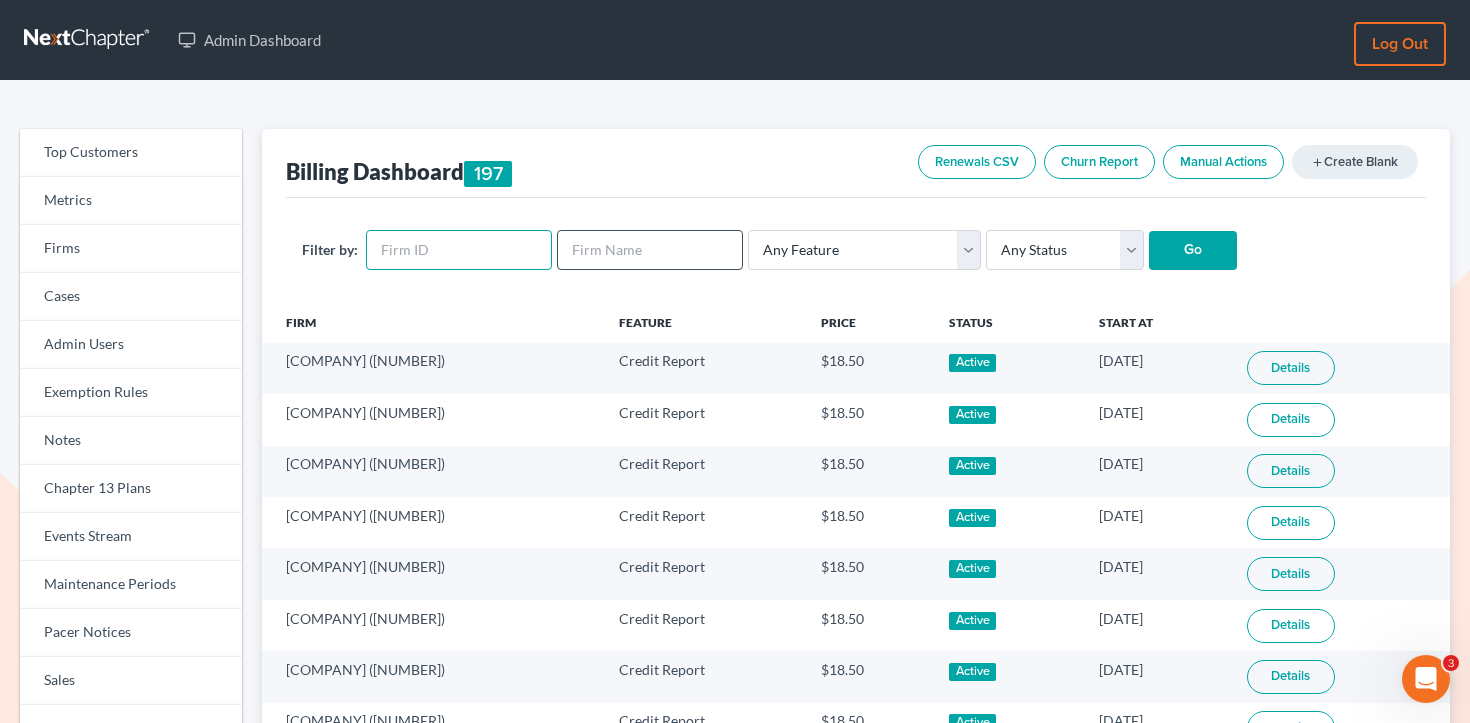 paste on "9481" 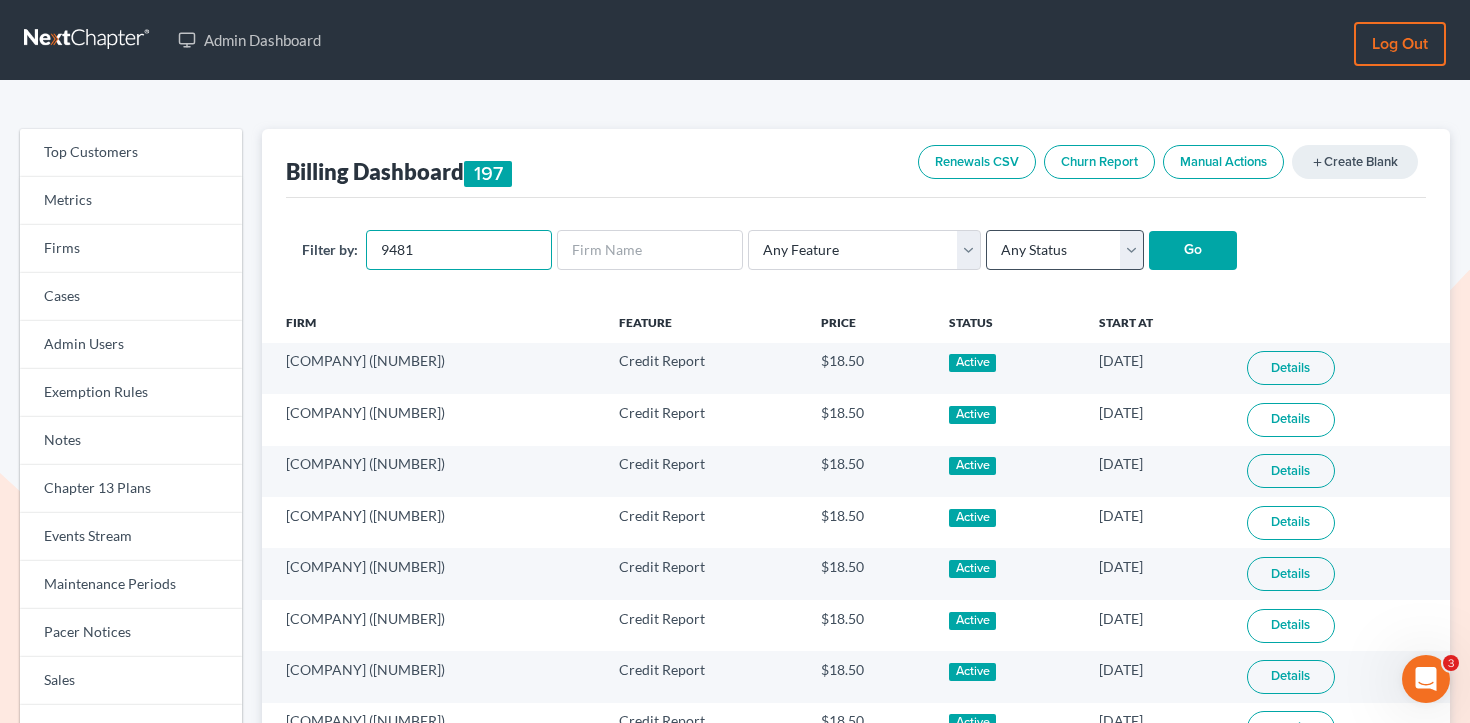 type on "9481" 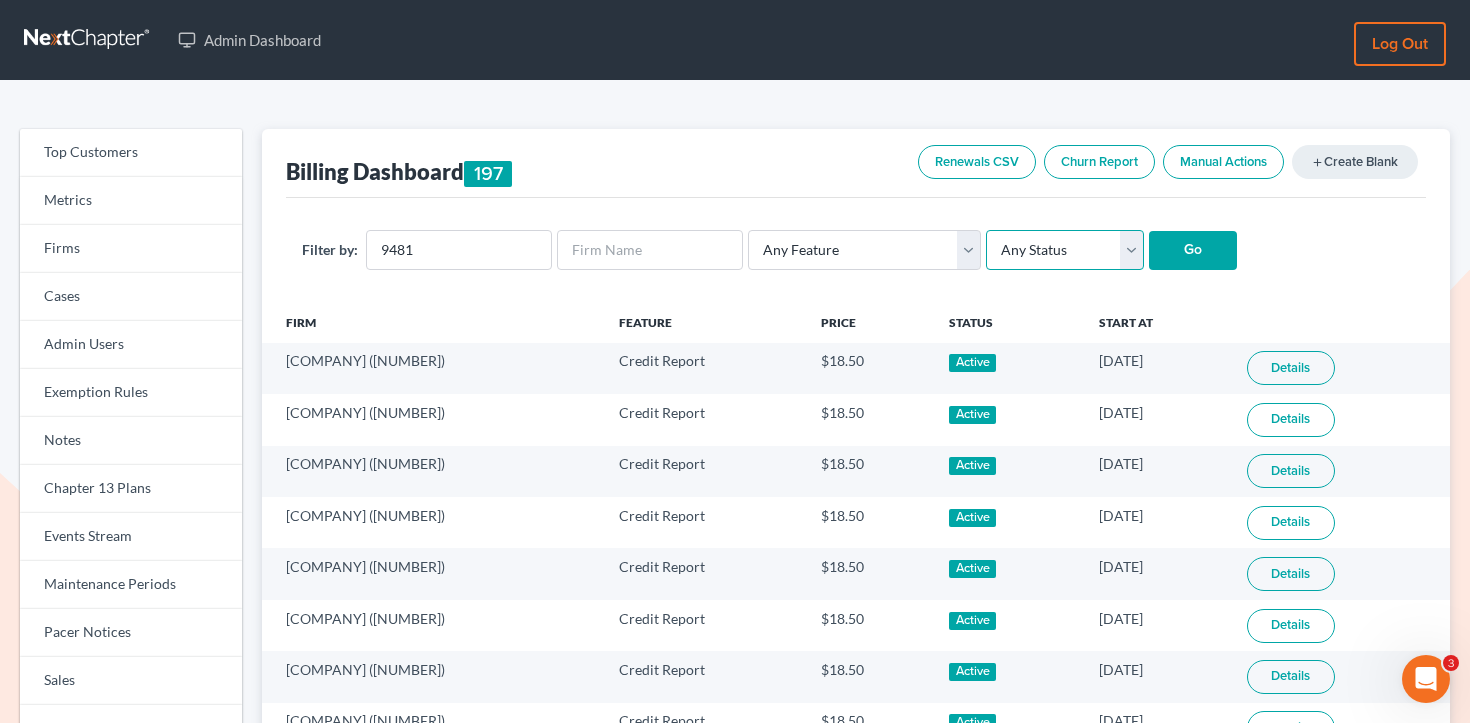 click on "Any Status
Active
Inactive
Pending
Expired
Error
Pending Charges" at bounding box center [1065, 250] 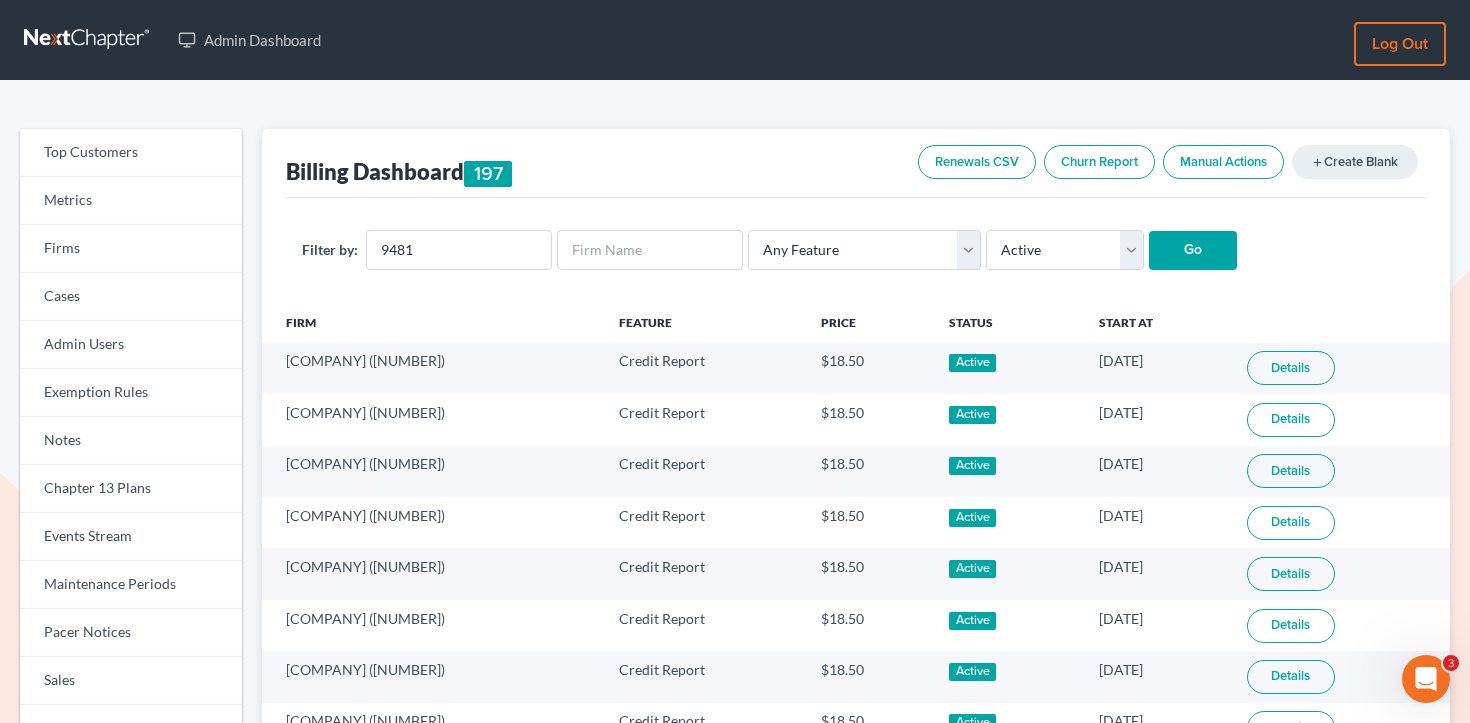 click on "Go" at bounding box center [1193, 251] 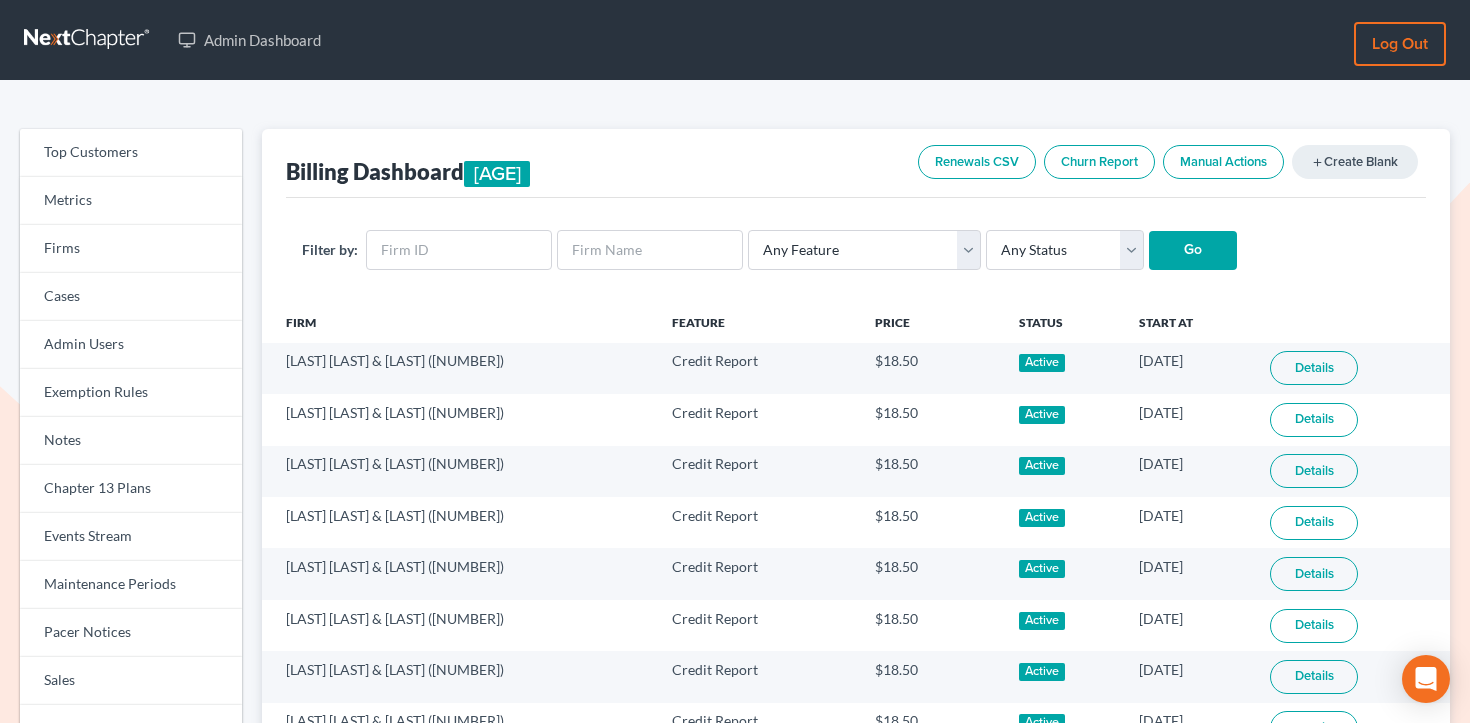 scroll, scrollTop: 0, scrollLeft: 0, axis: both 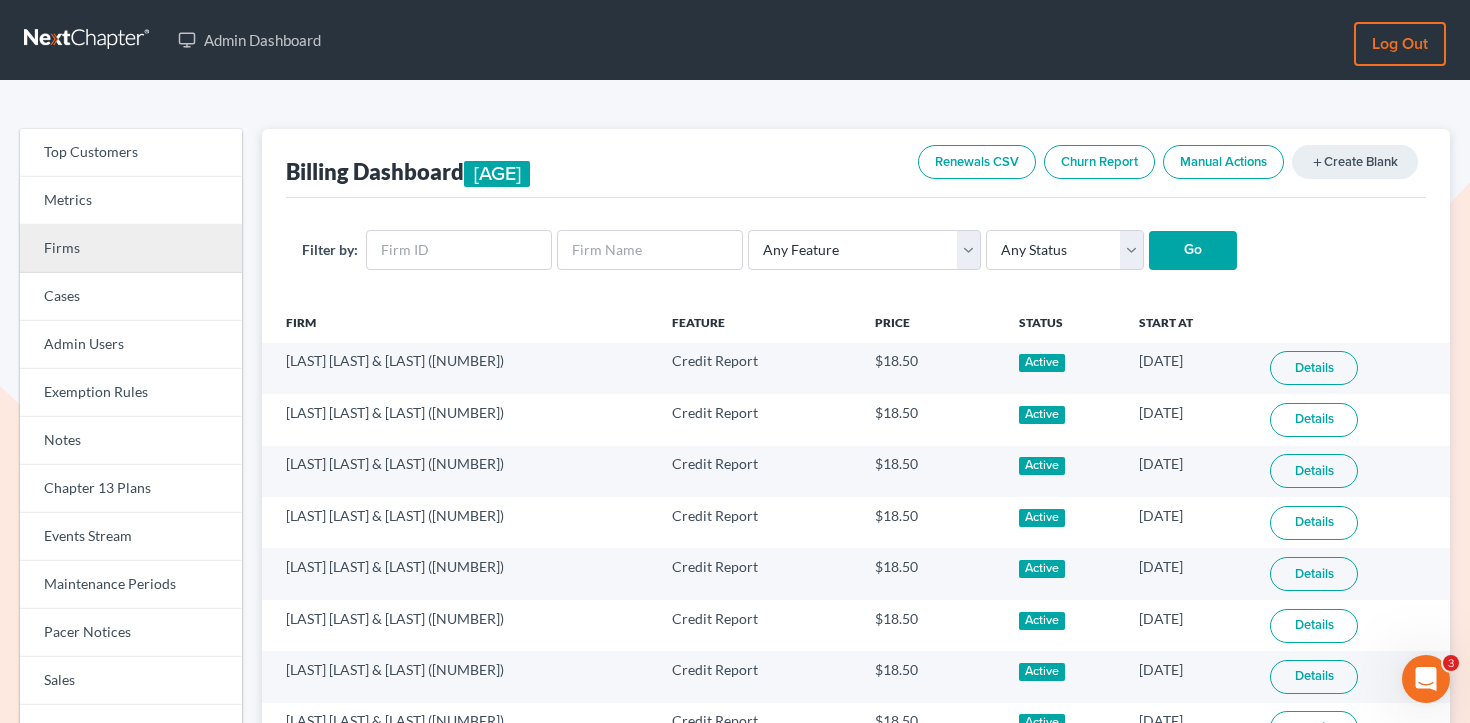 click on "Firms" at bounding box center (131, 249) 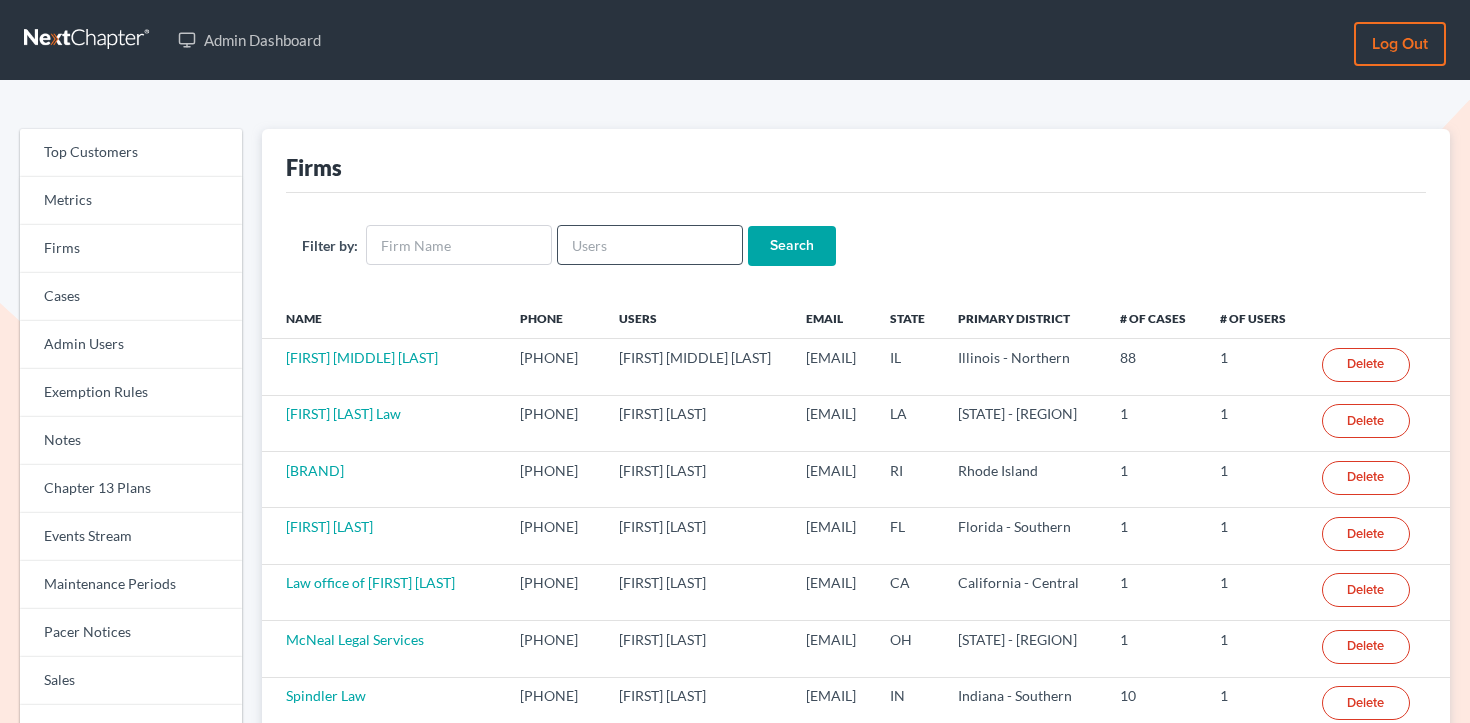 scroll, scrollTop: 0, scrollLeft: 0, axis: both 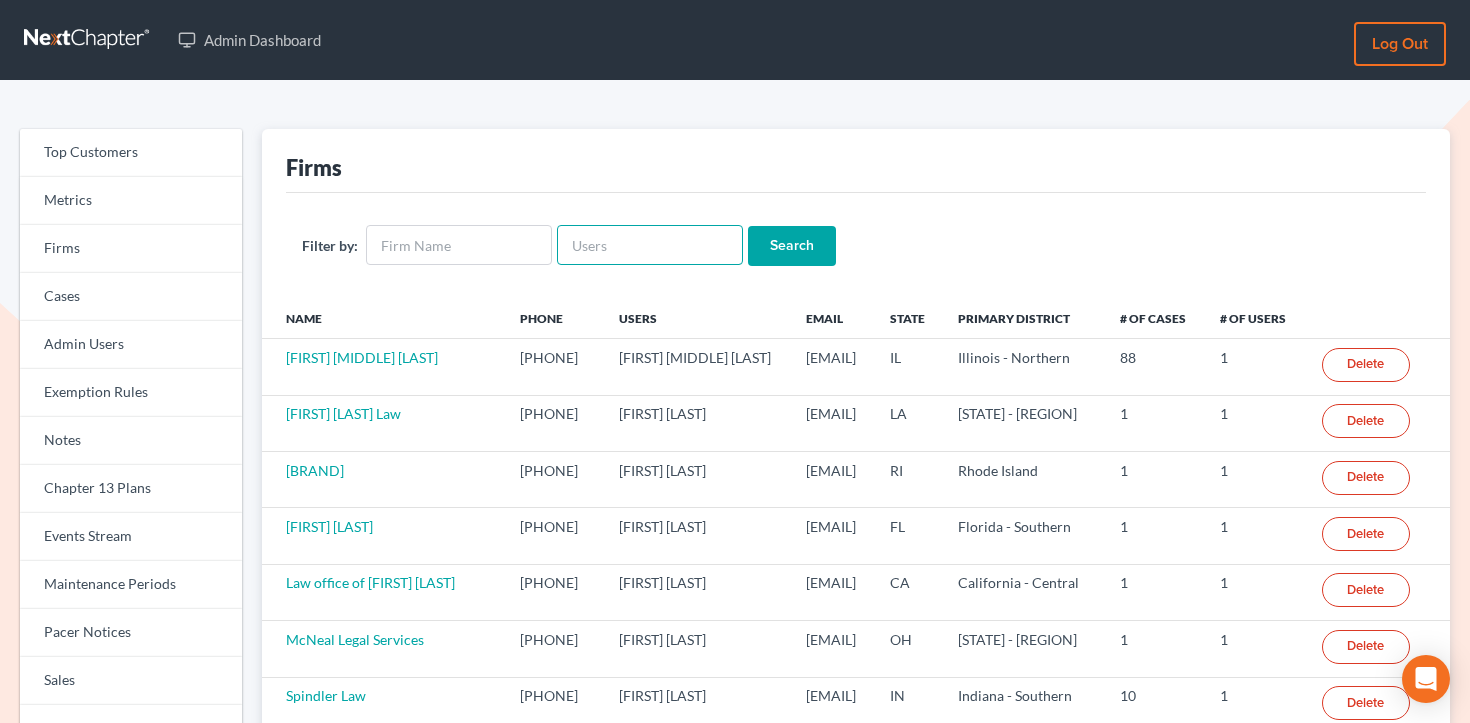 click at bounding box center [650, 245] 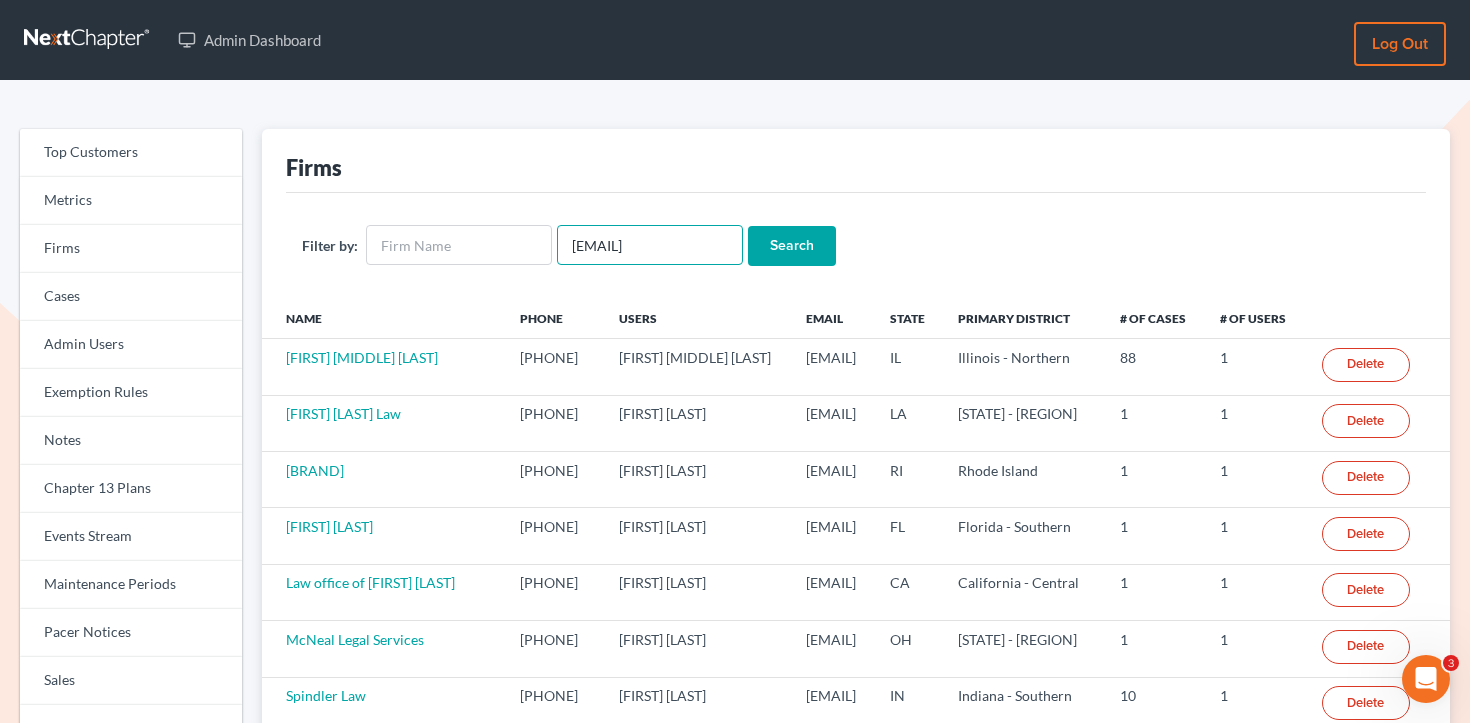 scroll, scrollTop: 0, scrollLeft: 0, axis: both 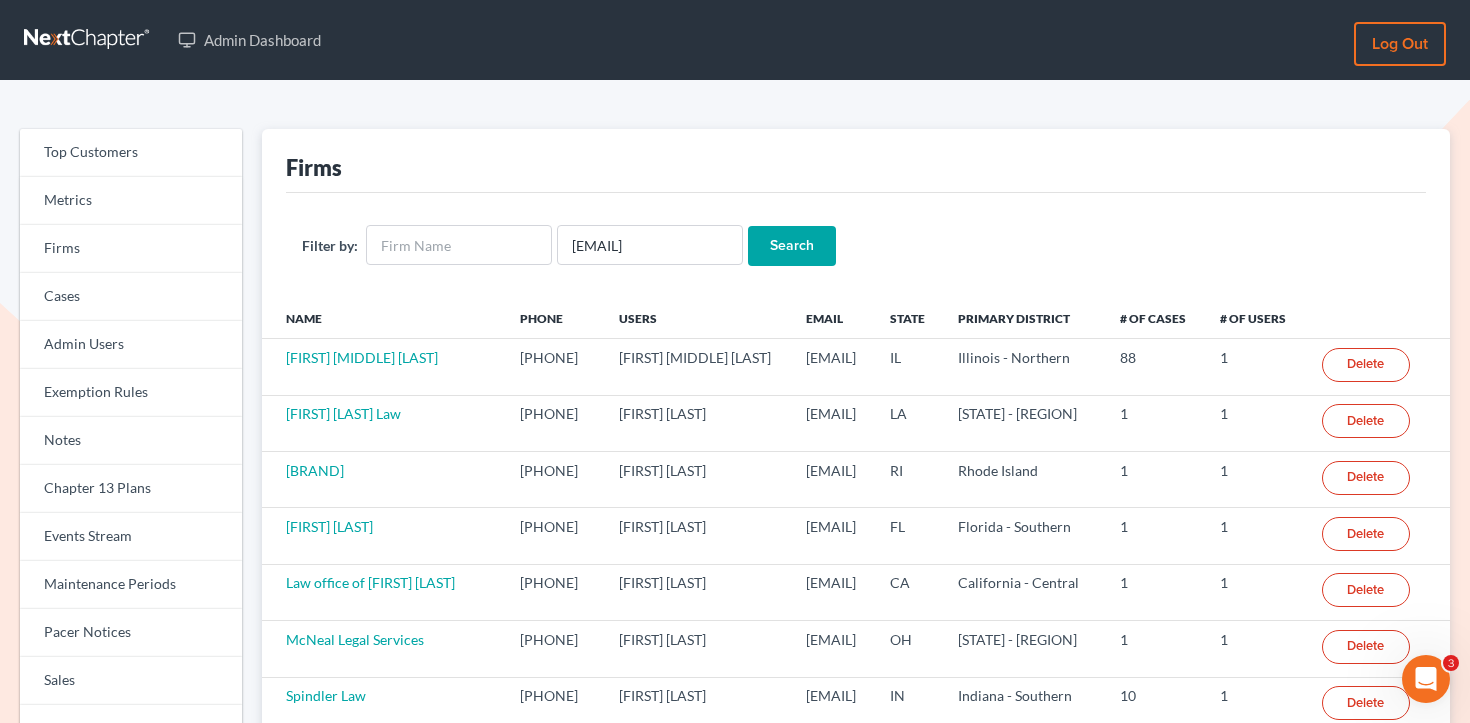 click on "Search" at bounding box center (792, 246) 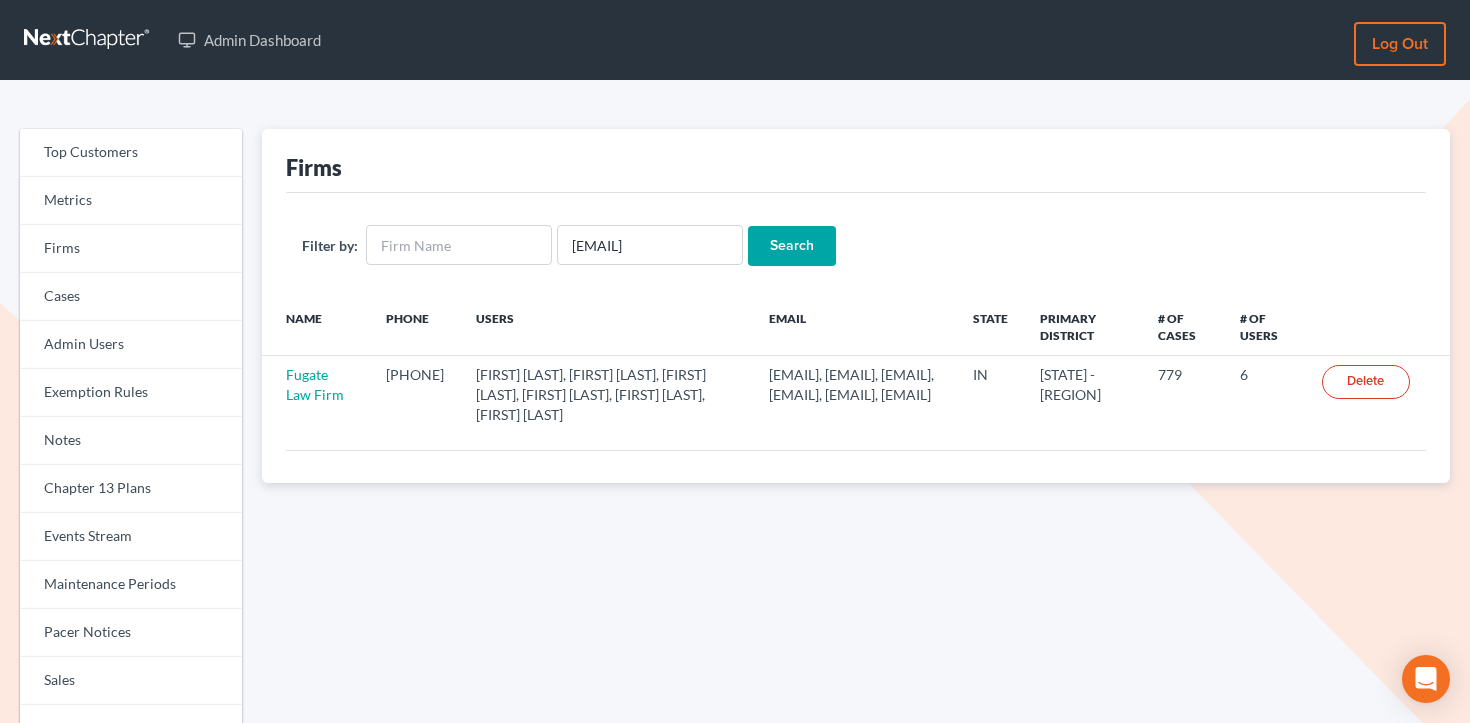 scroll, scrollTop: 0, scrollLeft: 0, axis: both 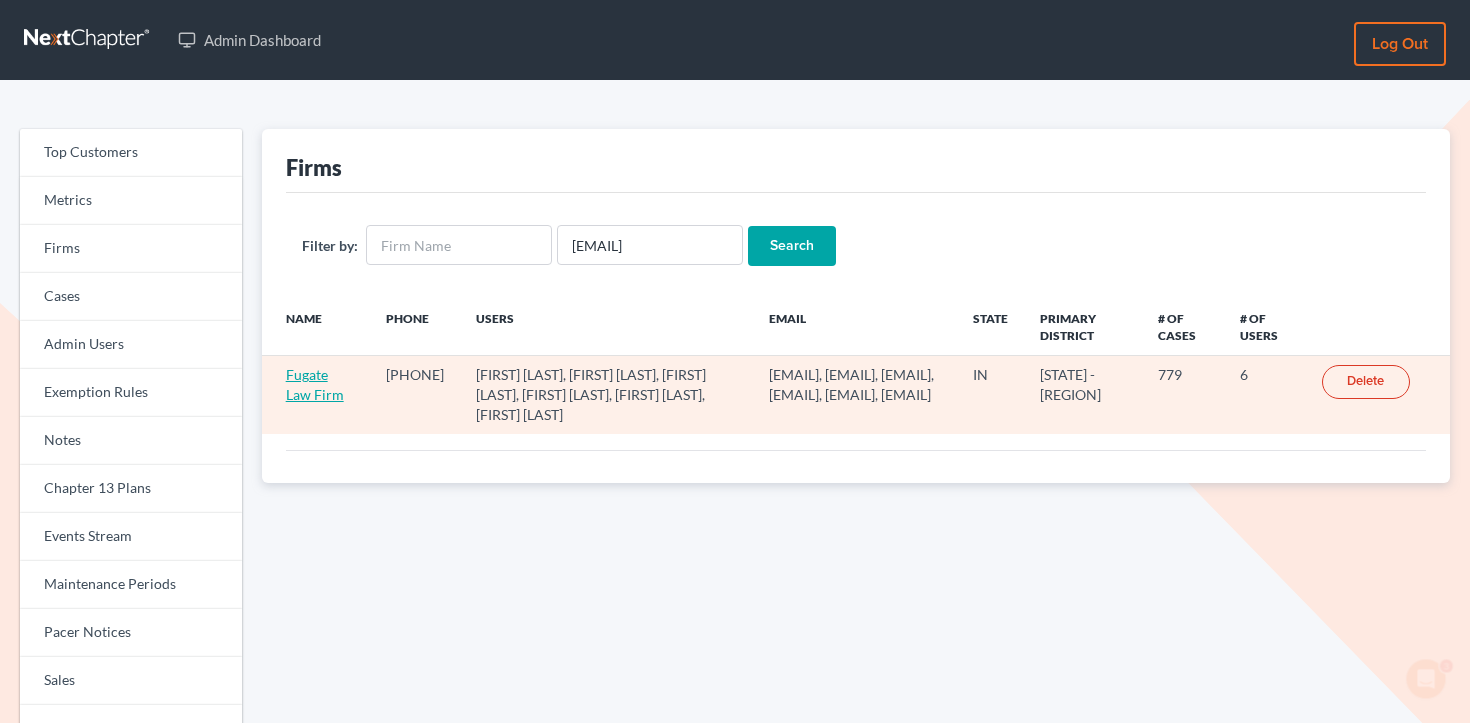 click on "Fugate Law Firm" at bounding box center (315, 384) 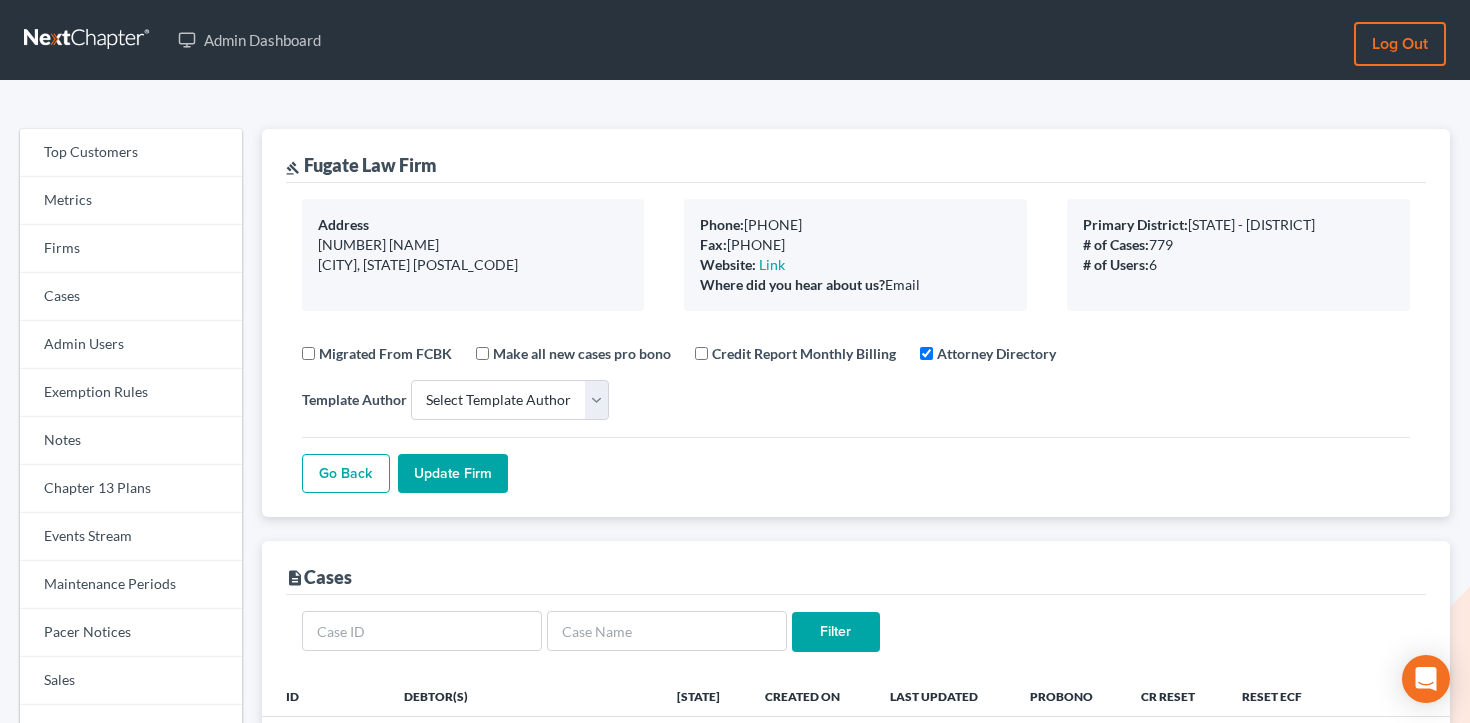 scroll, scrollTop: 0, scrollLeft: 0, axis: both 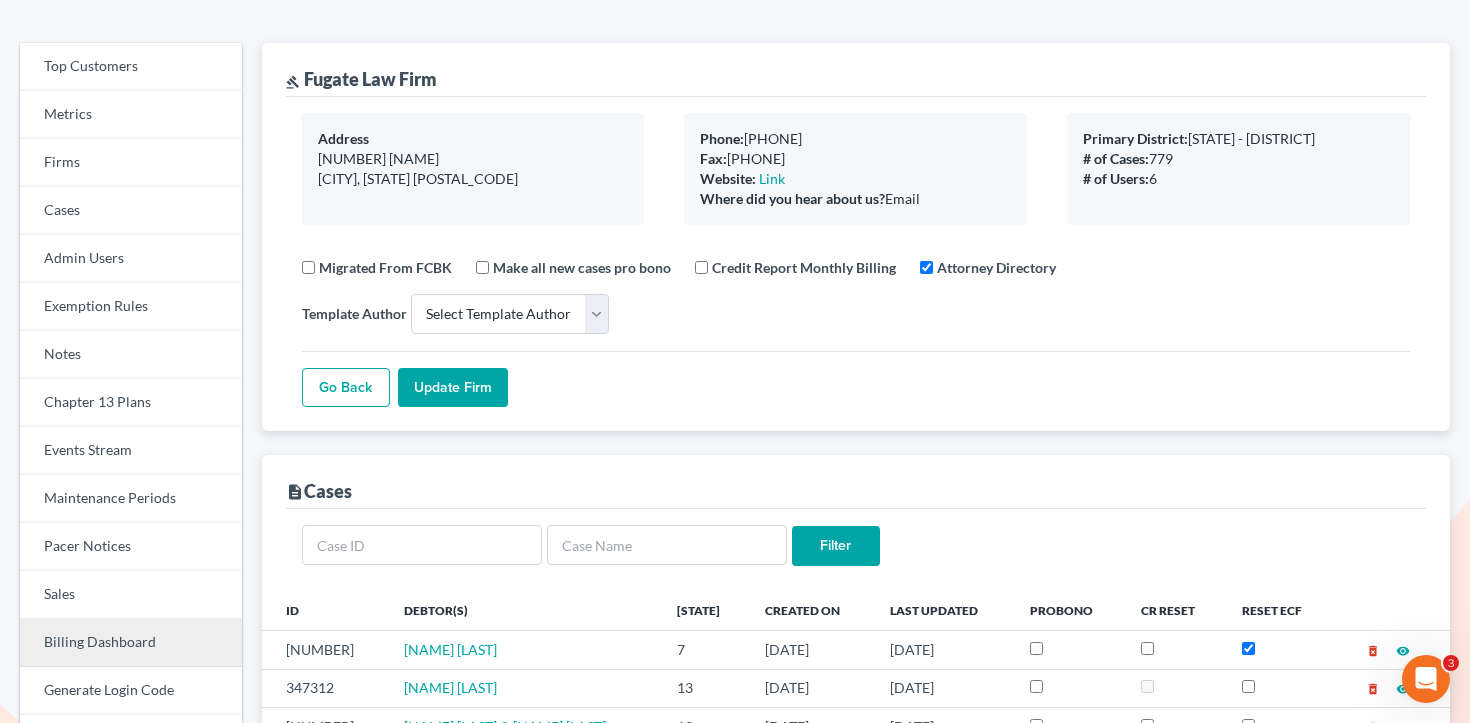 click on "Billing Dashboard" at bounding box center (131, 643) 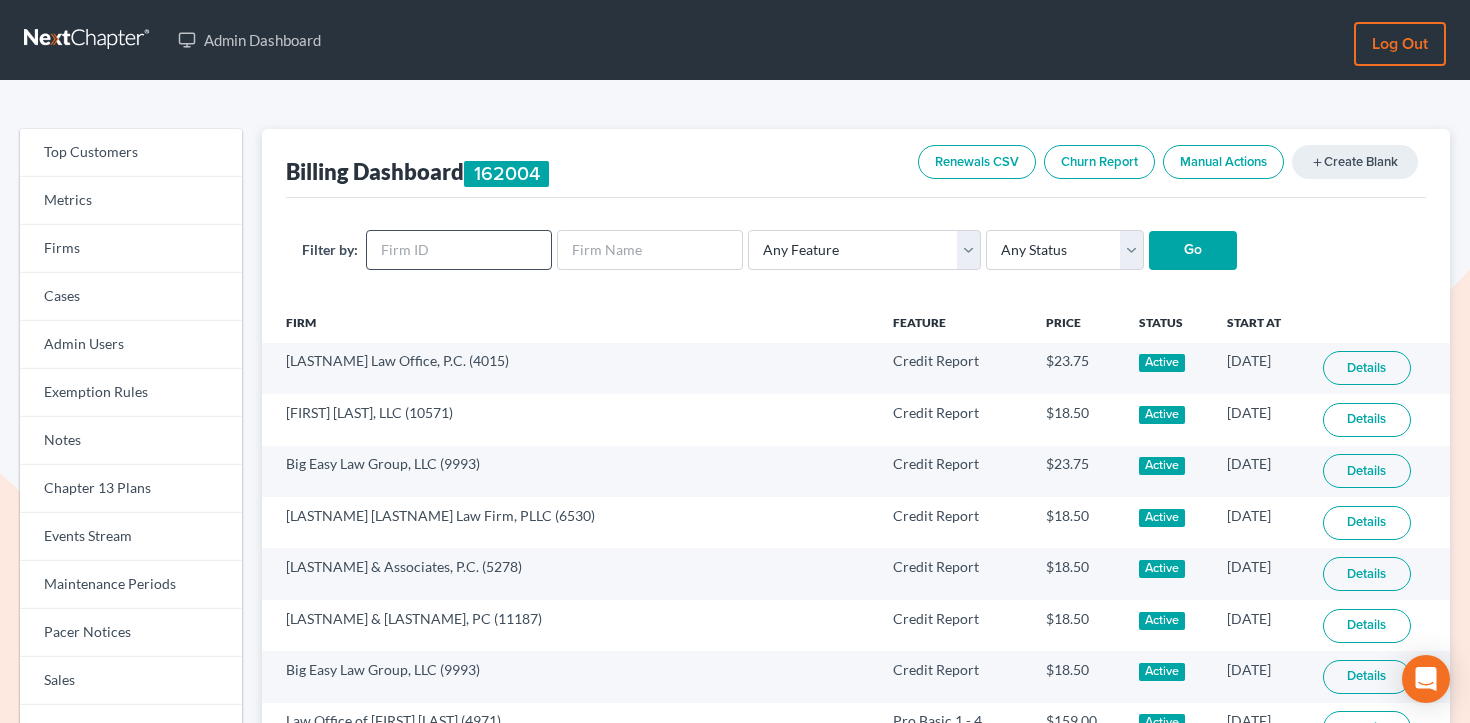scroll, scrollTop: 0, scrollLeft: 0, axis: both 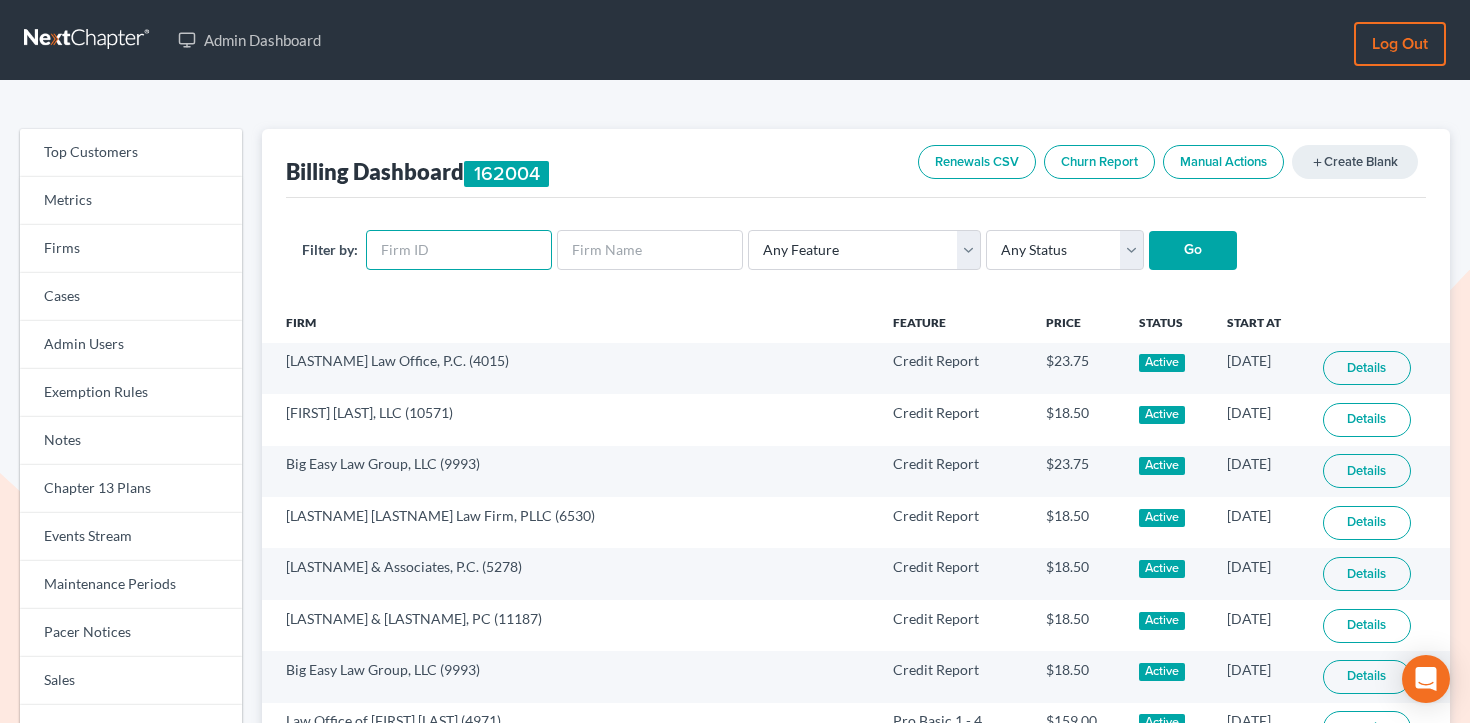 click at bounding box center [459, 250] 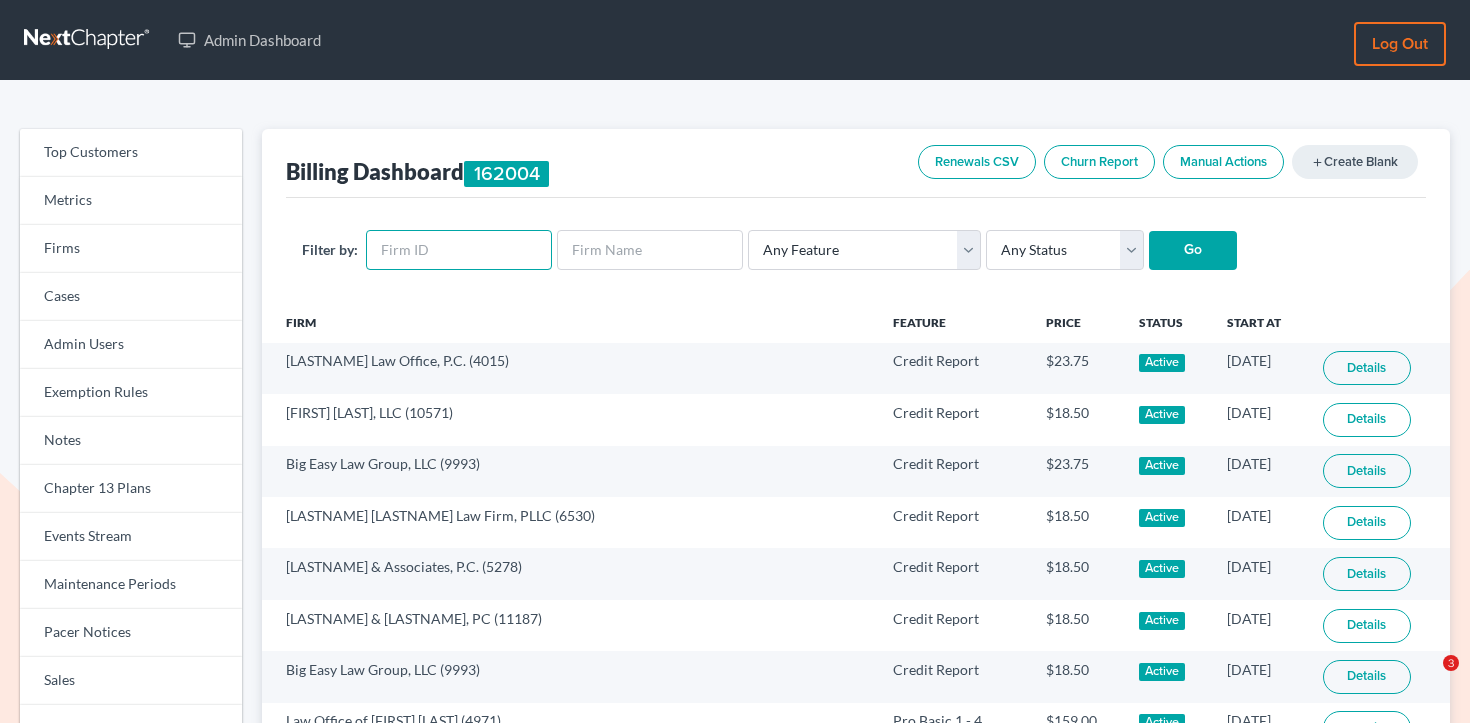 paste on "2533" 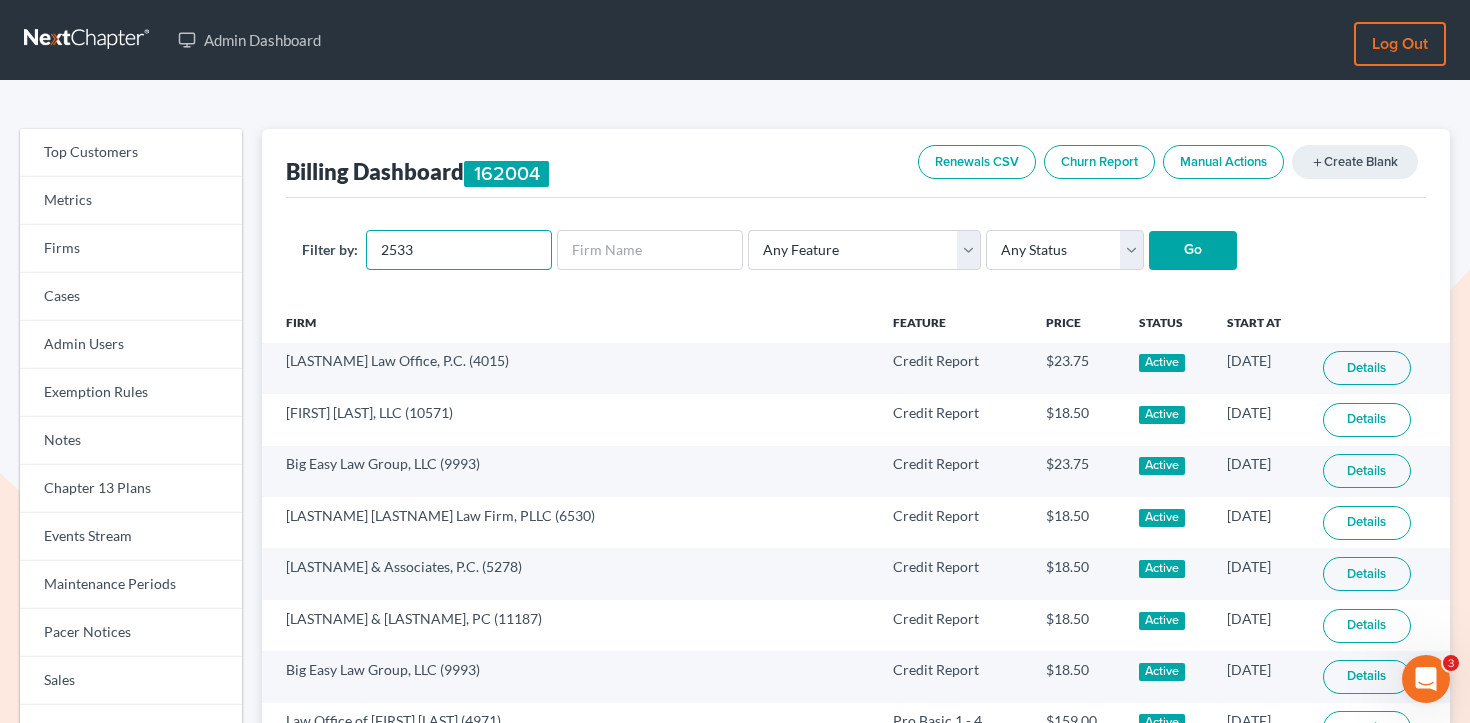scroll, scrollTop: 0, scrollLeft: 0, axis: both 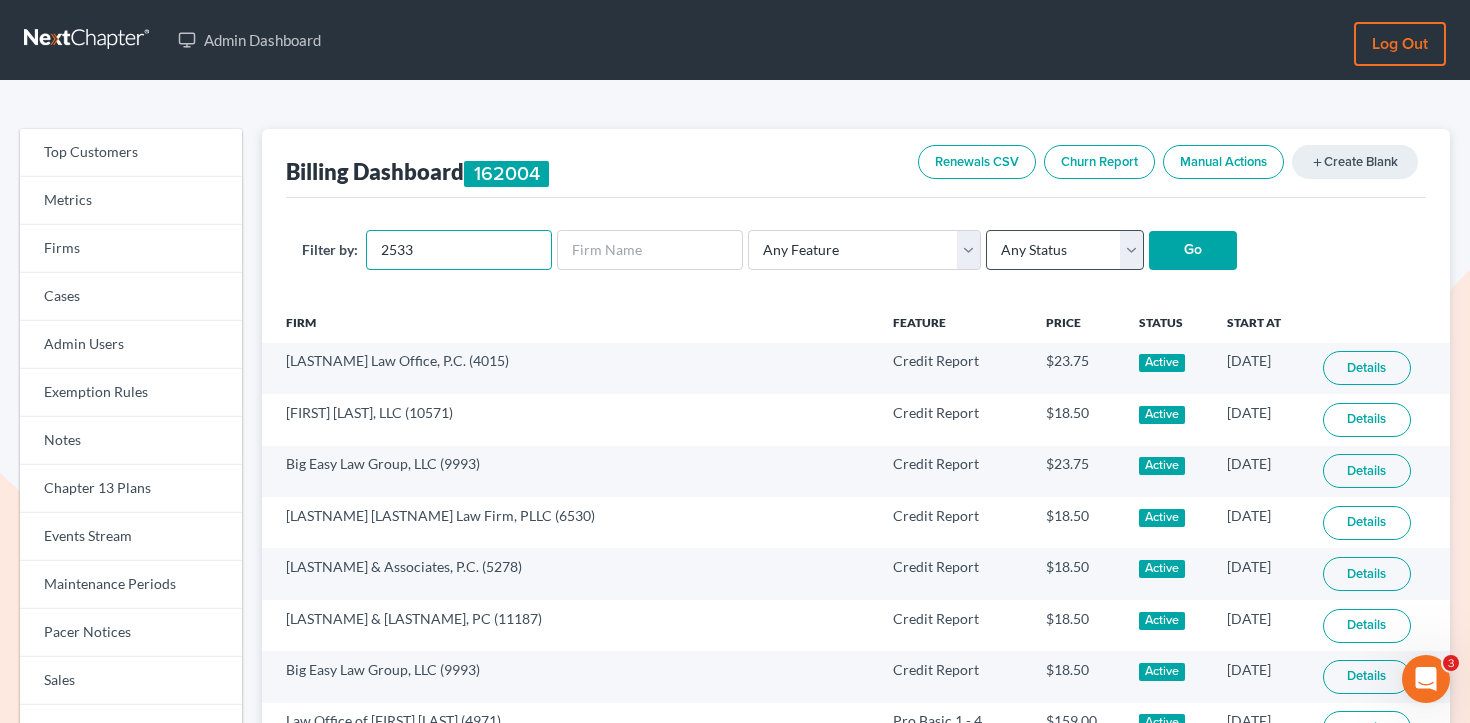 type on "2533" 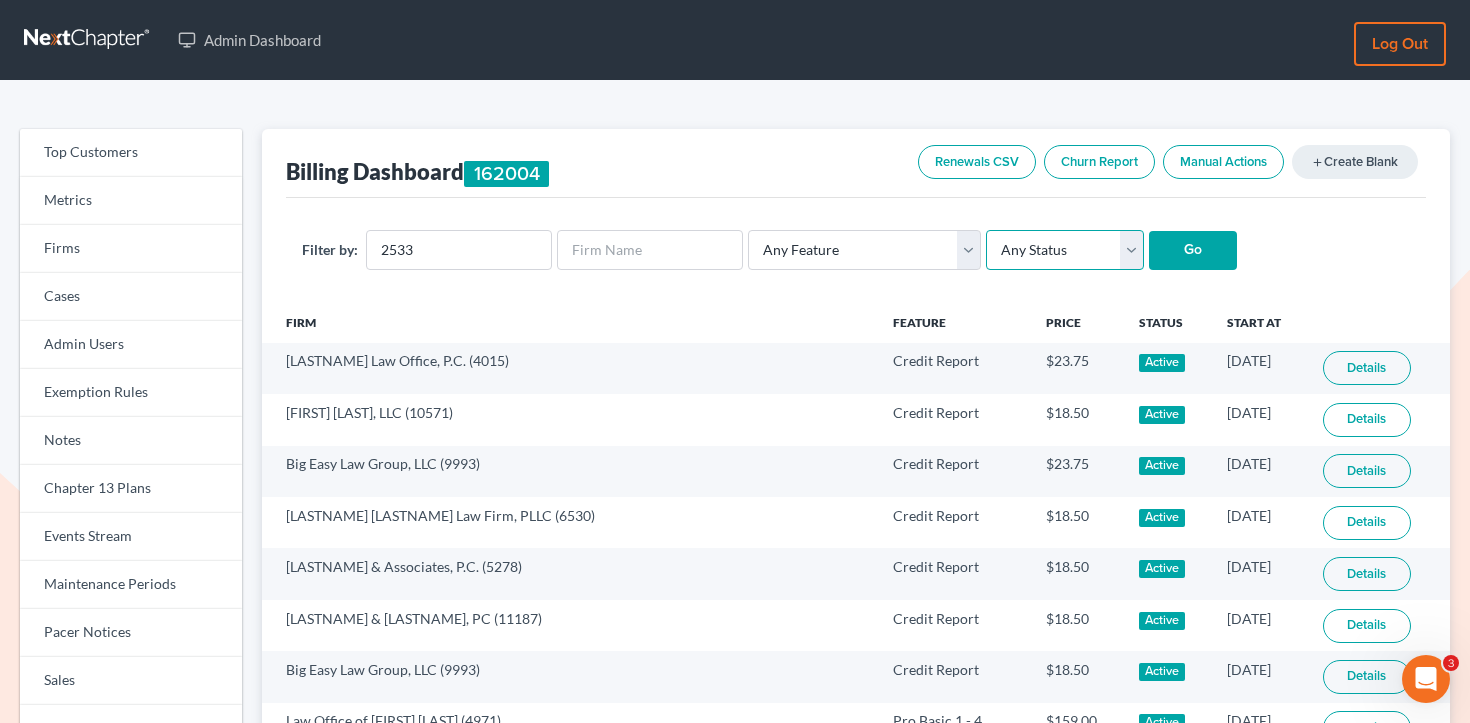click on "Any Status
Active
Inactive
Pending
Expired
Error
Pending Charges" at bounding box center [1065, 250] 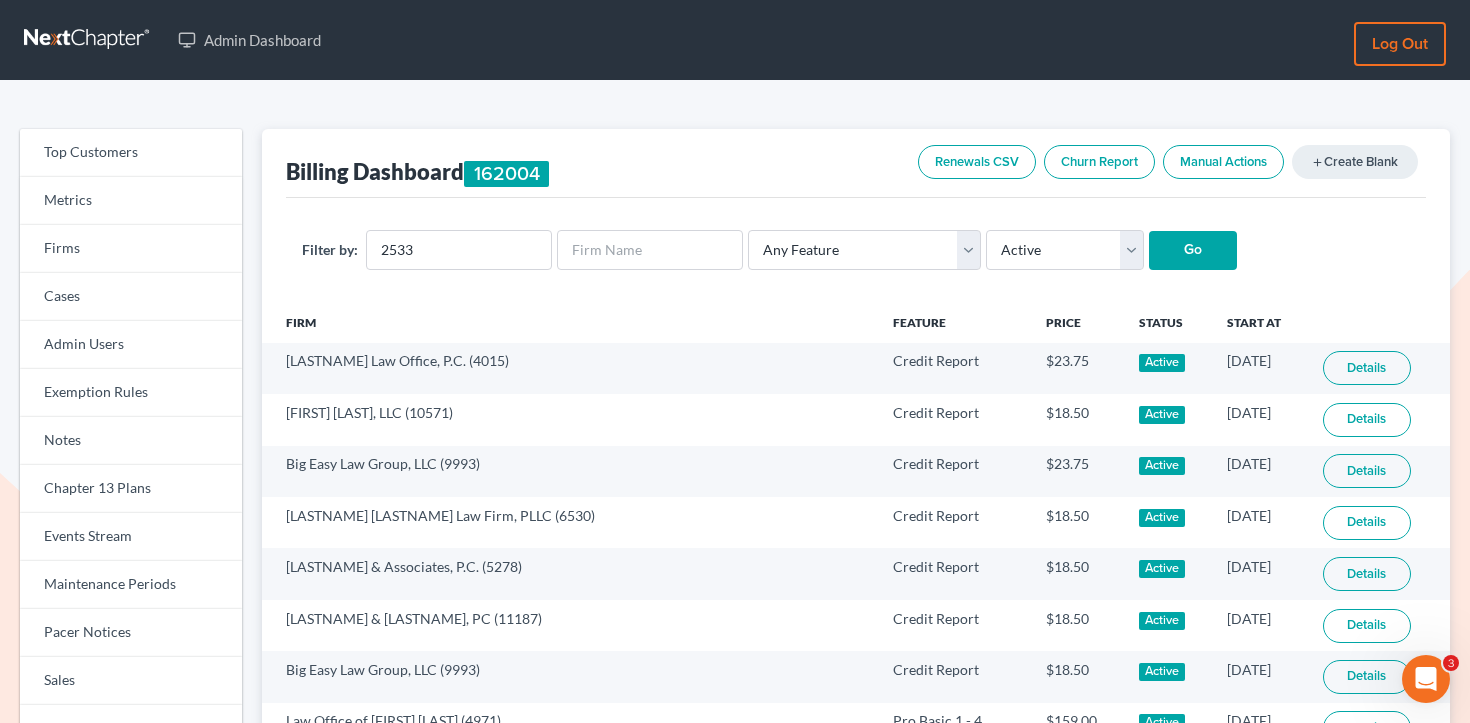 click on "Go" at bounding box center (1193, 251) 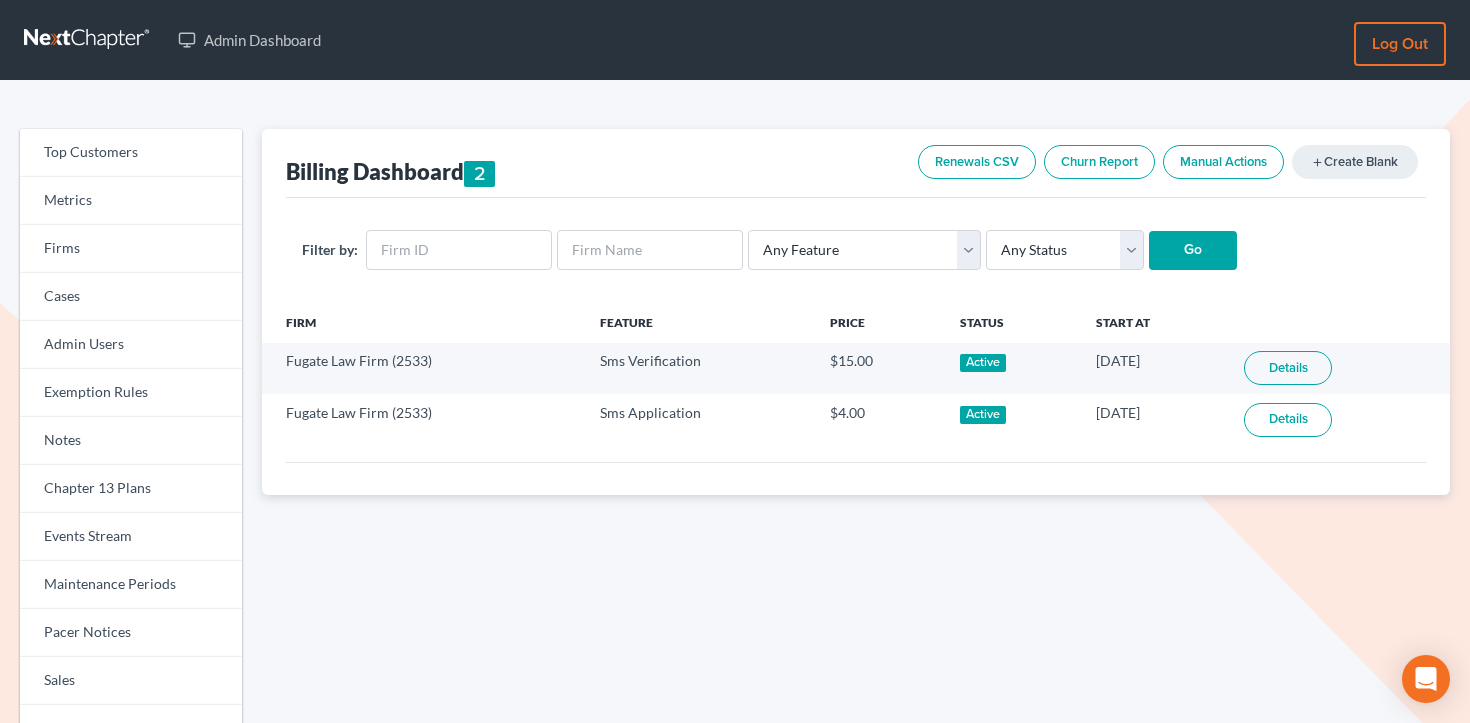 scroll, scrollTop: 0, scrollLeft: 0, axis: both 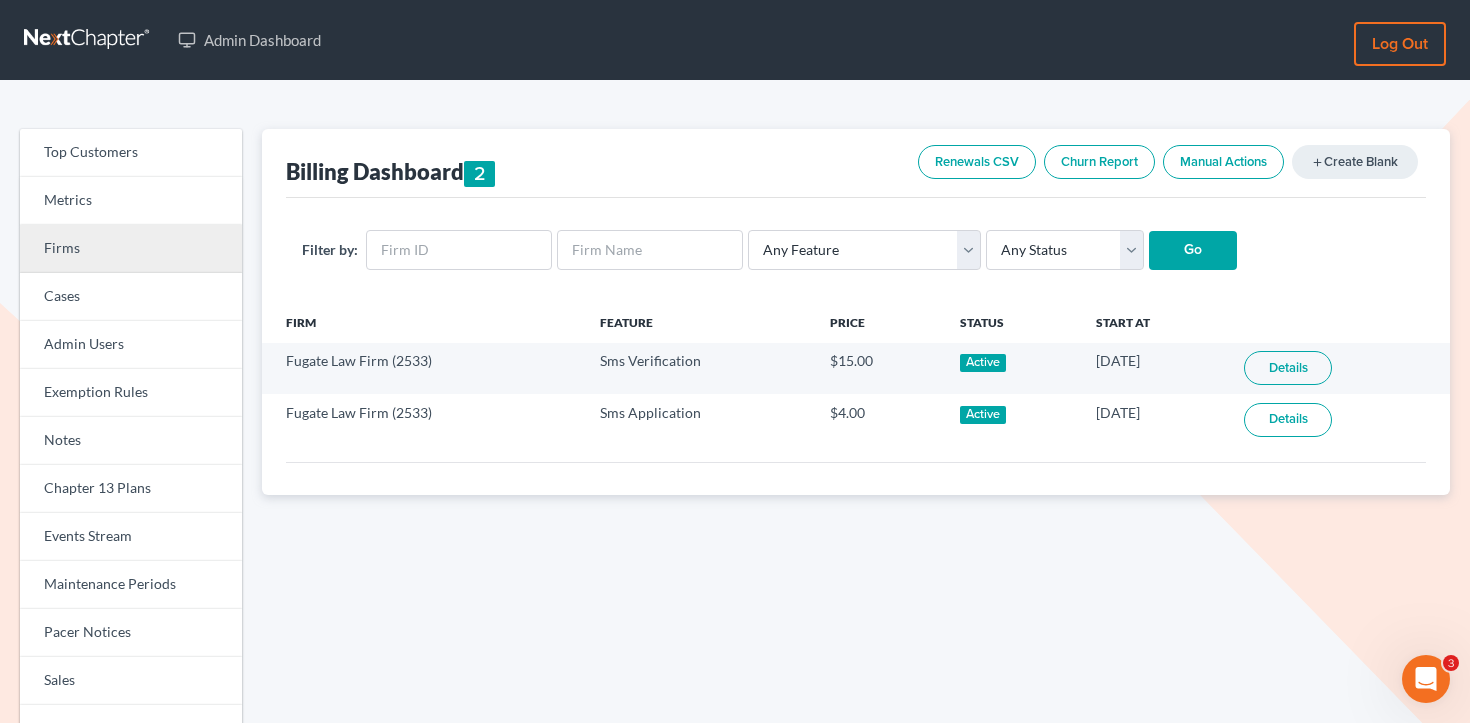 click on "Firms" at bounding box center (131, 249) 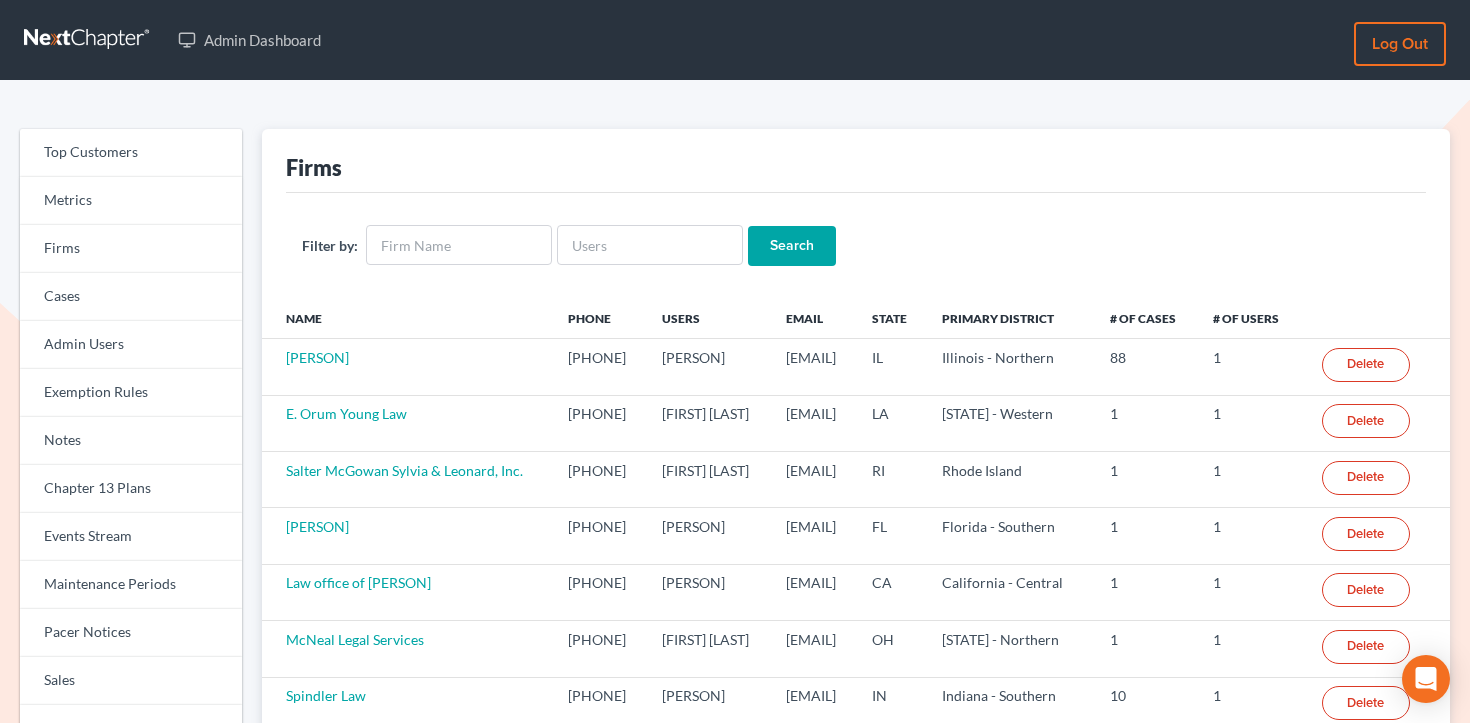 scroll, scrollTop: 0, scrollLeft: 0, axis: both 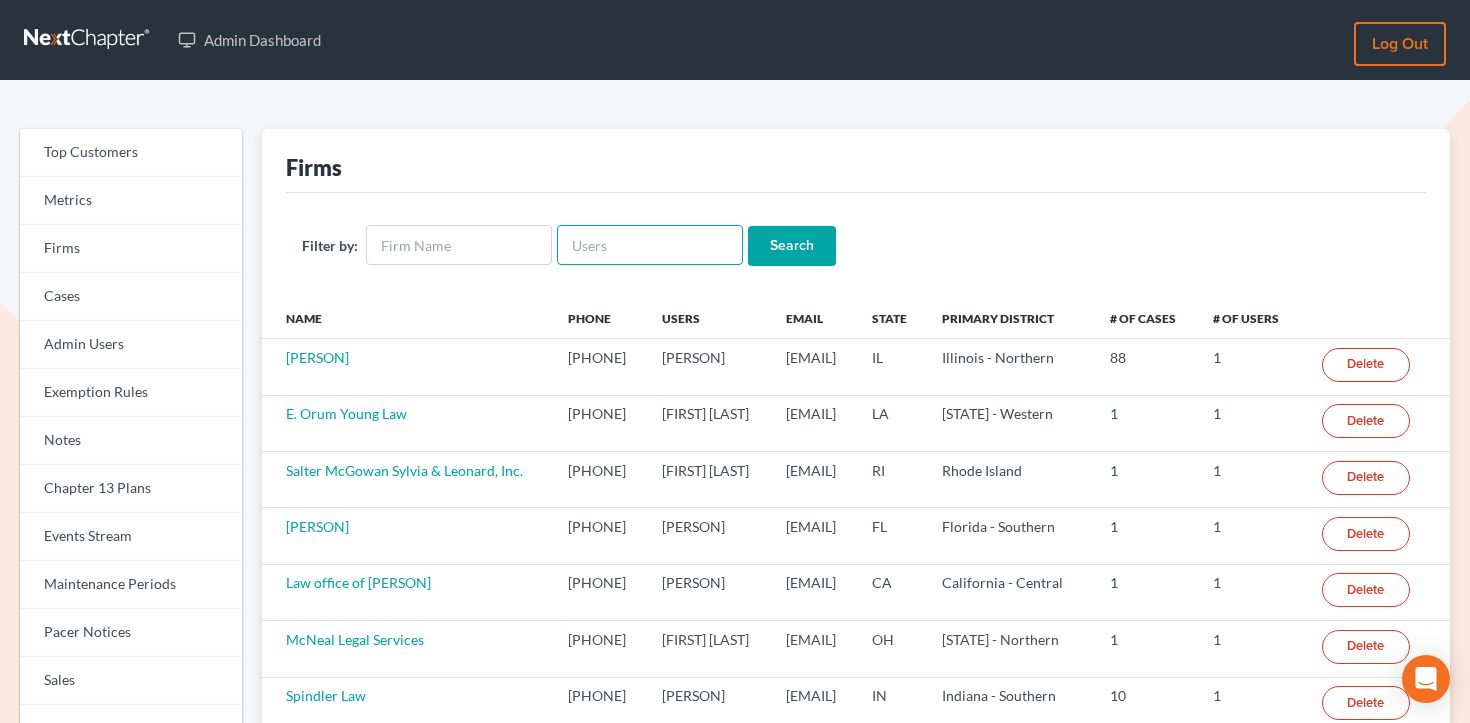 click at bounding box center (650, 245) 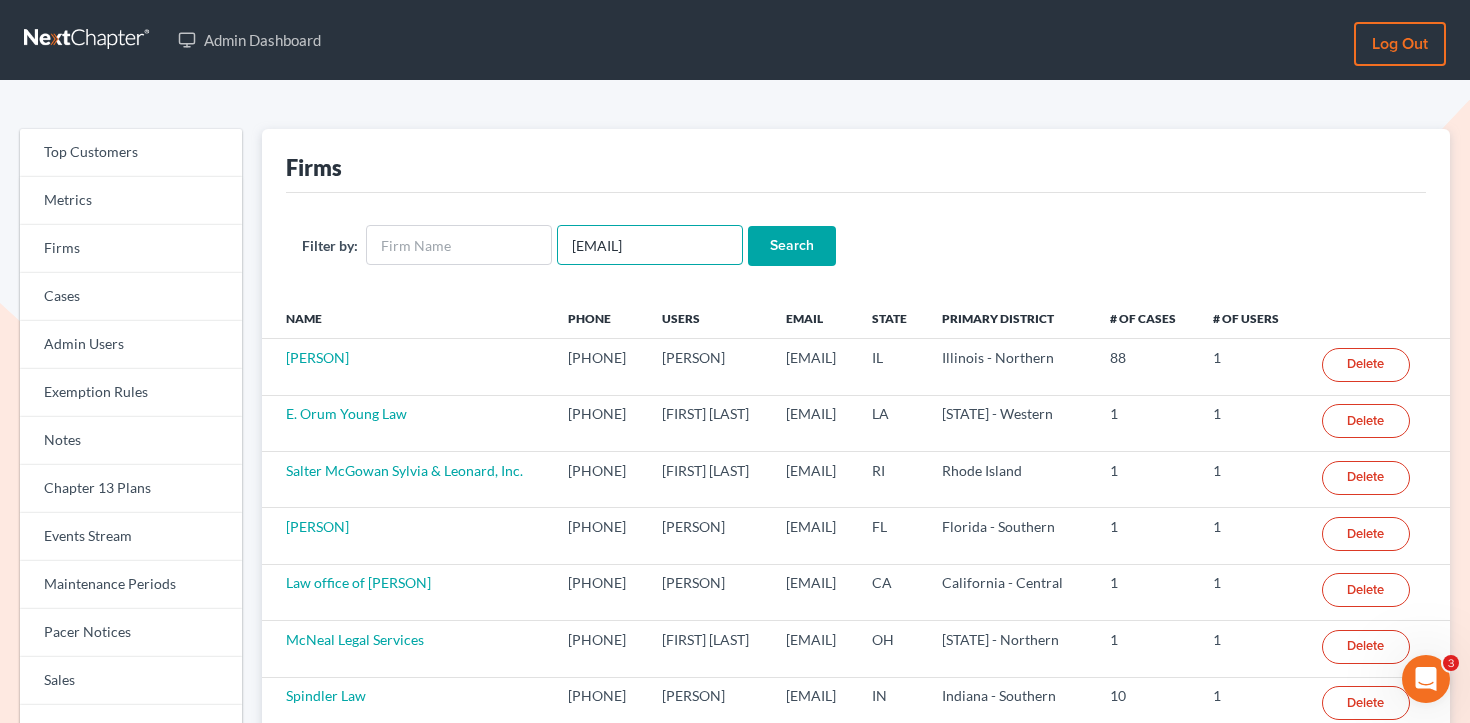 scroll, scrollTop: 0, scrollLeft: 0, axis: both 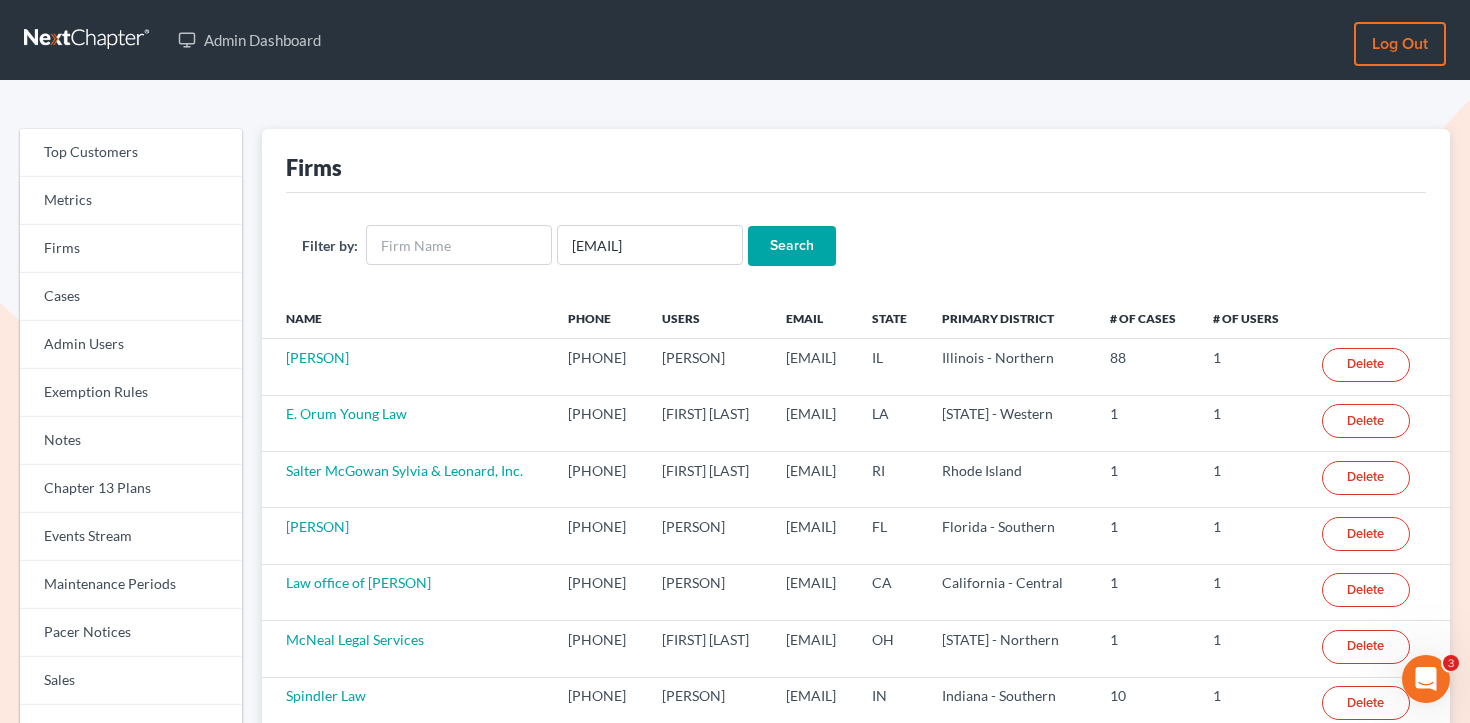 click on "Search" at bounding box center [792, 246] 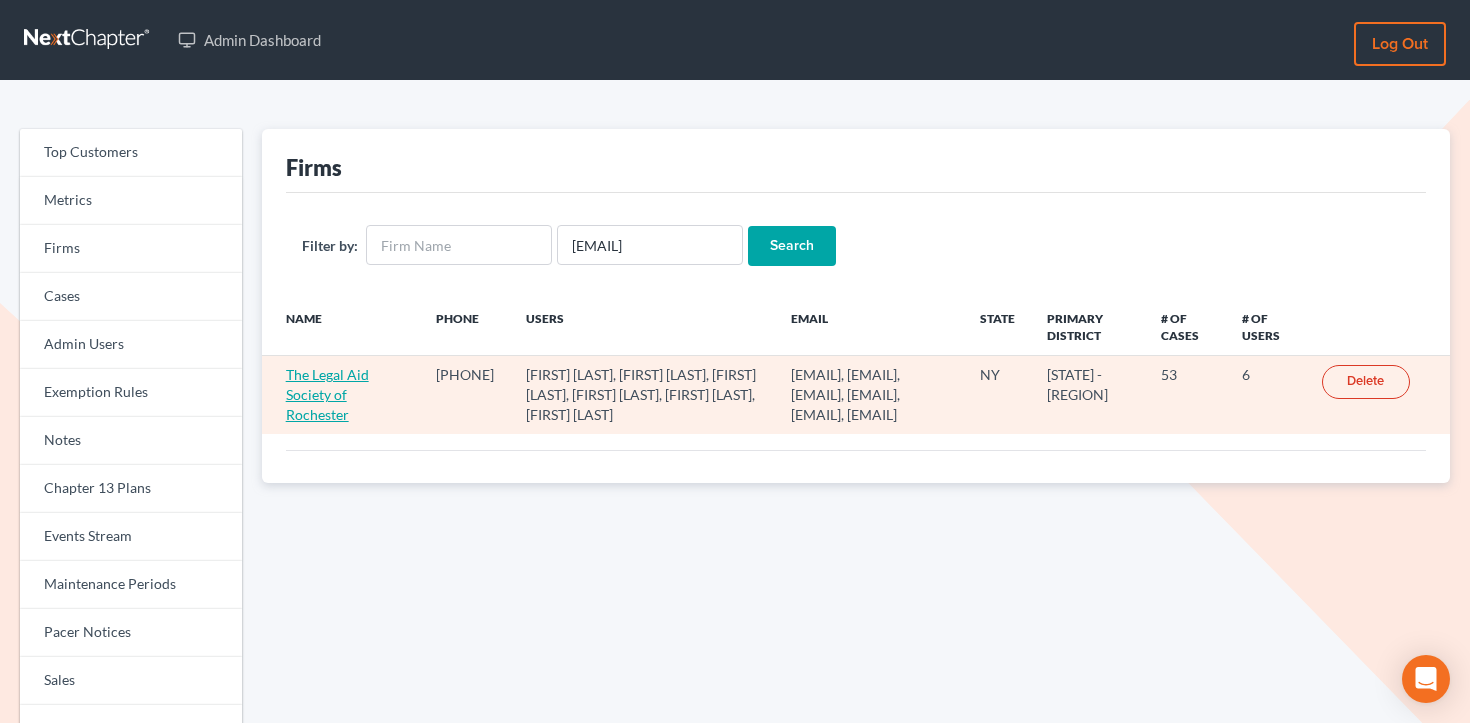 scroll, scrollTop: 0, scrollLeft: 0, axis: both 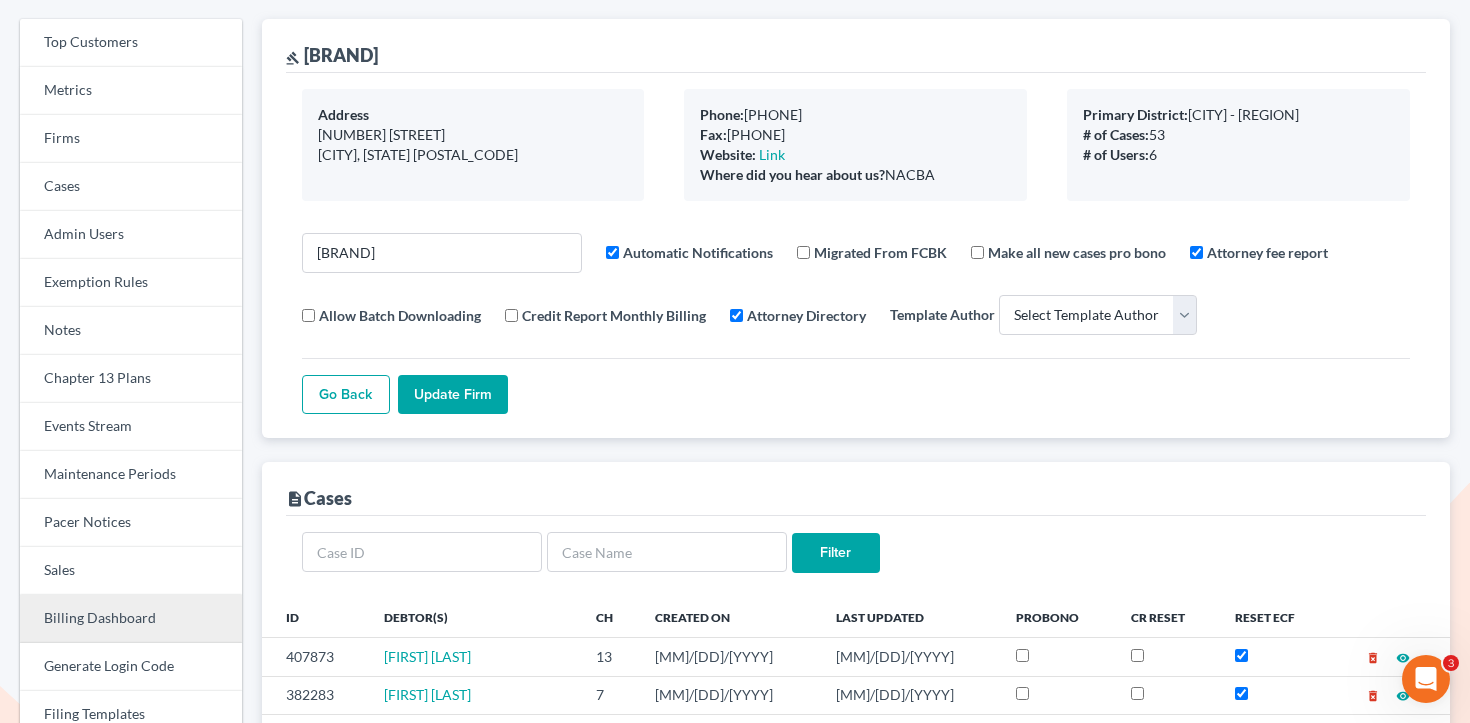 click on "Billing Dashboard" at bounding box center [131, 619] 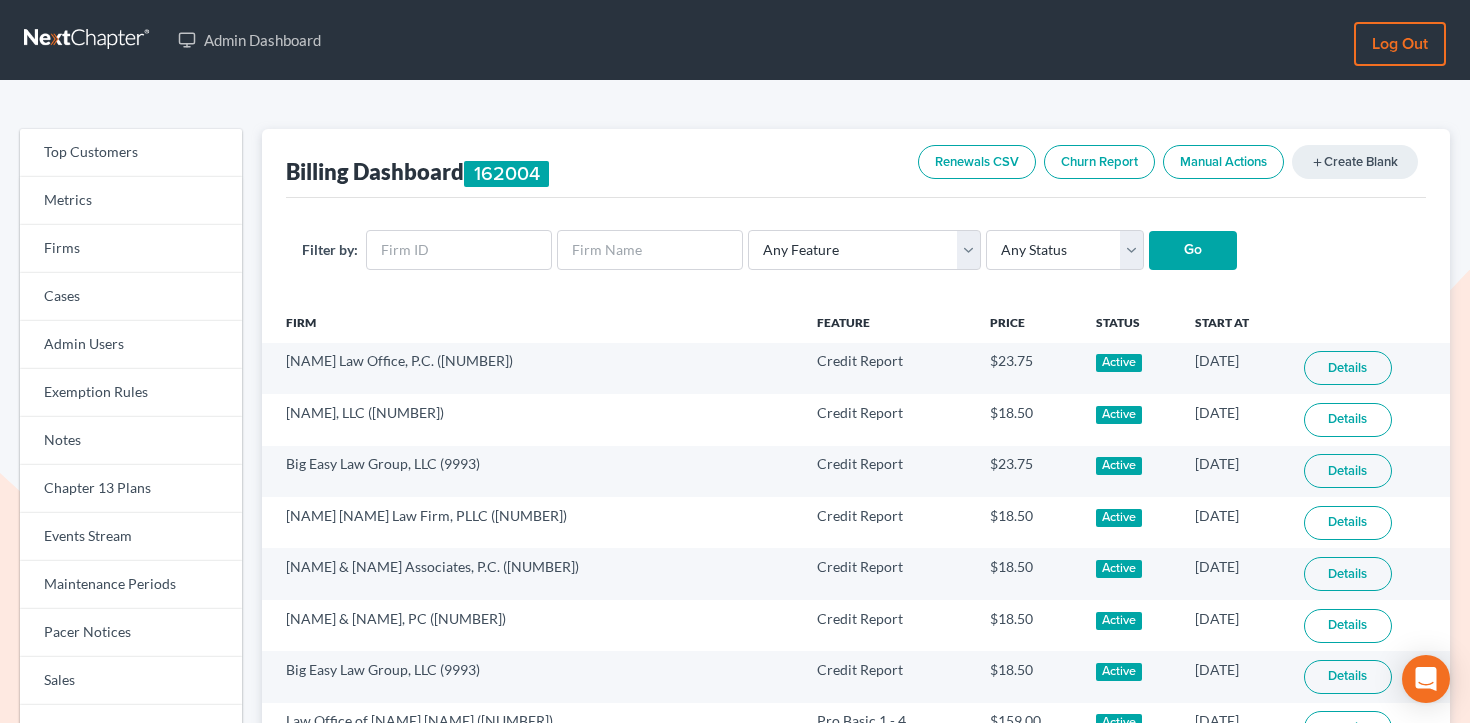 scroll, scrollTop: 0, scrollLeft: 0, axis: both 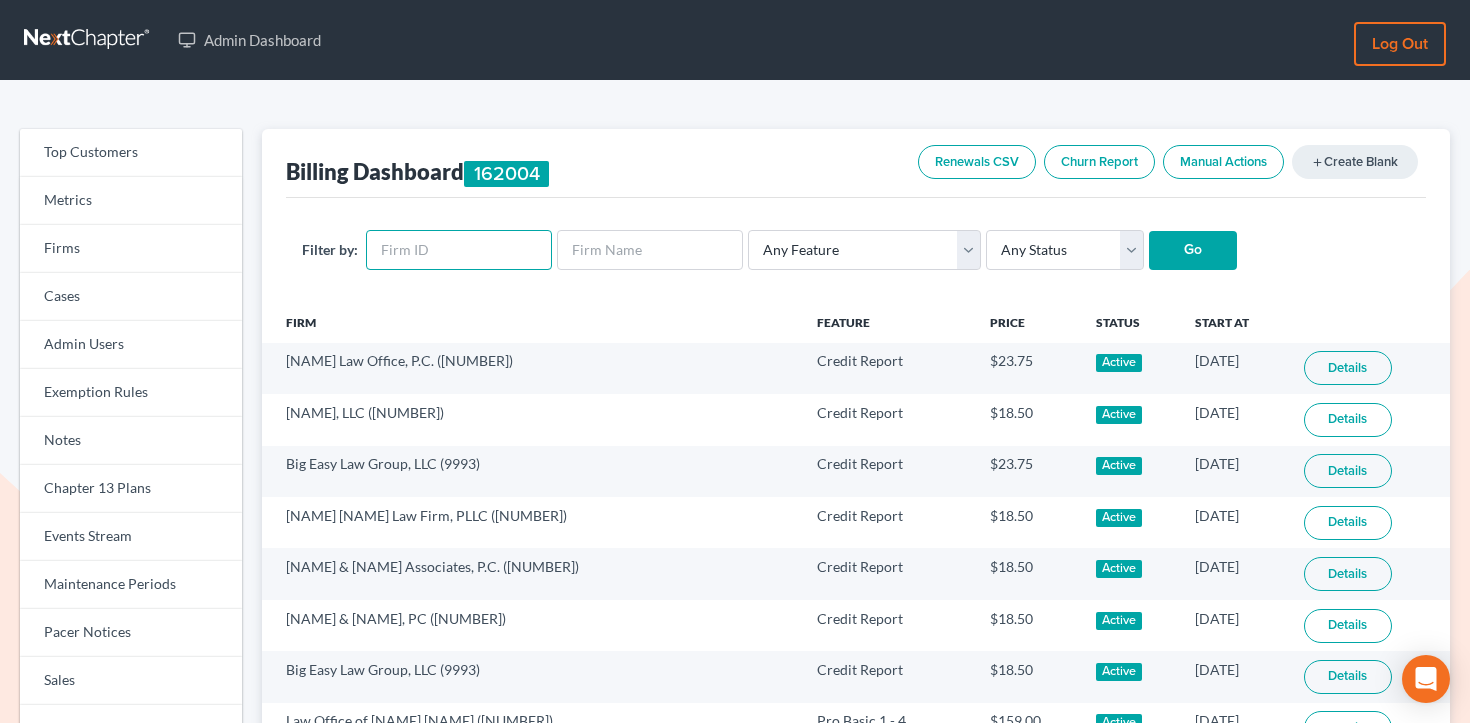 click at bounding box center (459, 250) 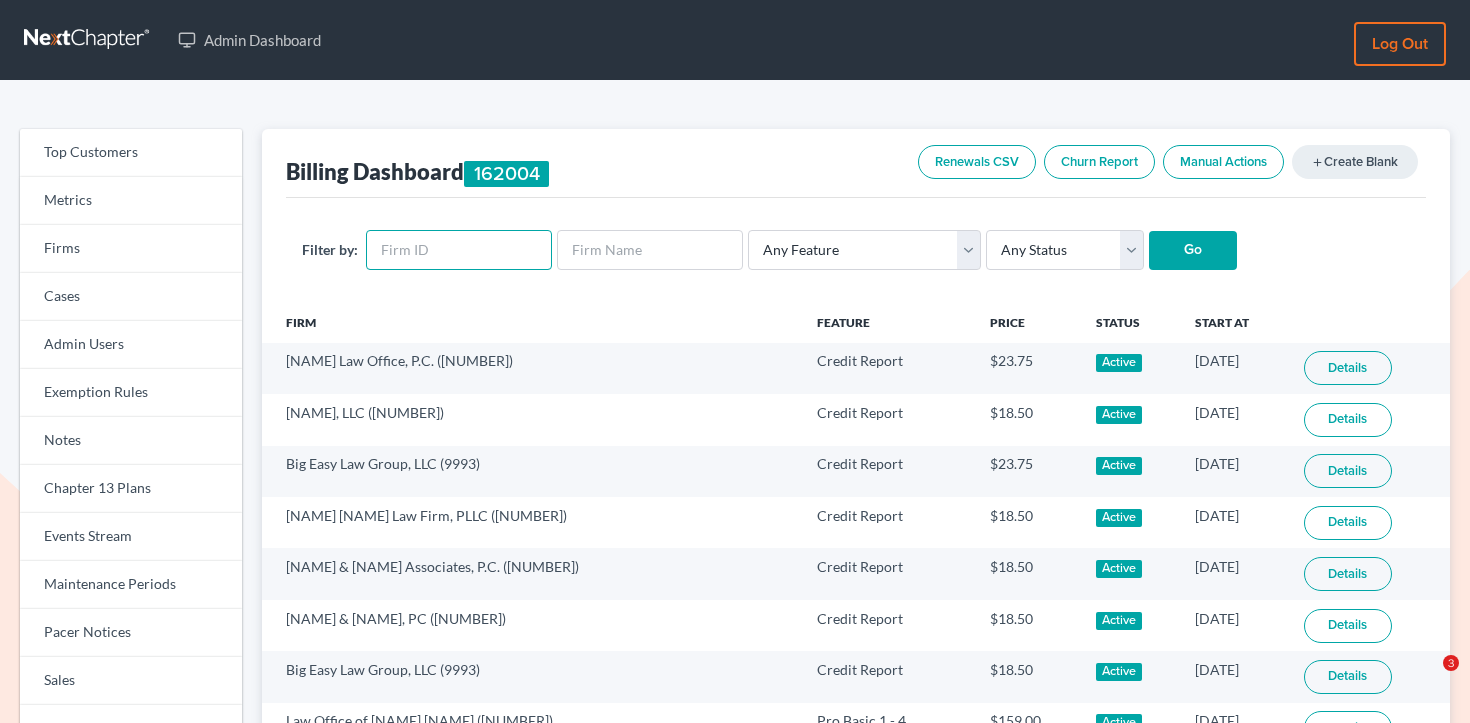 paste on "6611" 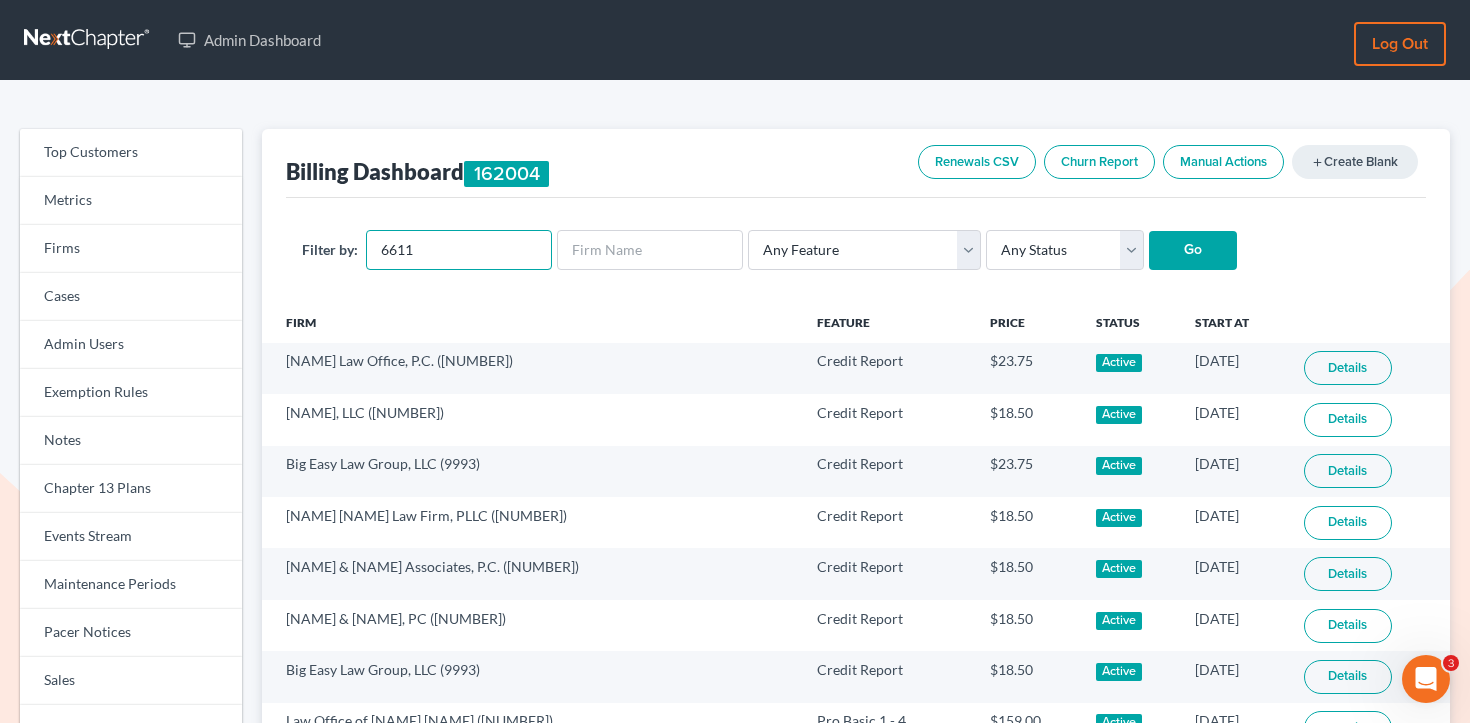scroll, scrollTop: 0, scrollLeft: 0, axis: both 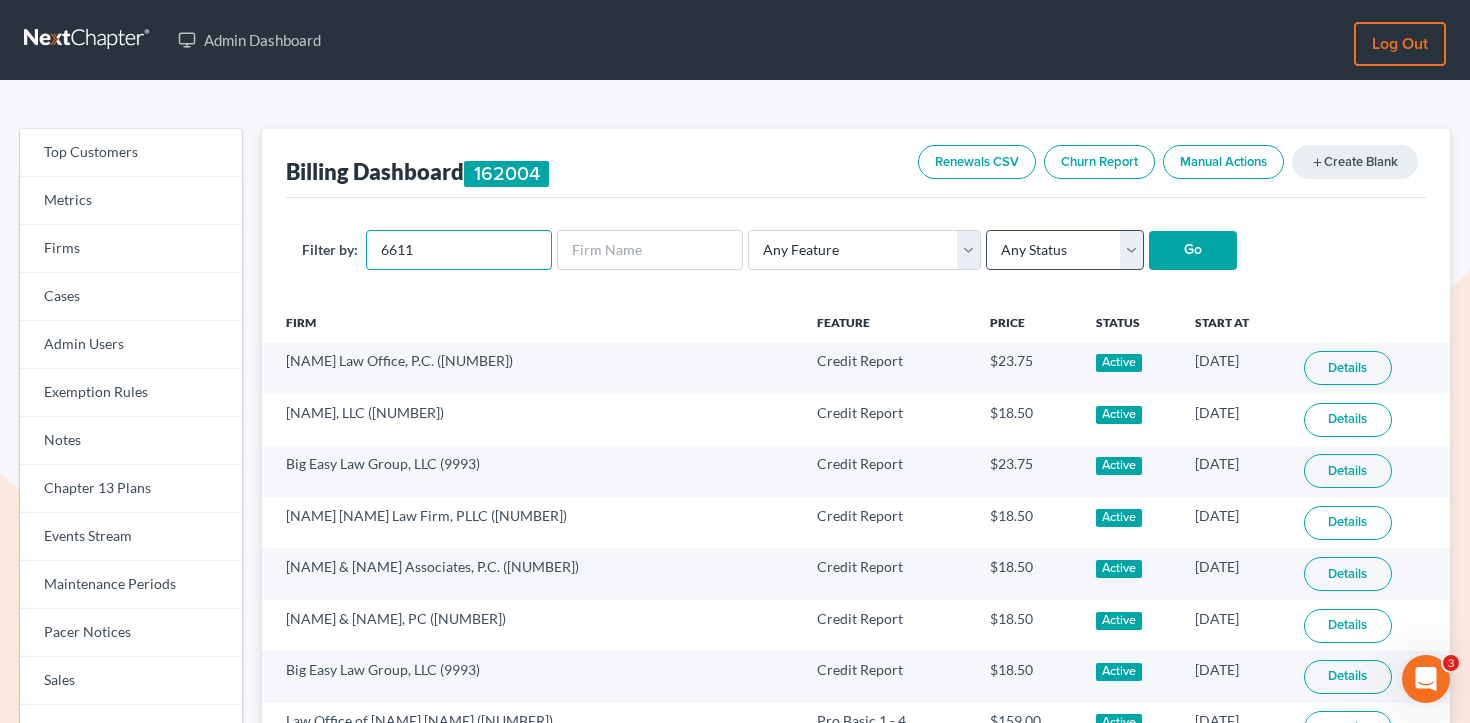 type on "6611" 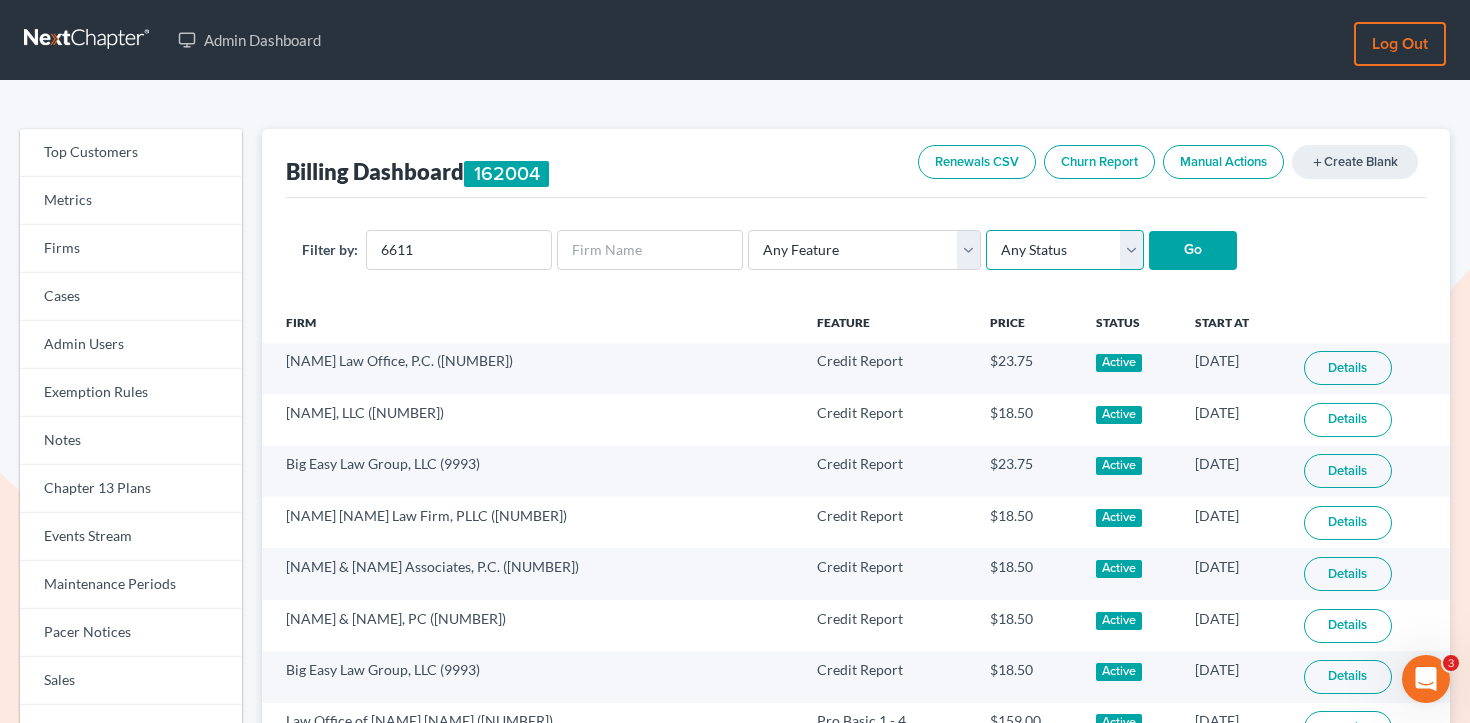 click on "Any Status
Active
Inactive
Pending
Expired
Error
Pending Charges" at bounding box center (1065, 250) 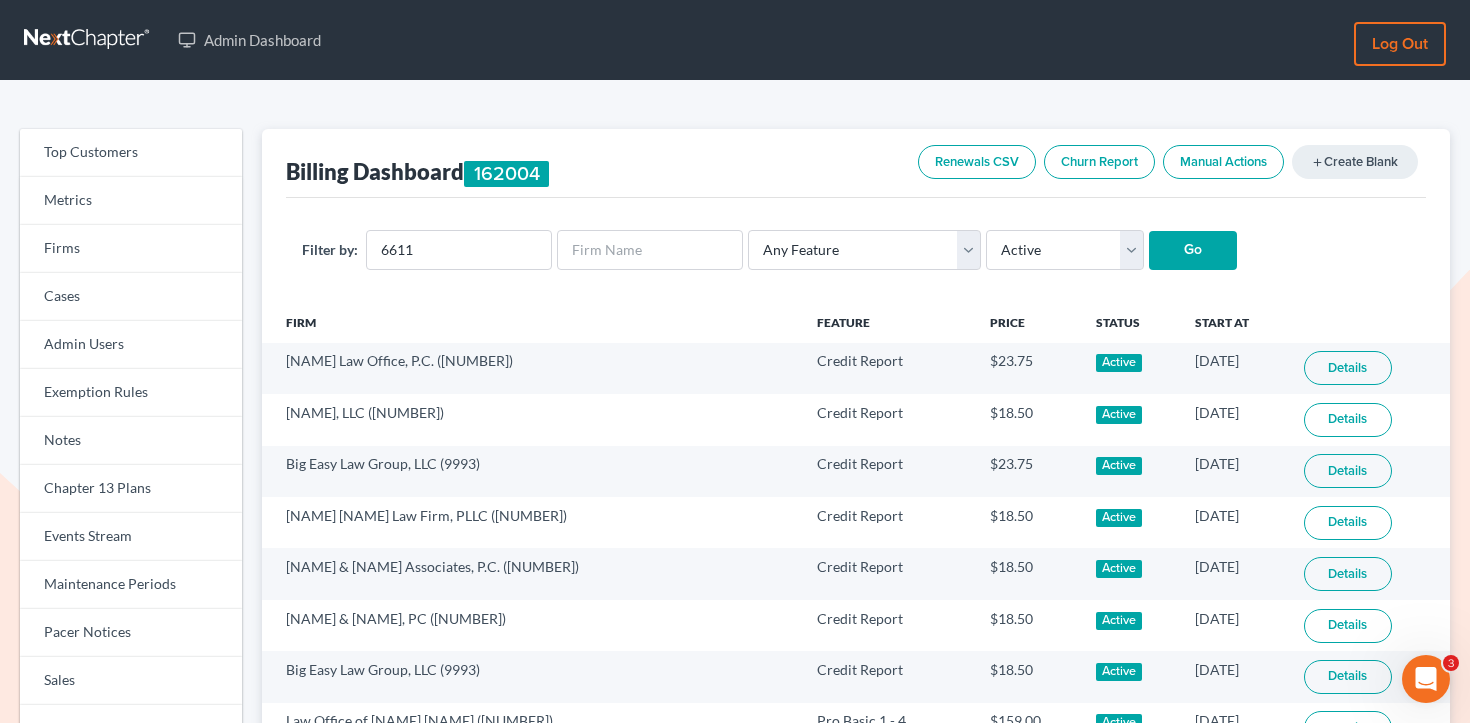 click on "Go" at bounding box center (1193, 251) 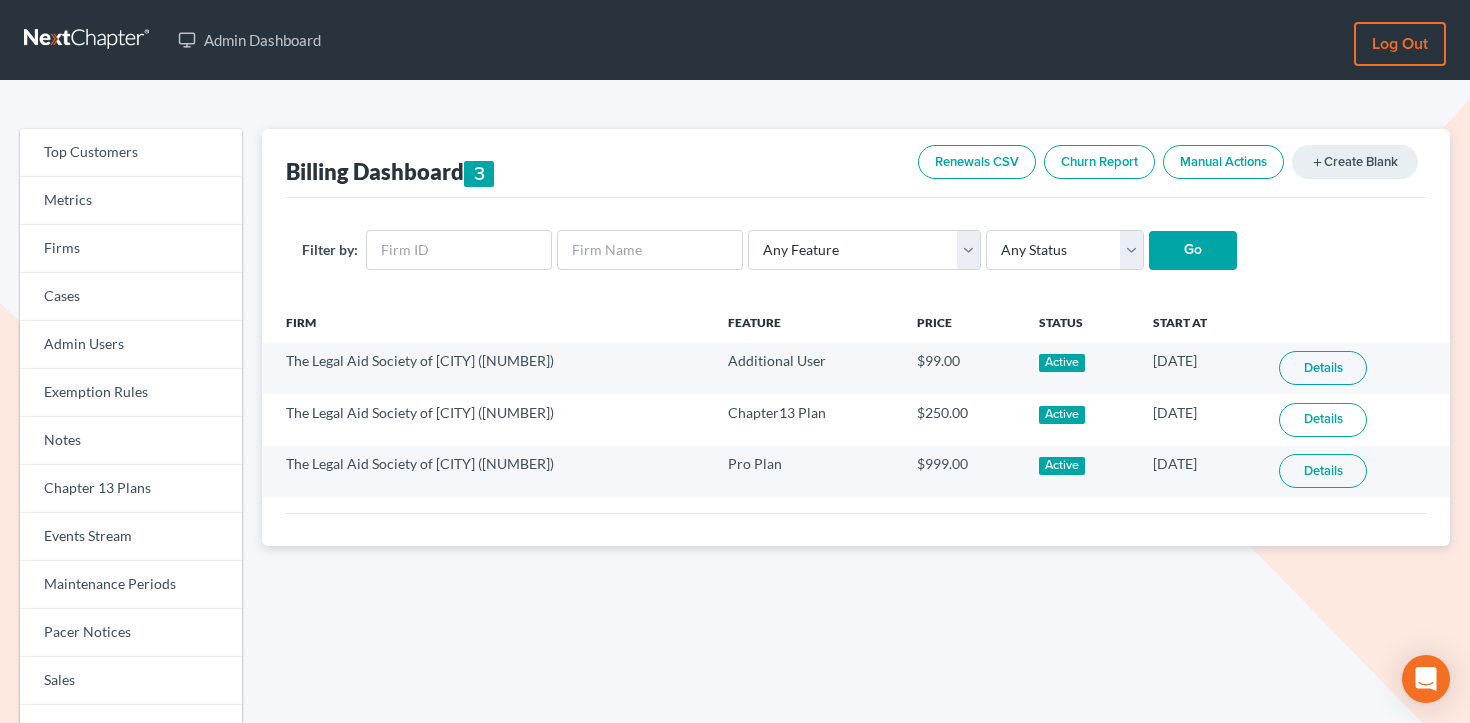 scroll, scrollTop: 0, scrollLeft: 0, axis: both 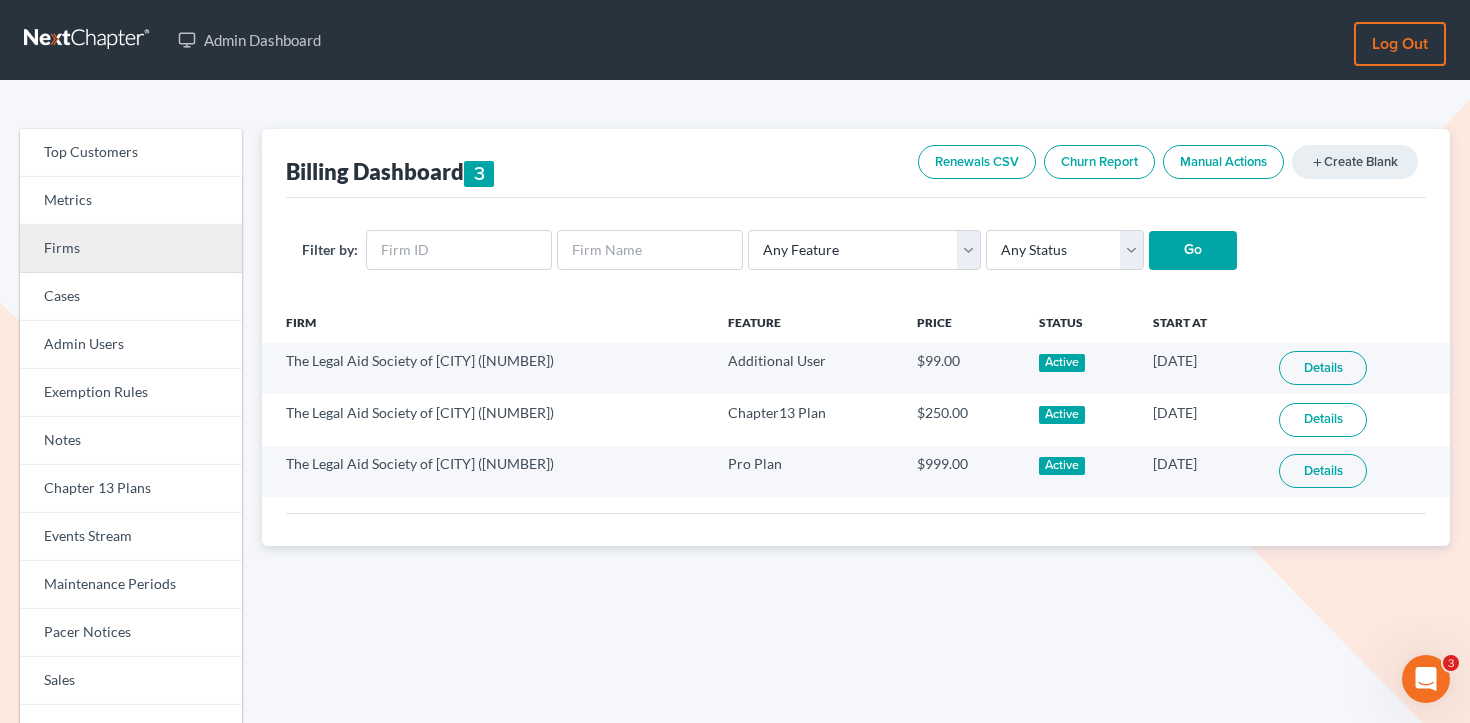 click on "Firms" at bounding box center (131, 249) 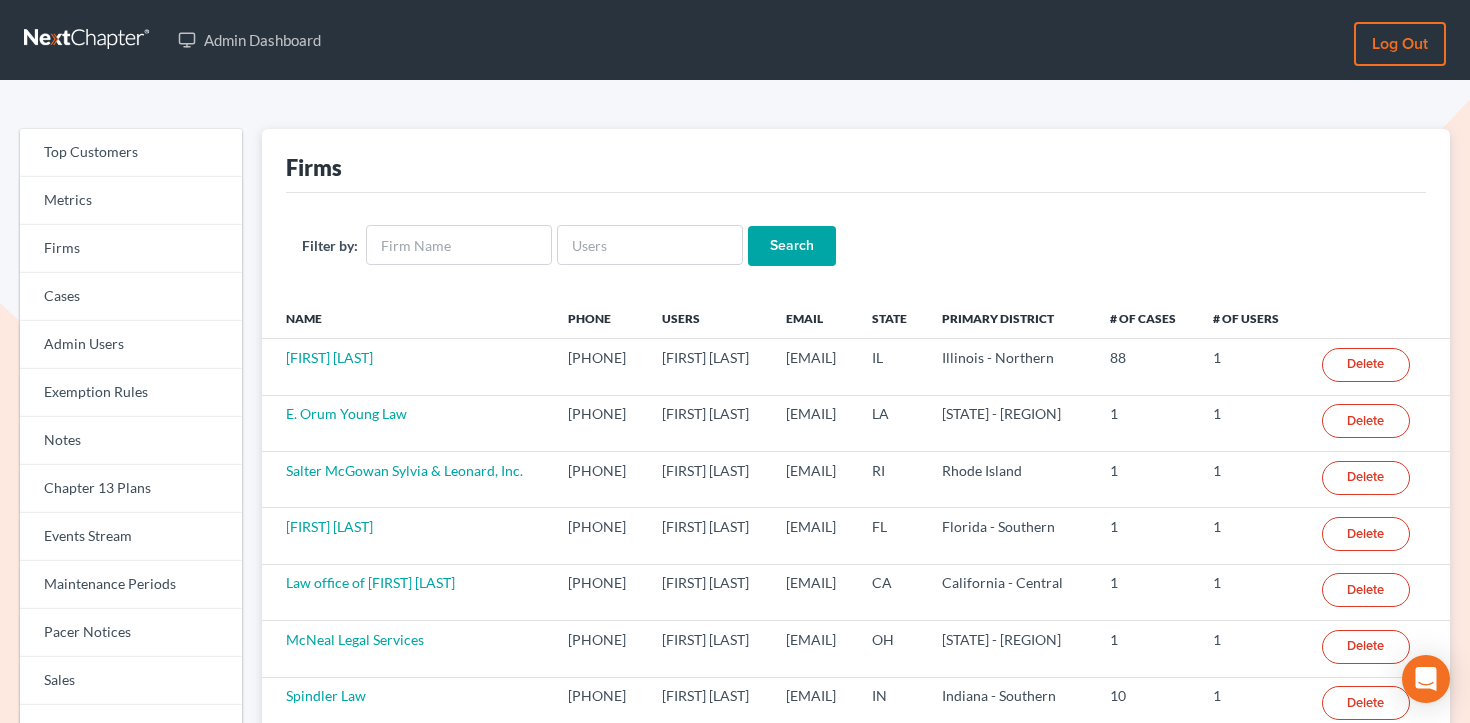 scroll, scrollTop: 0, scrollLeft: 0, axis: both 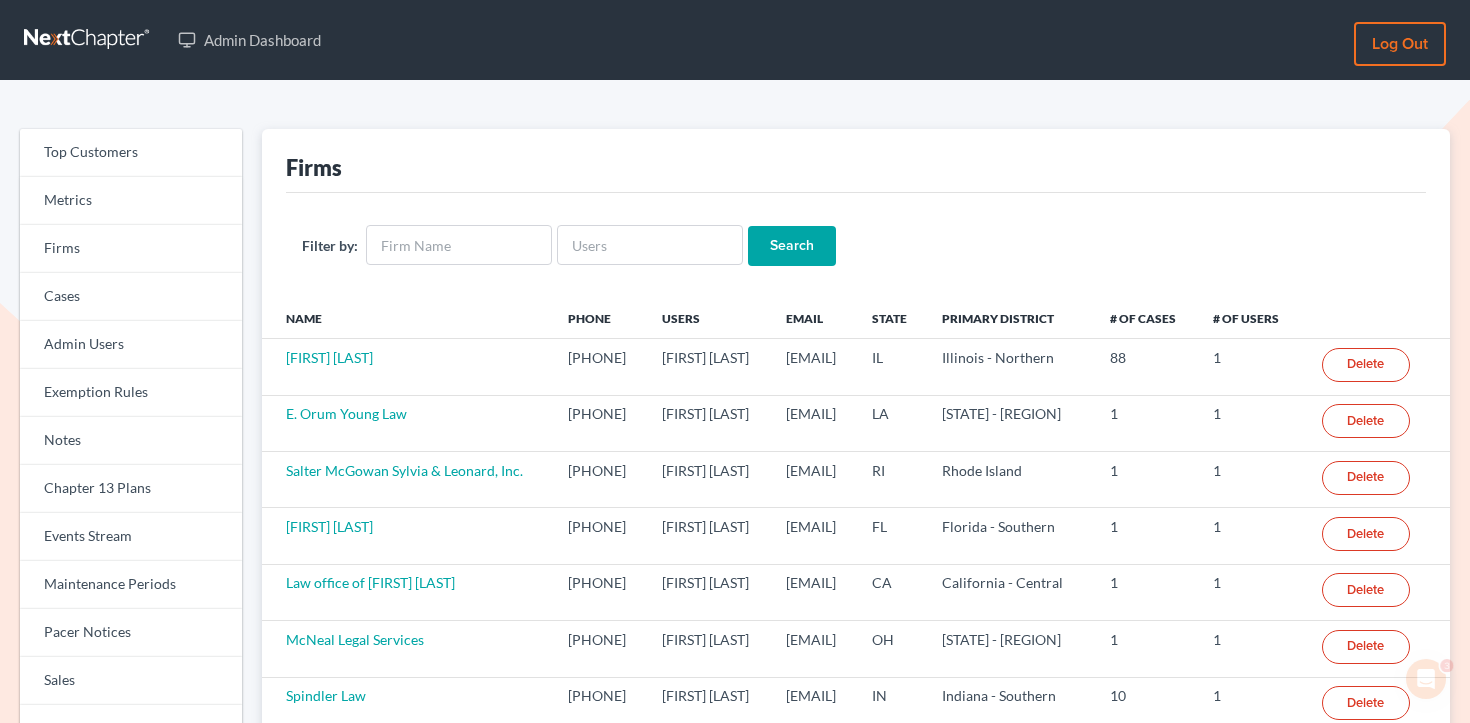 click on "Filter by: Search" at bounding box center (856, 245) 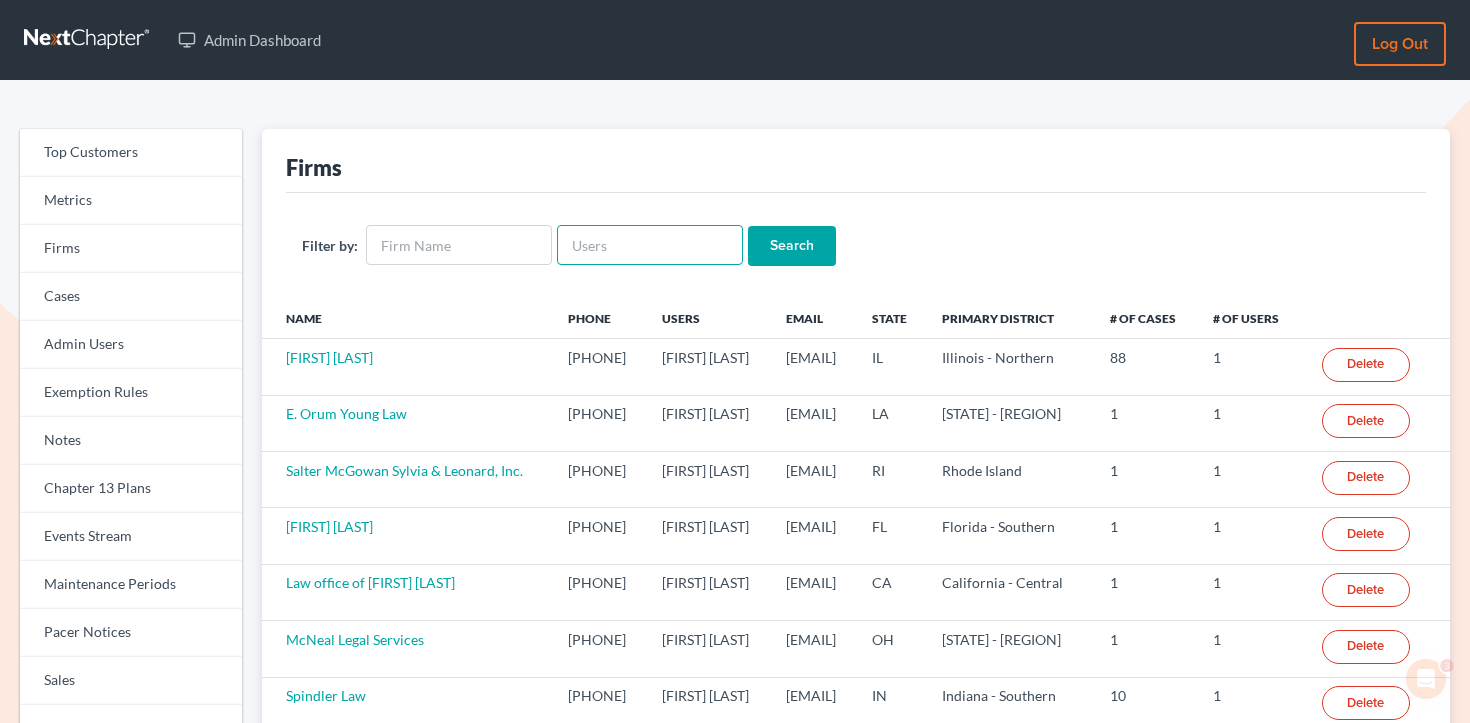 click at bounding box center (650, 245) 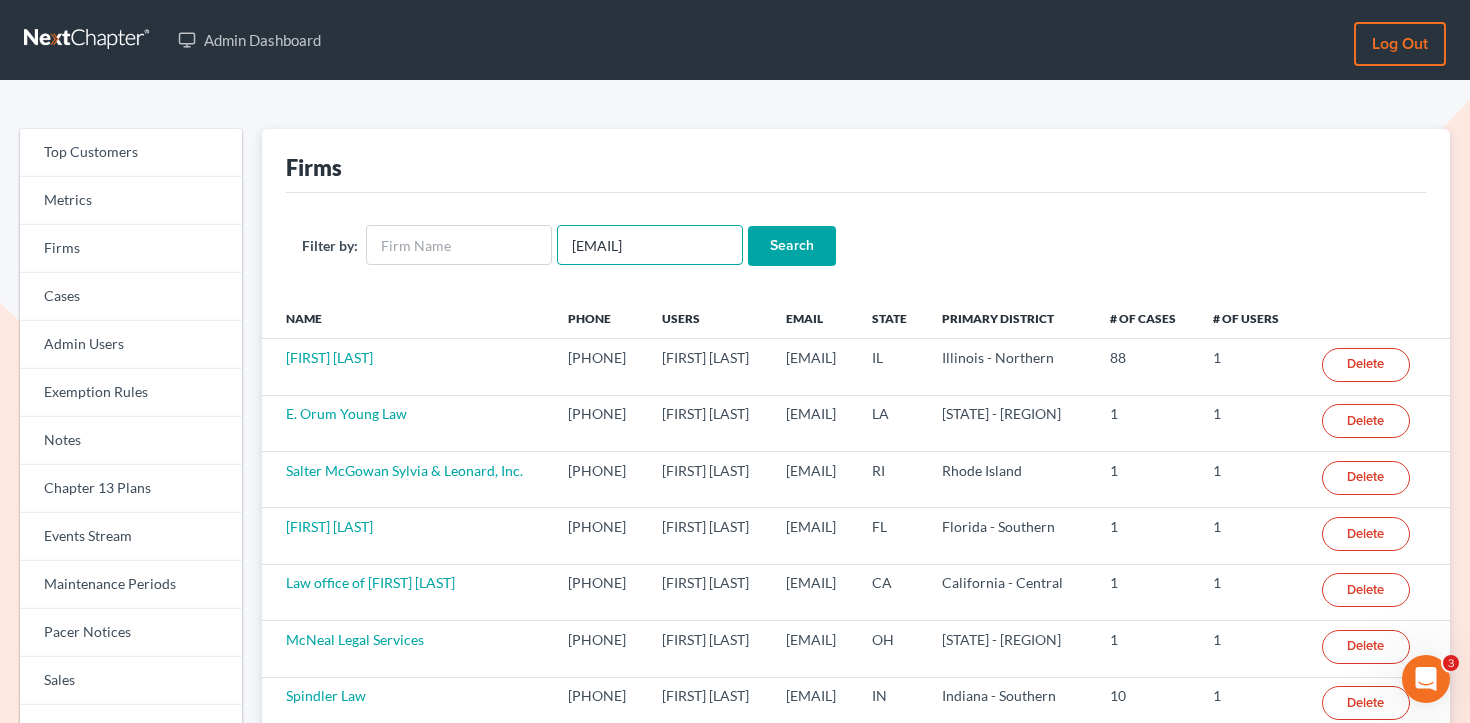 type on "[EMAIL]" 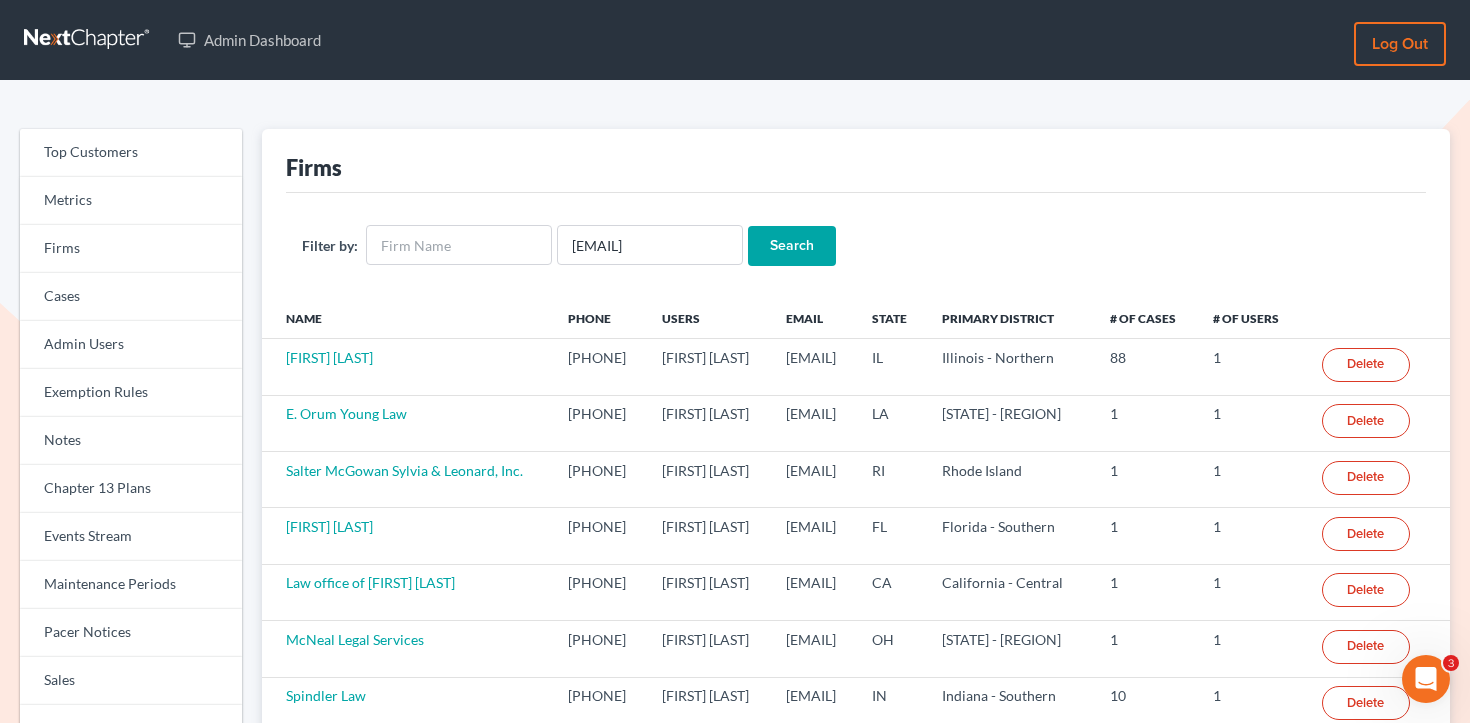 click on "Search" at bounding box center [792, 246] 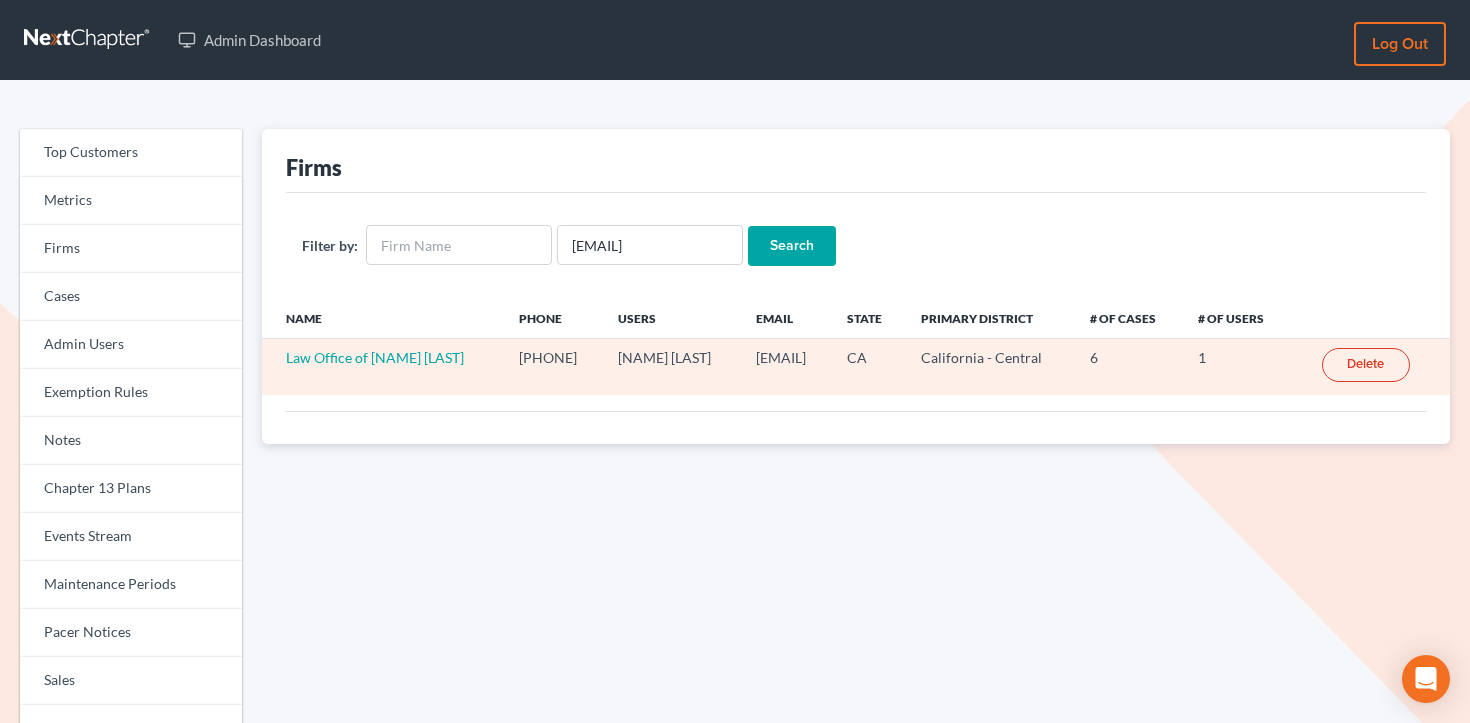 scroll, scrollTop: 0, scrollLeft: 0, axis: both 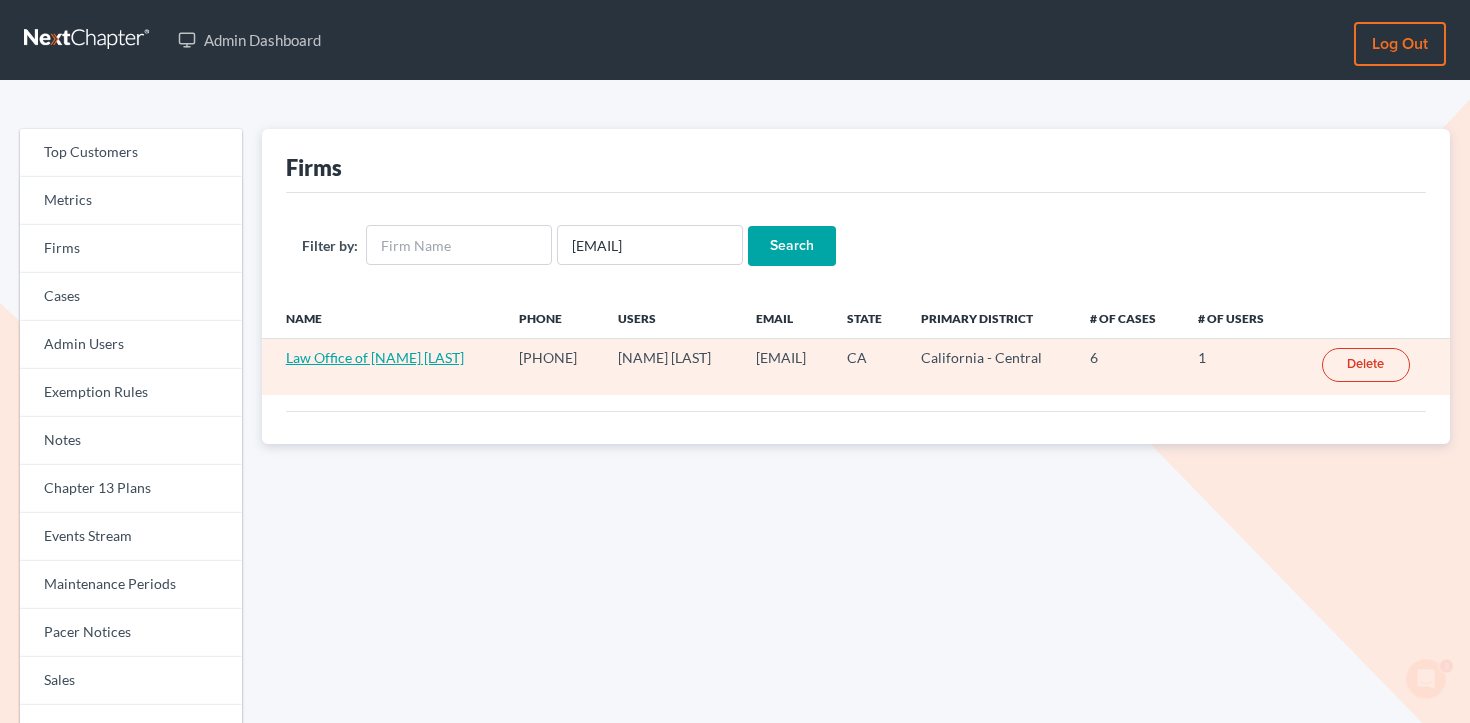 click on "Law Office of [NAME] [LAST]" at bounding box center [375, 357] 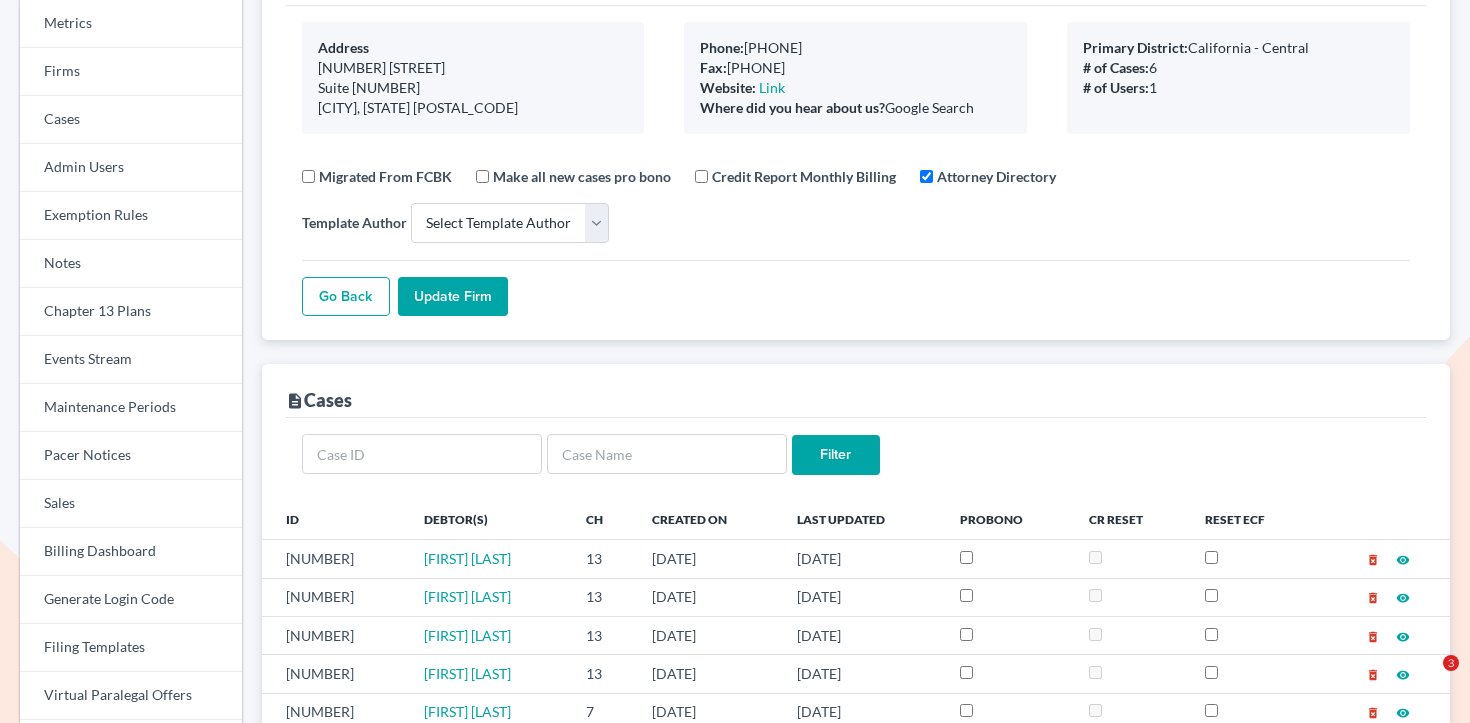 scroll, scrollTop: 271, scrollLeft: 0, axis: vertical 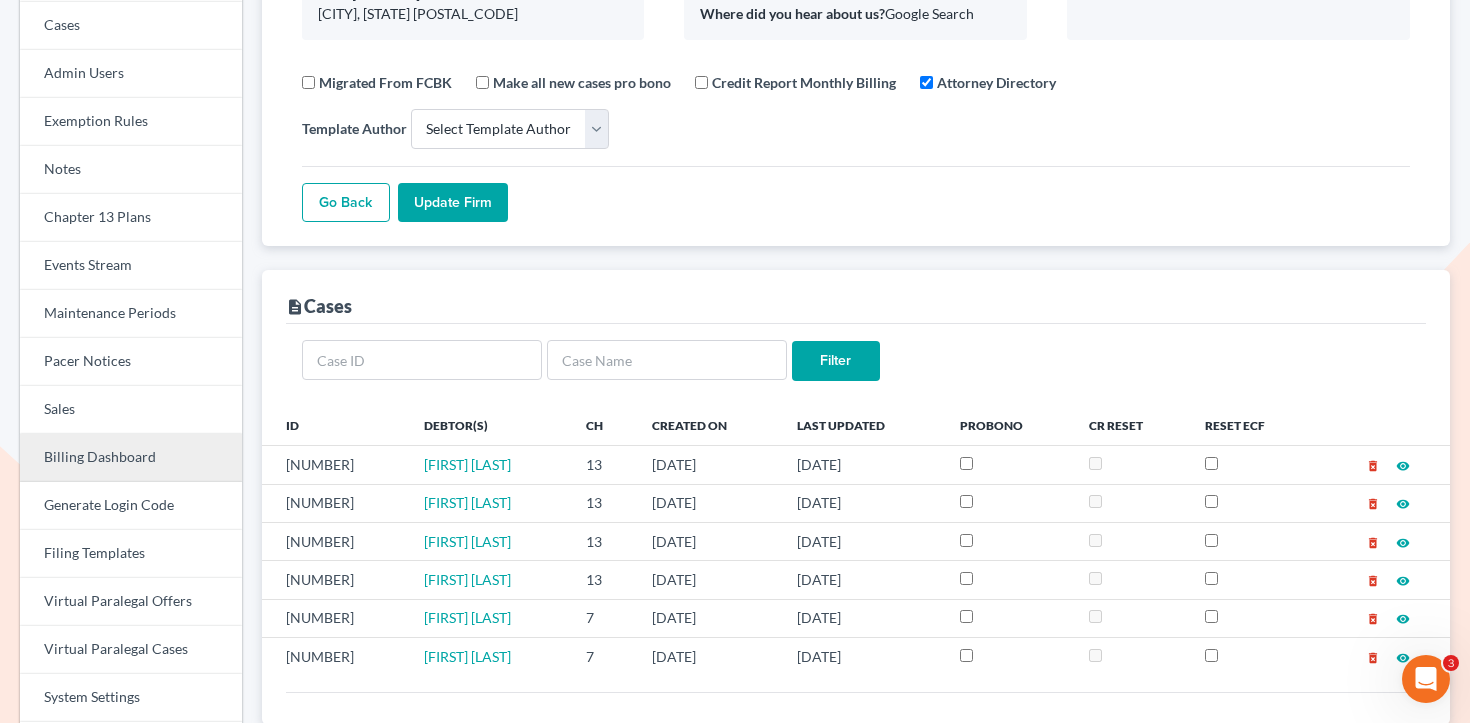 click on "Billing Dashboard" at bounding box center [131, 458] 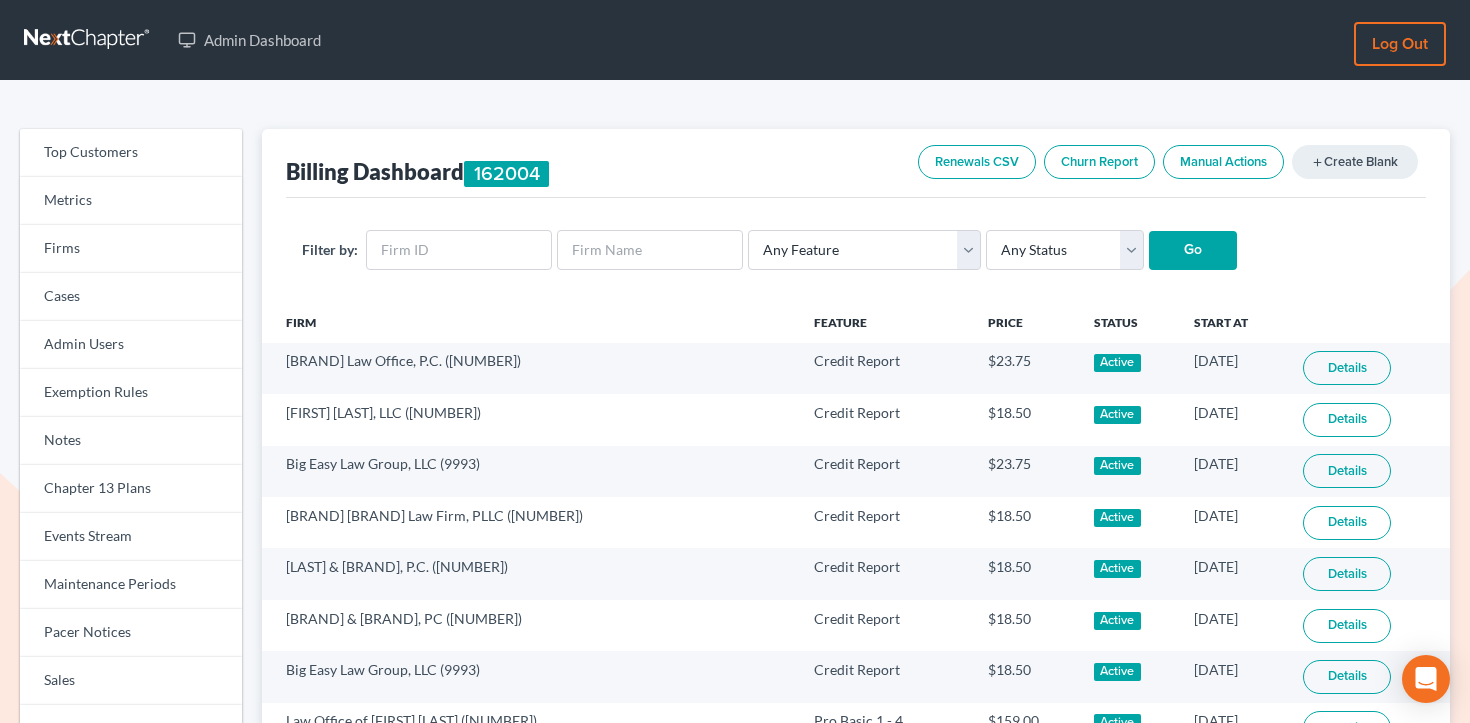 click on "Filter by: Any Feature
Start Plus Plan
Pro Plus Plan
Whoa Plan
Credit Report
Credit Report Monthly
Final Packet
ECF Full
ECF Emergency
Chapter 13 Plan
MyChapter
NextMessage
NextMessage - Campaign
Pacer Notices
Doc Creator
Virtual Paralegal
Virtual Paralegal - Hourly
Virtual Paralegal Annual 5
Virtual Paralegal Annual 10
Virtual Paralegal Annual 15
Virtual Paralegal Annual 15+
Concierge
Case Transfer
Additional User
Additional User Loyalty
Start Plan (Loyalty)
Grow Plan (Loyalty)
Pro Plan (Loyalty)
Start Plan
Grow Plan
Pro Plan
Whoa Plan (Loyalty)
Doc Pro Monthly
Doc Whoa Monthly
Doc Pro
Doc Whoa
Form Suite
Pro Basic 1 - 4
Pro Basic 5 - 11
Pro Basic 12+
Pro Plus 1 - 11
Pro Plus 12+ Any Status
Active
Inactive
Pending
Expired
Error
Pending Charges Go" at bounding box center (856, 250) 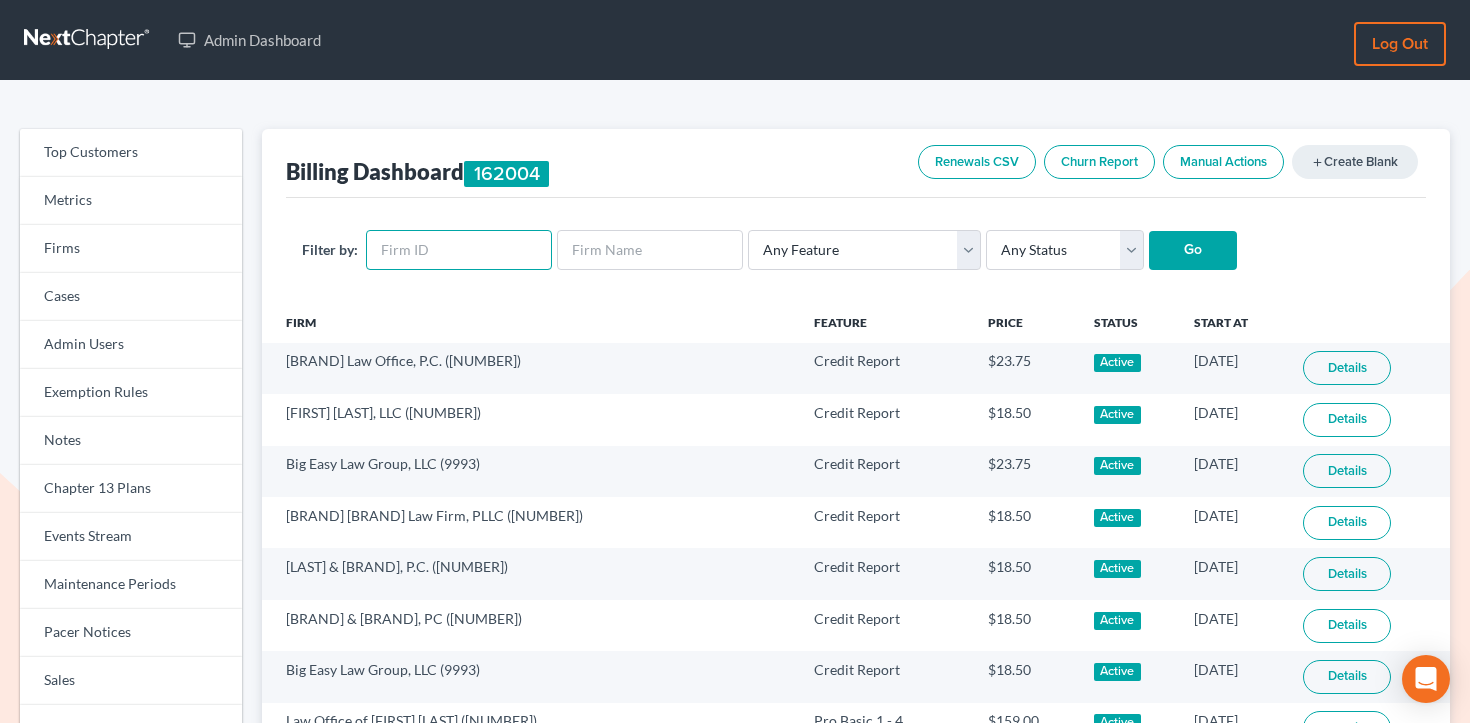 click at bounding box center [459, 250] 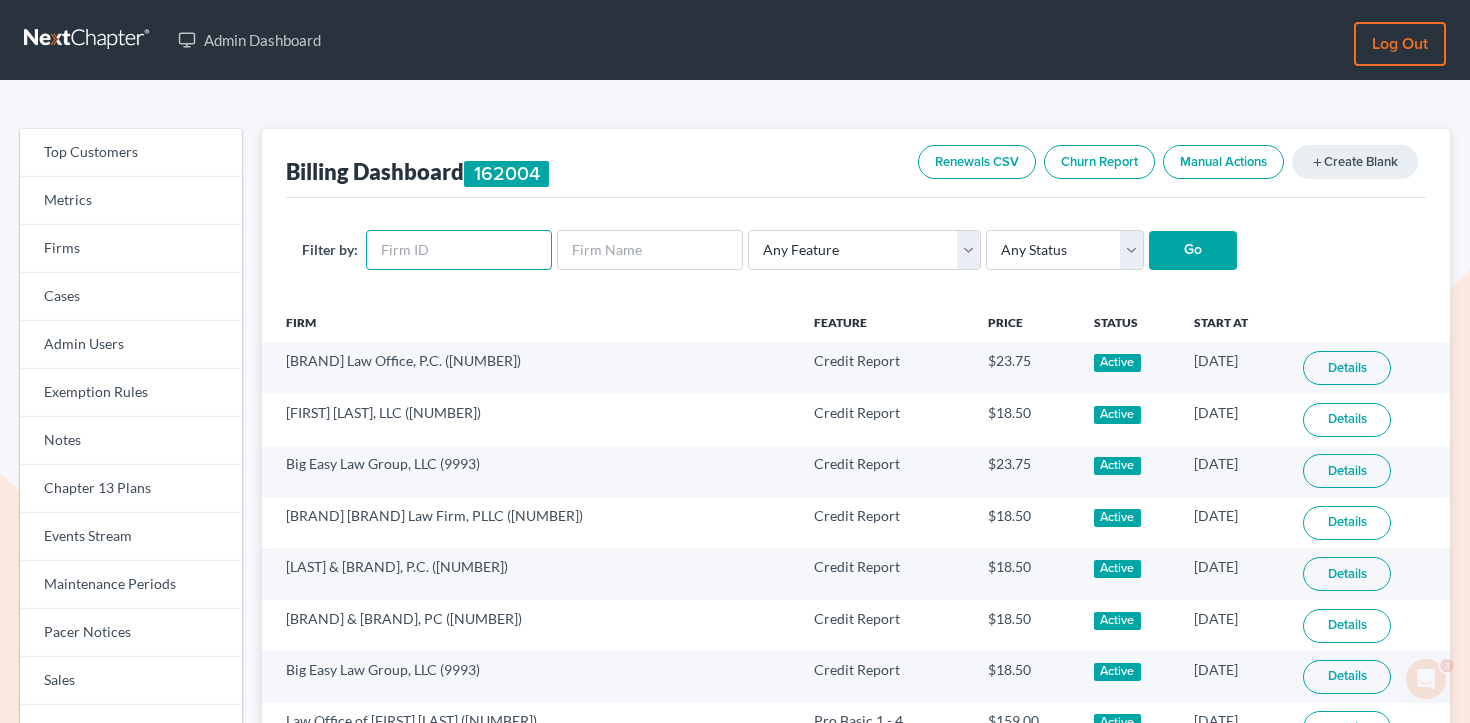 scroll, scrollTop: 0, scrollLeft: 0, axis: both 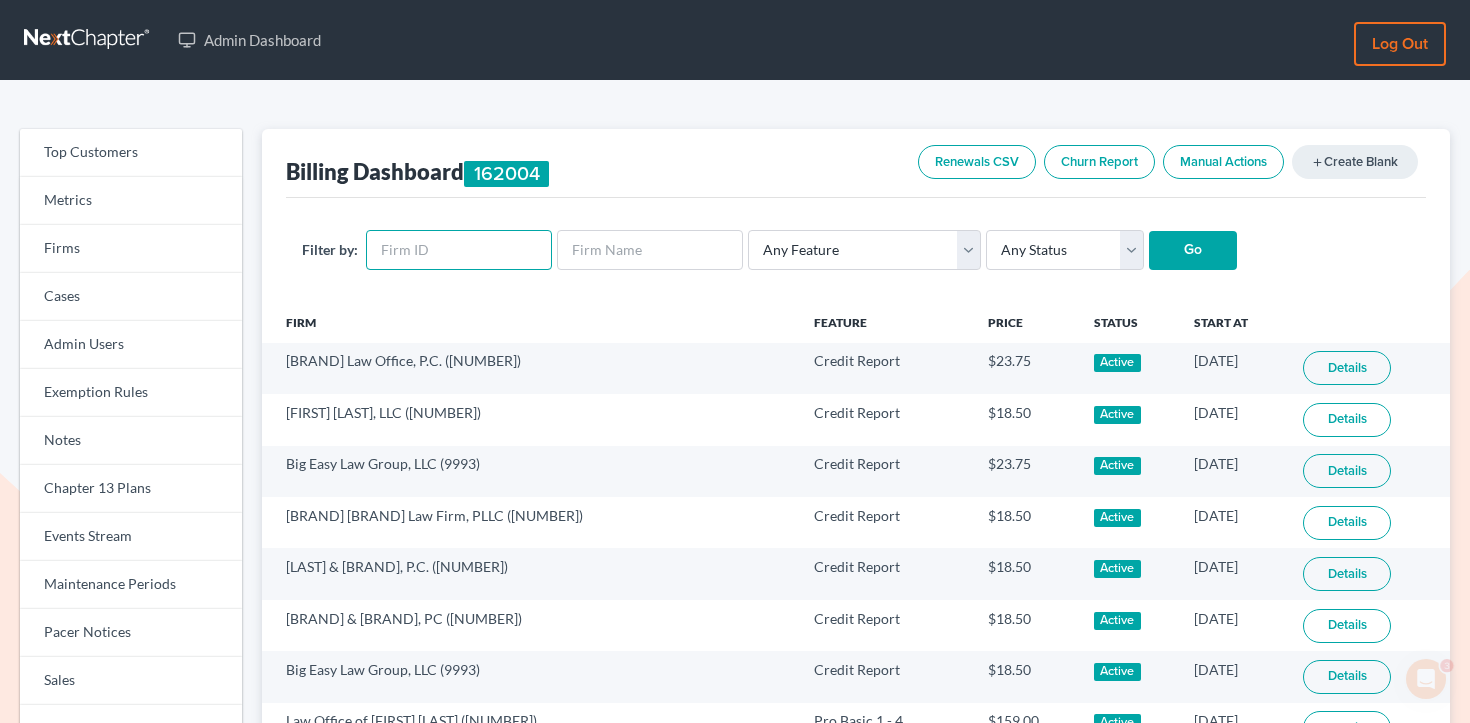 paste on "3449" 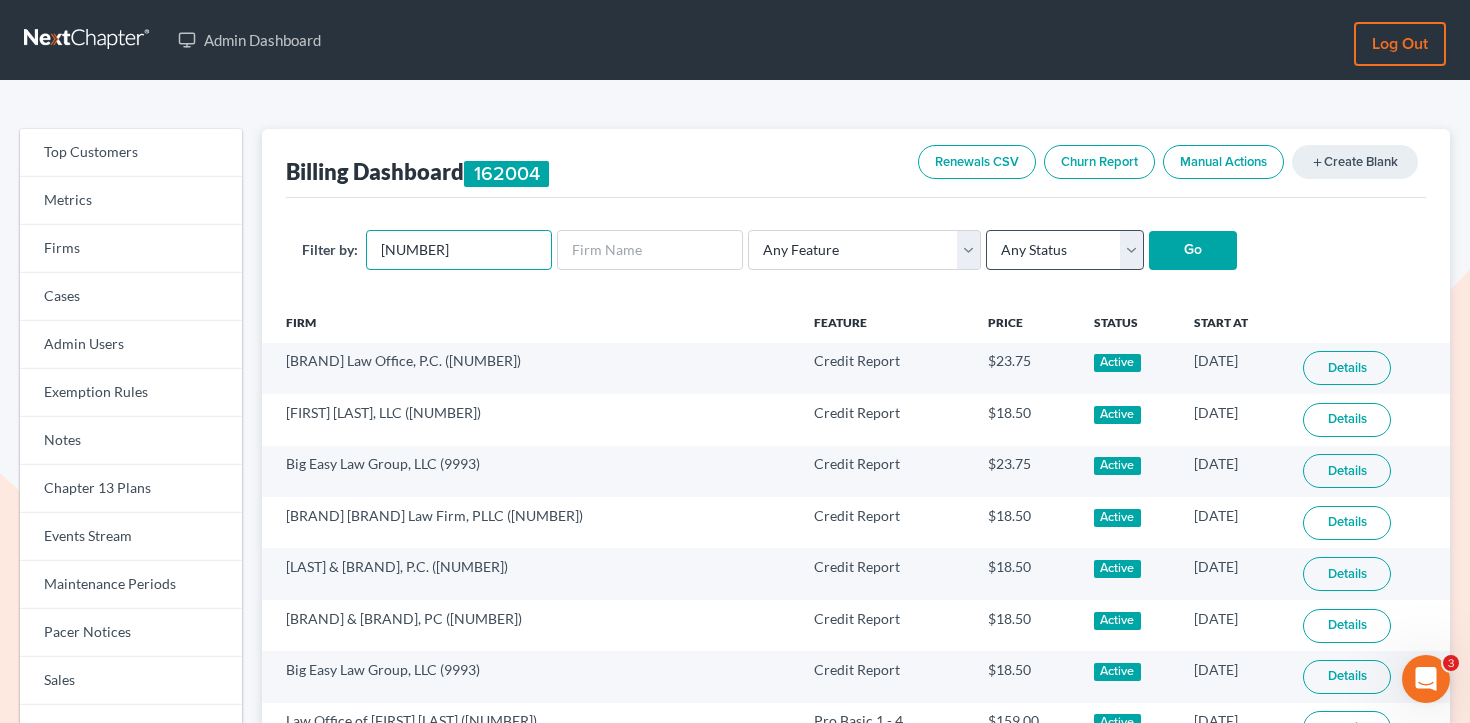 type on "3449" 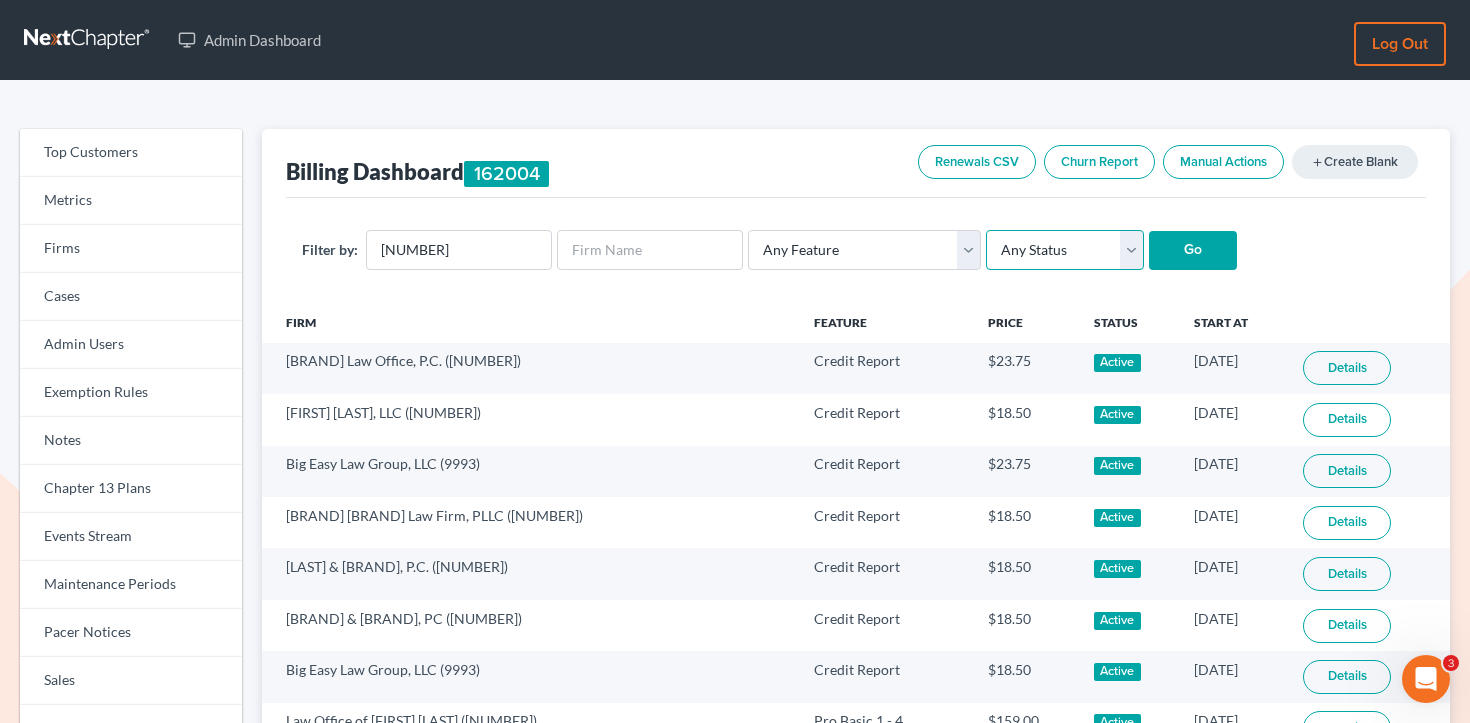 click on "Any Status
Active
Inactive
Pending
Expired
Error
Pending Charges" at bounding box center [1065, 250] 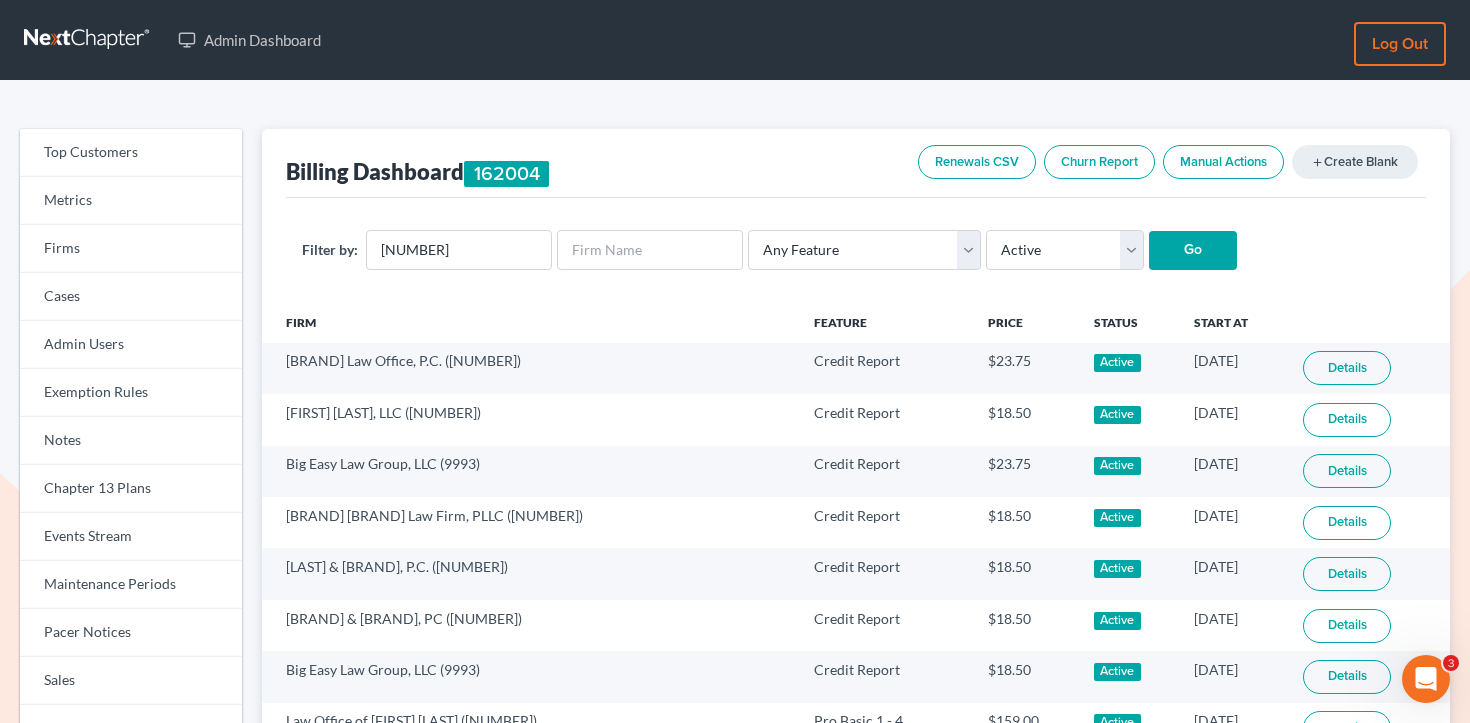 click on "Go" at bounding box center [1193, 251] 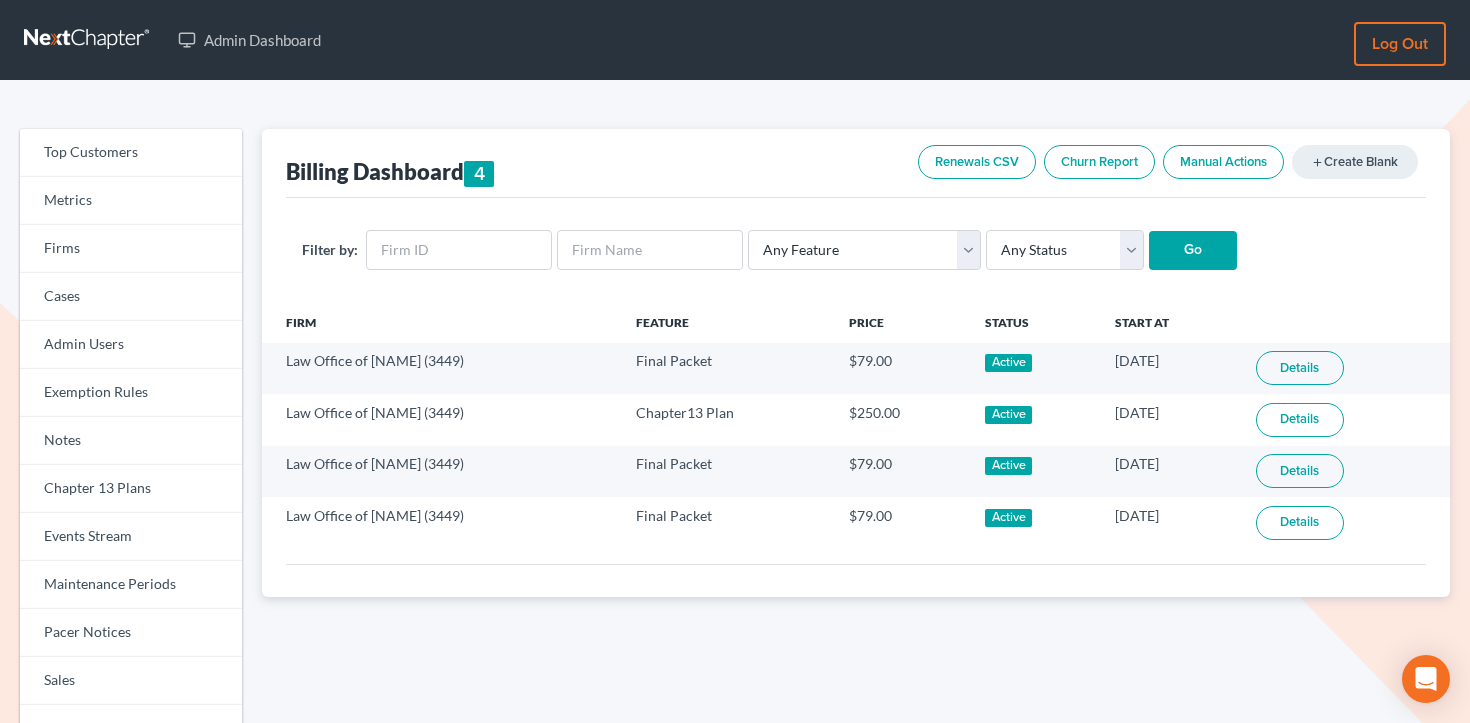 scroll, scrollTop: 0, scrollLeft: 0, axis: both 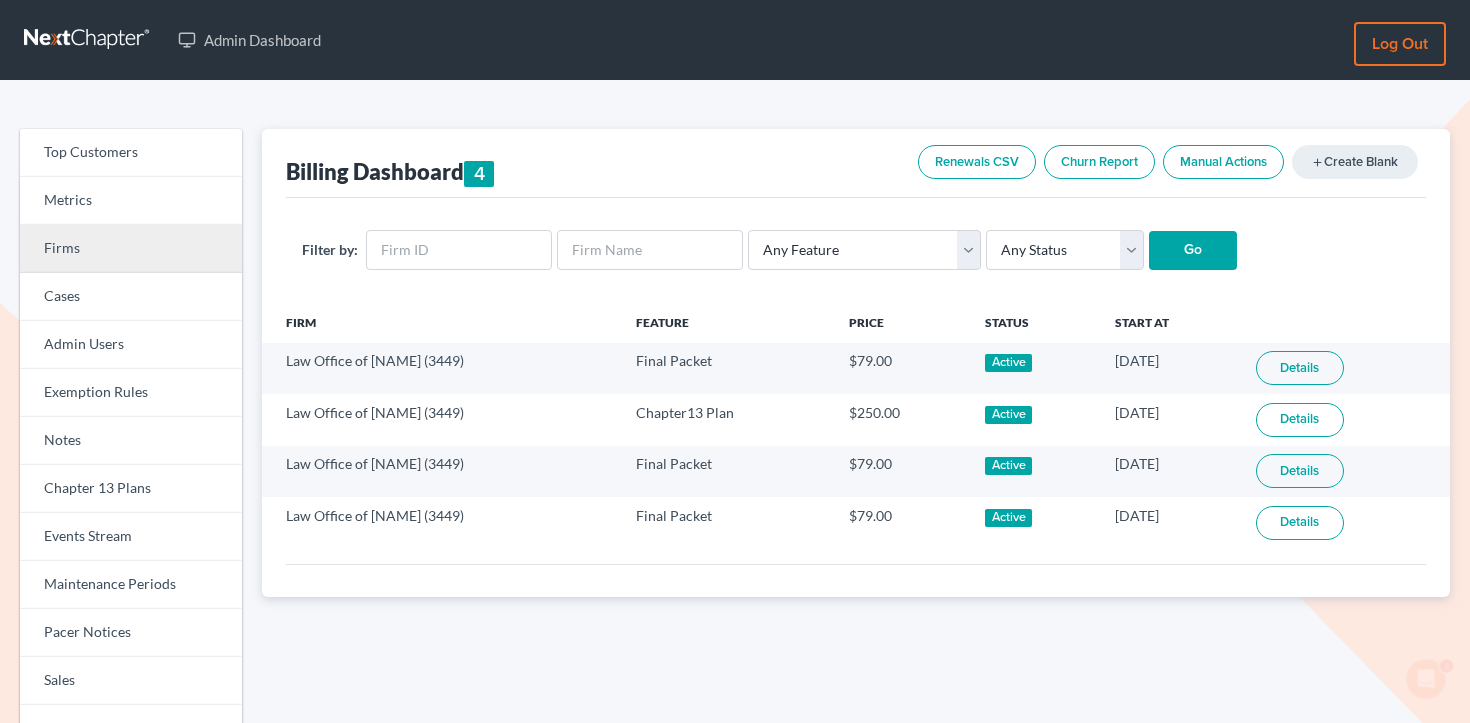 click on "Firms" at bounding box center [131, 249] 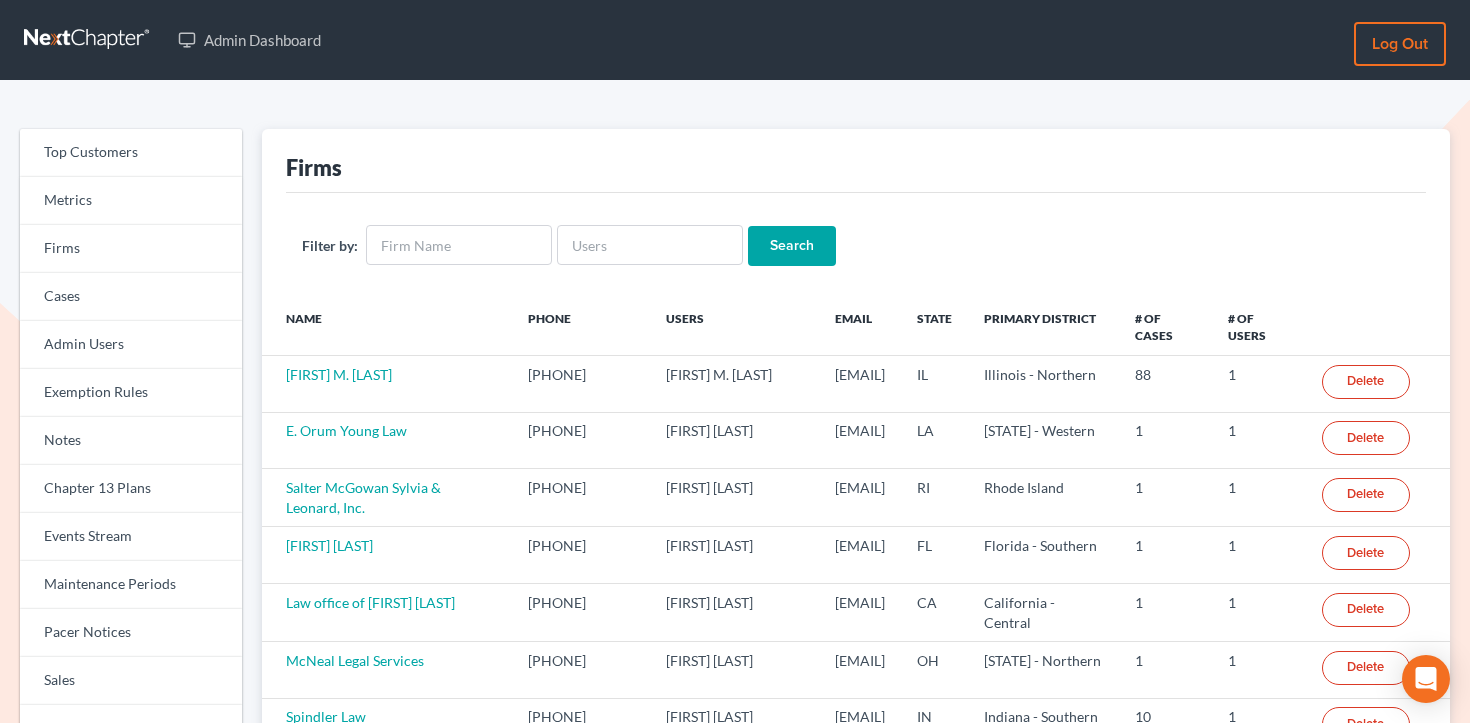 click at bounding box center [650, 245] 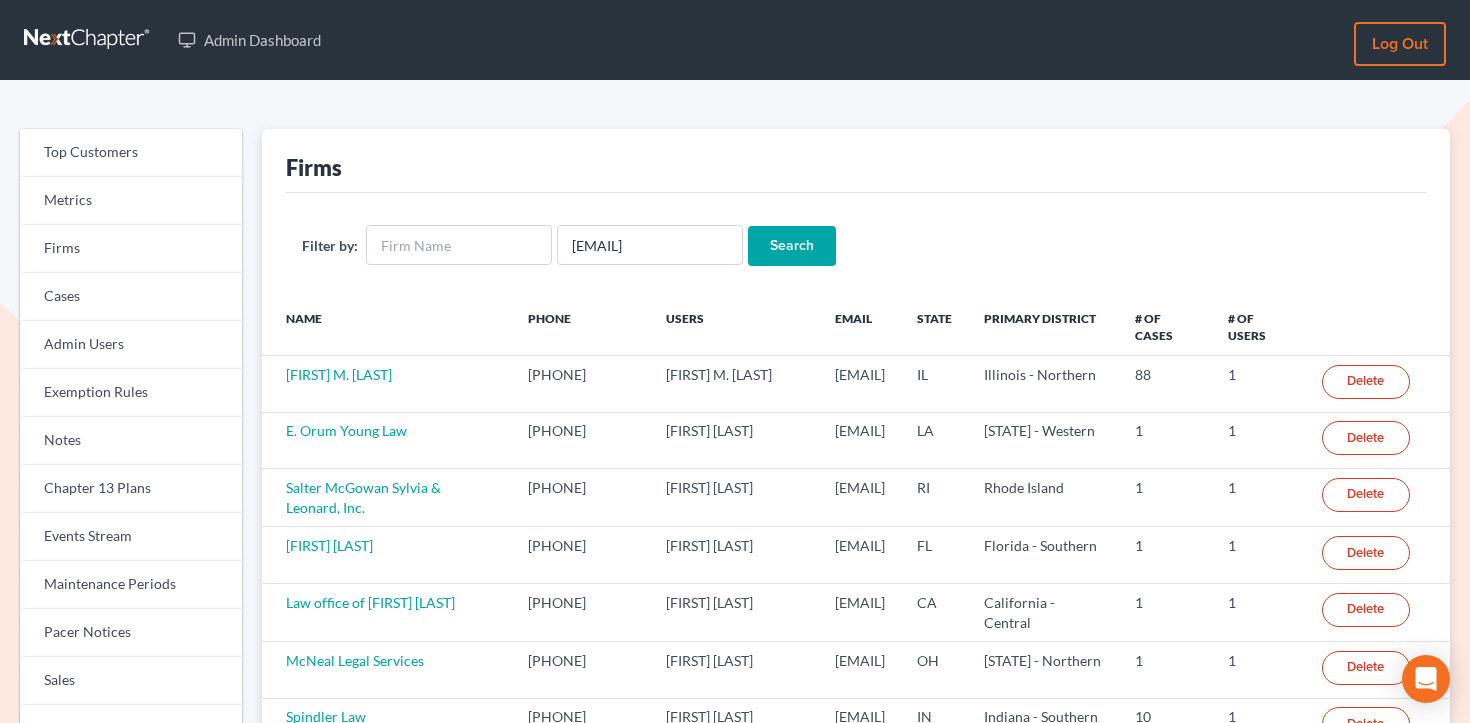 scroll, scrollTop: 0, scrollLeft: 39, axis: horizontal 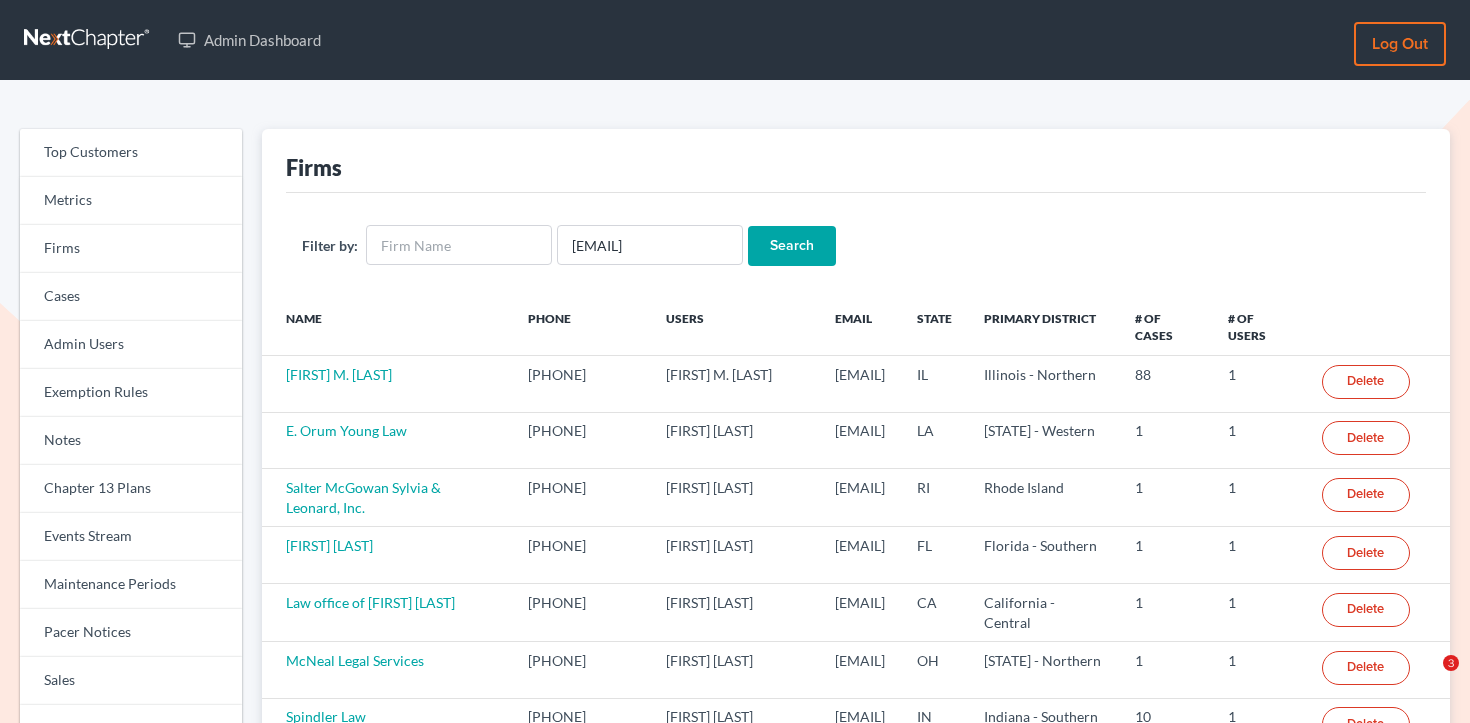 click on "Search" at bounding box center (792, 246) 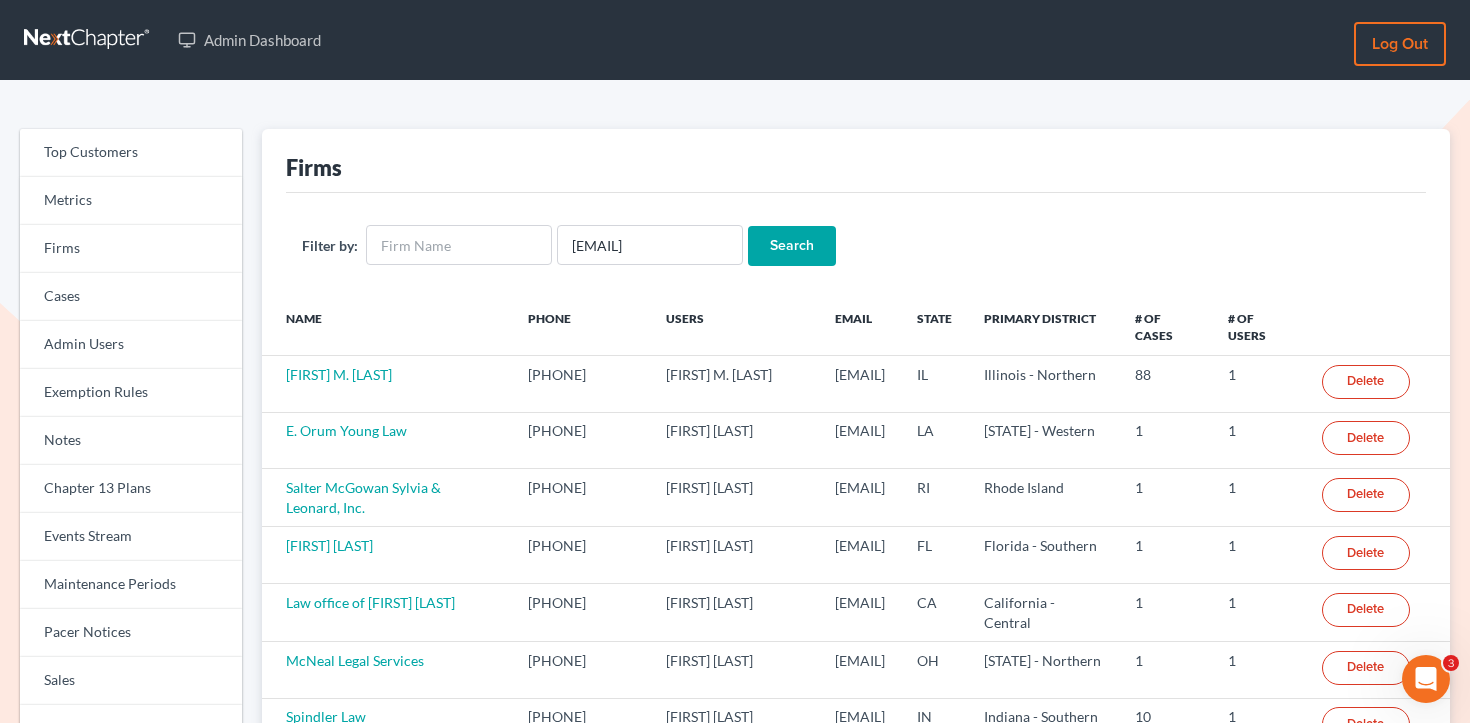 scroll, scrollTop: 0, scrollLeft: 0, axis: both 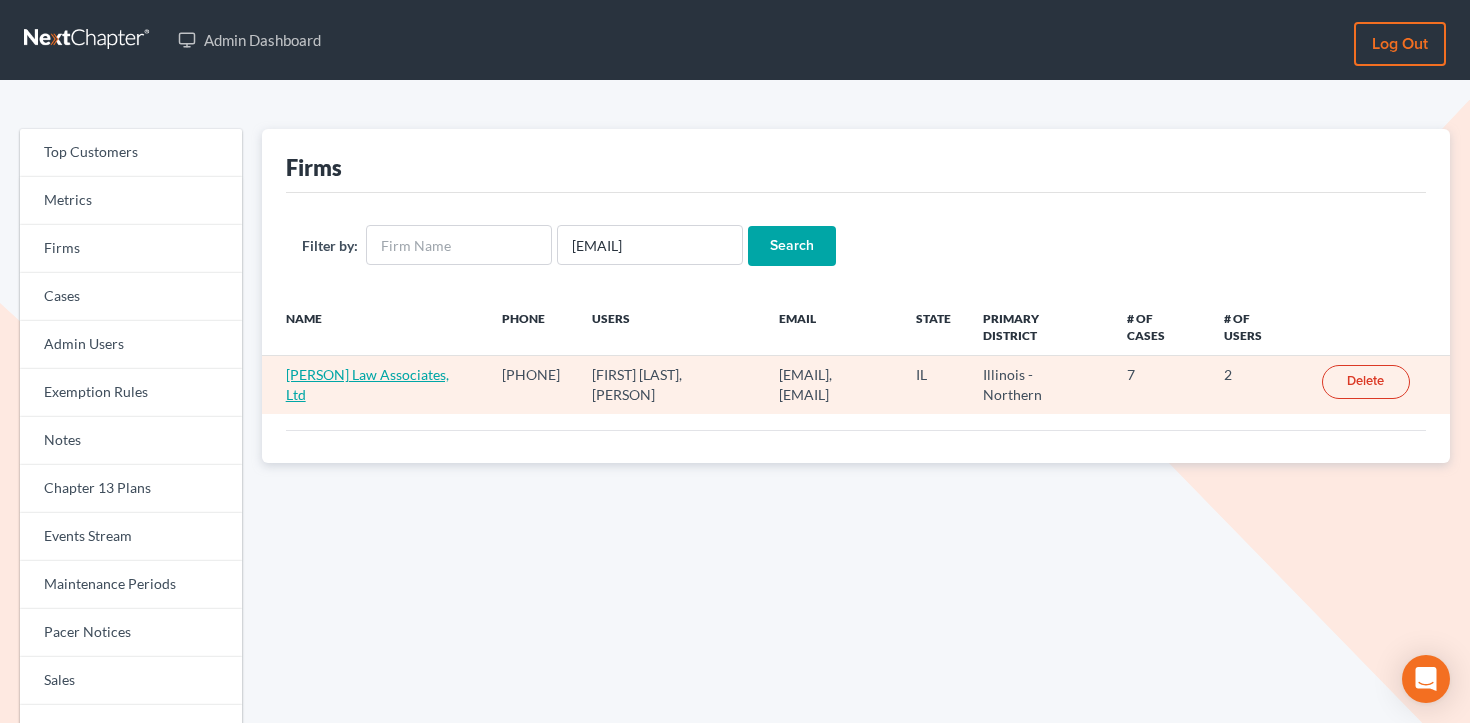 click on "Timothy Whelan Law Associates, Ltd" at bounding box center (367, 384) 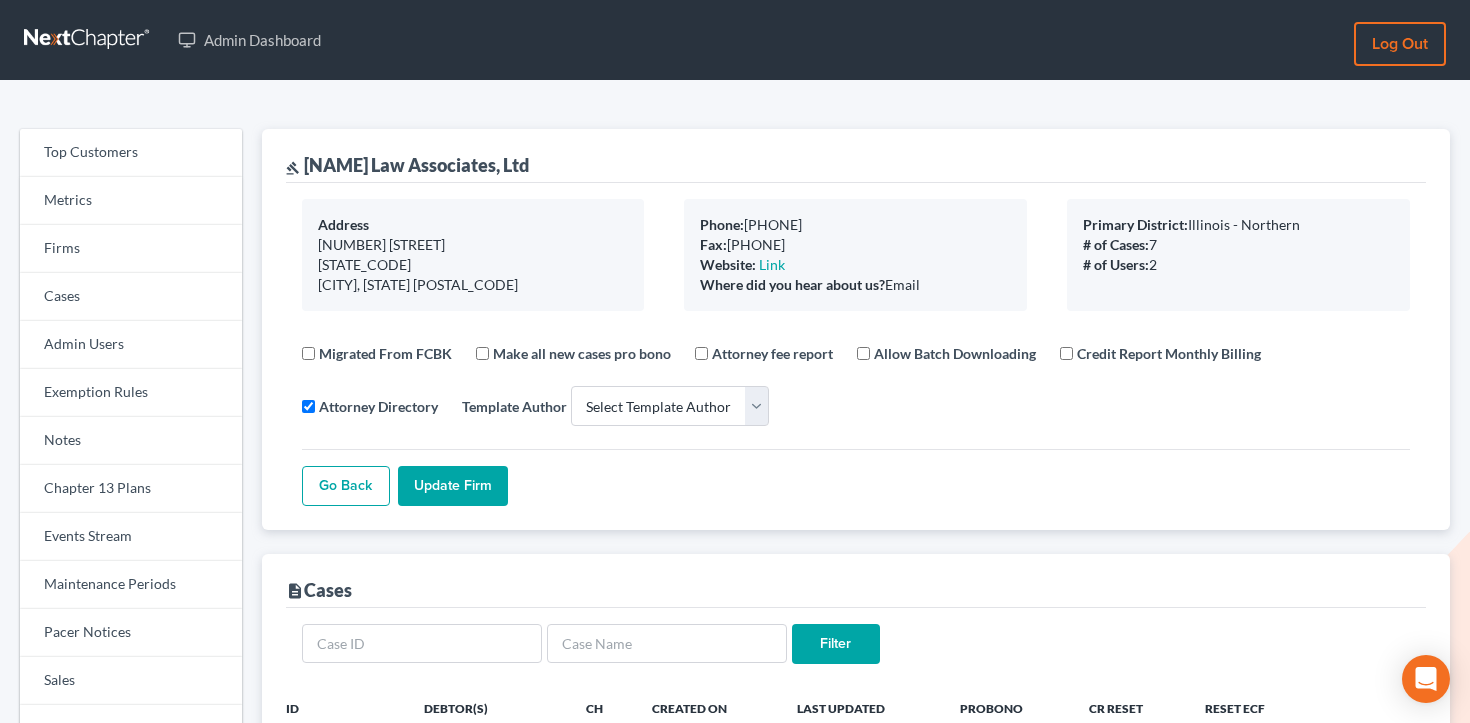 scroll, scrollTop: 0, scrollLeft: 0, axis: both 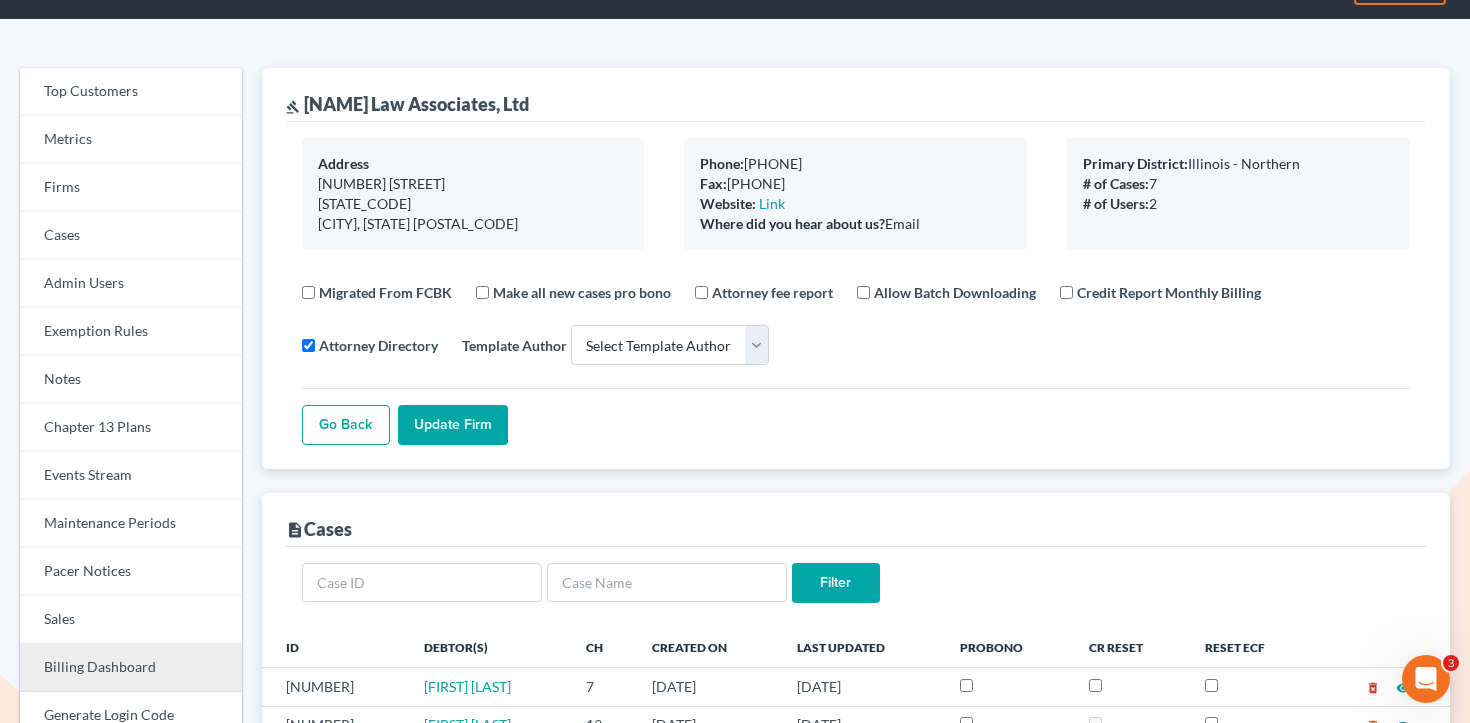 click on "Billing Dashboard" at bounding box center [131, 668] 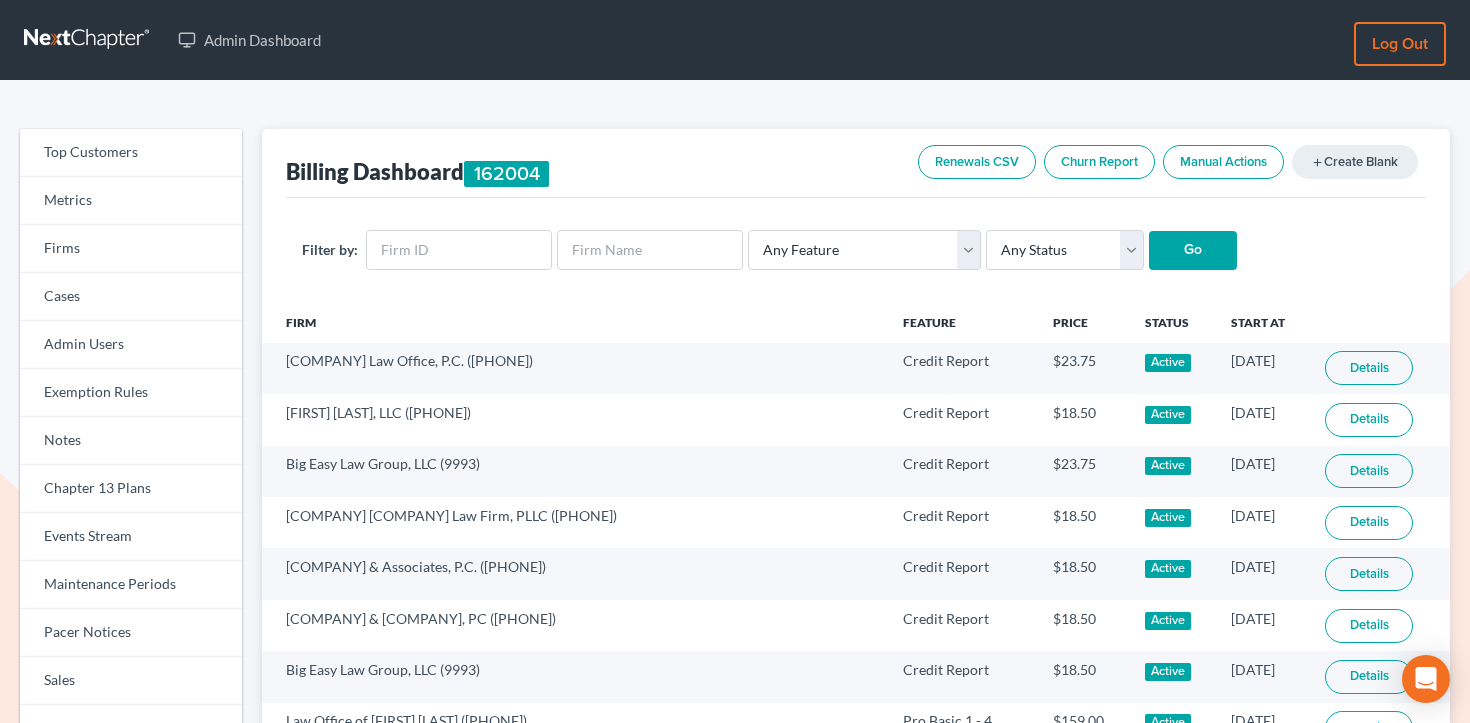 scroll, scrollTop: 0, scrollLeft: 0, axis: both 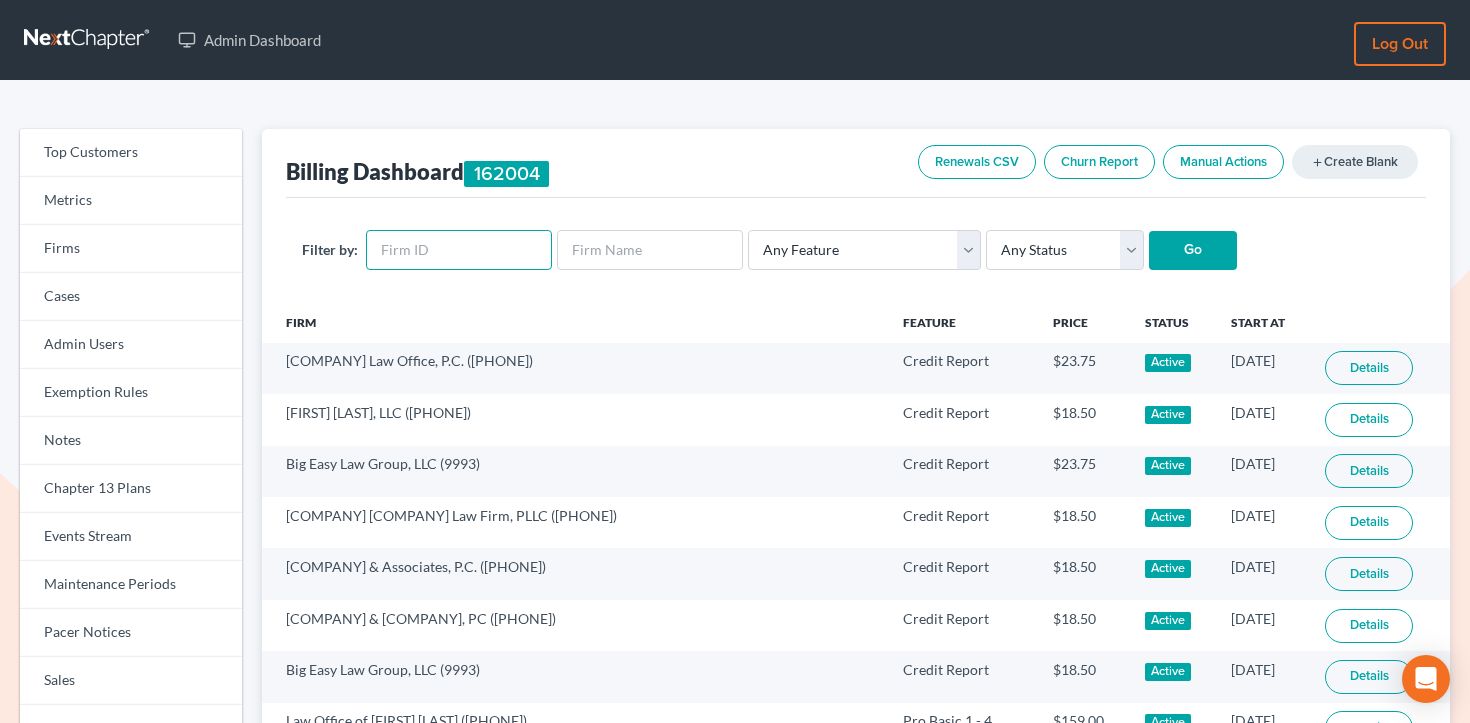 click at bounding box center (459, 250) 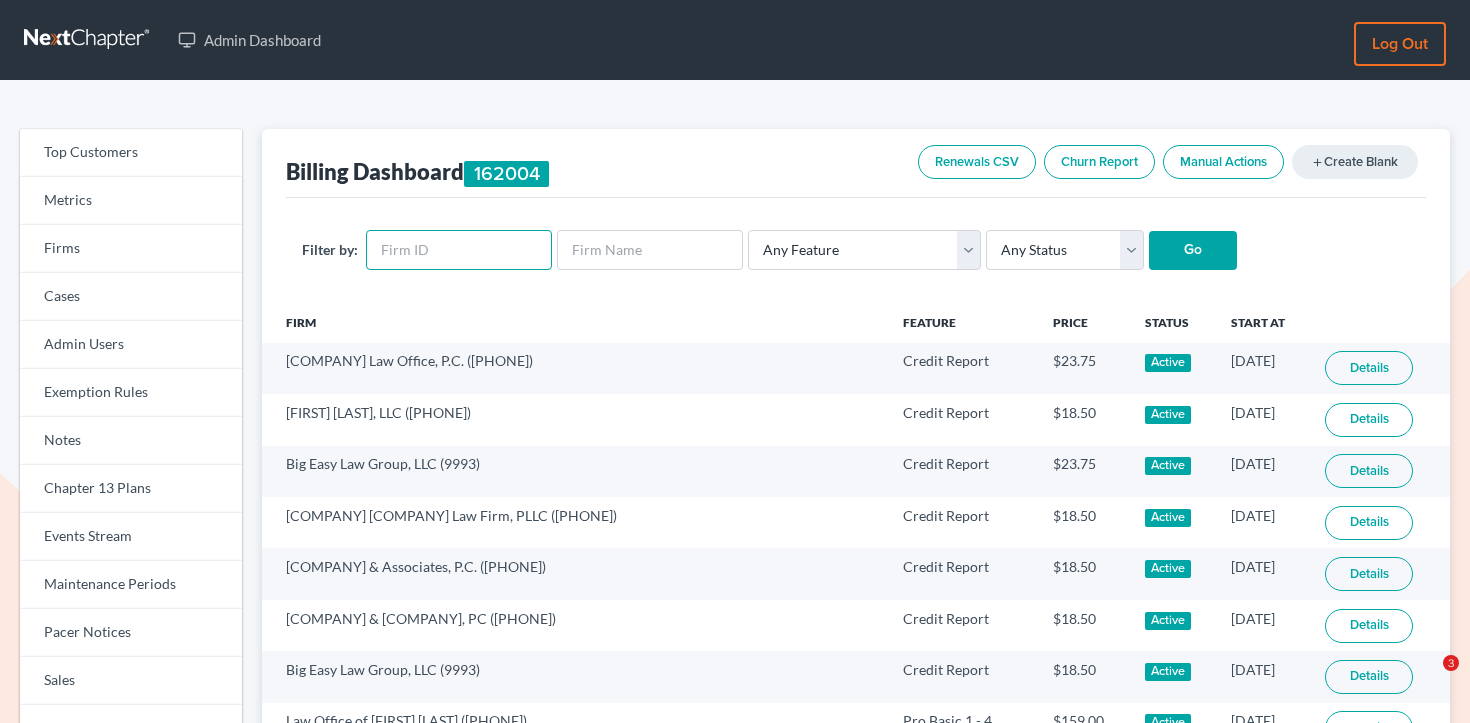 paste on "8591" 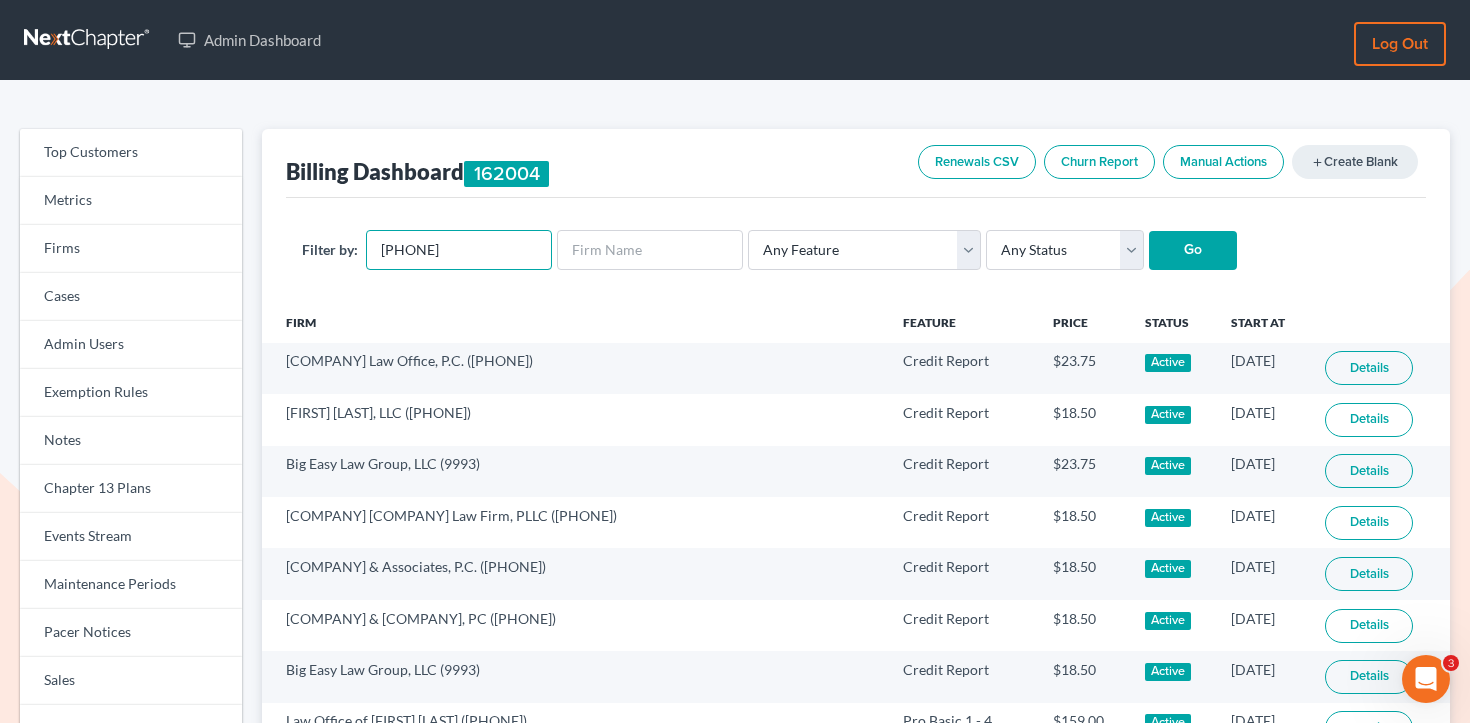 scroll, scrollTop: 0, scrollLeft: 0, axis: both 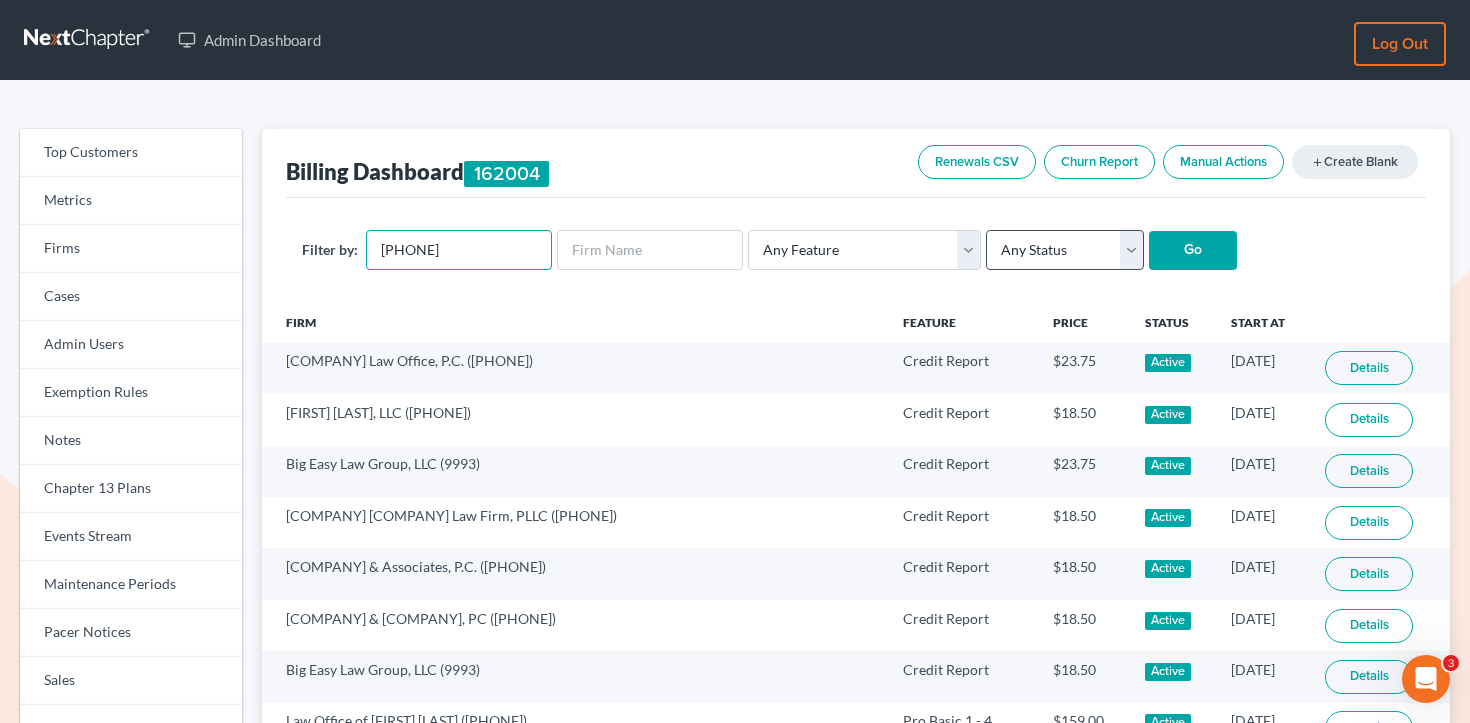 type on "8591" 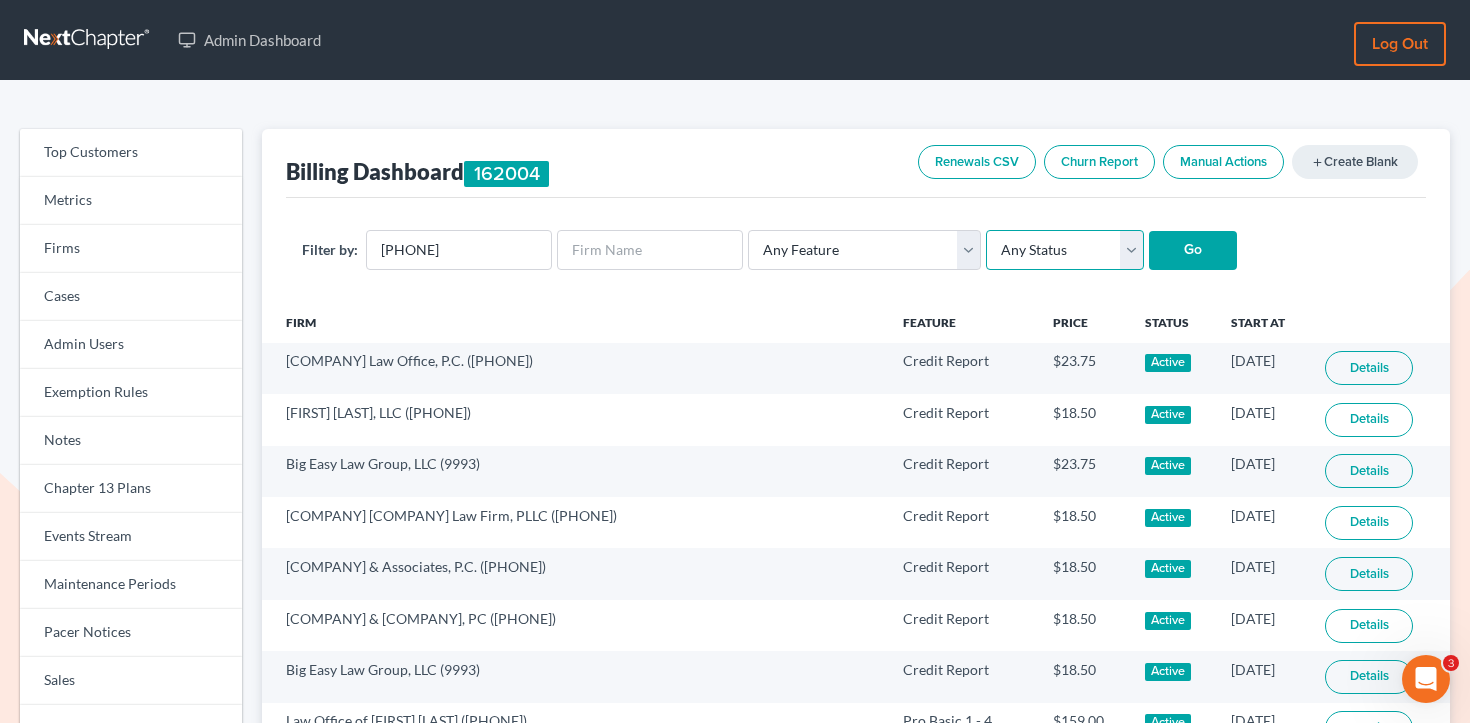 click on "Any Status
Active
Inactive
Pending
Expired
Error
Pending Charges" at bounding box center (1065, 250) 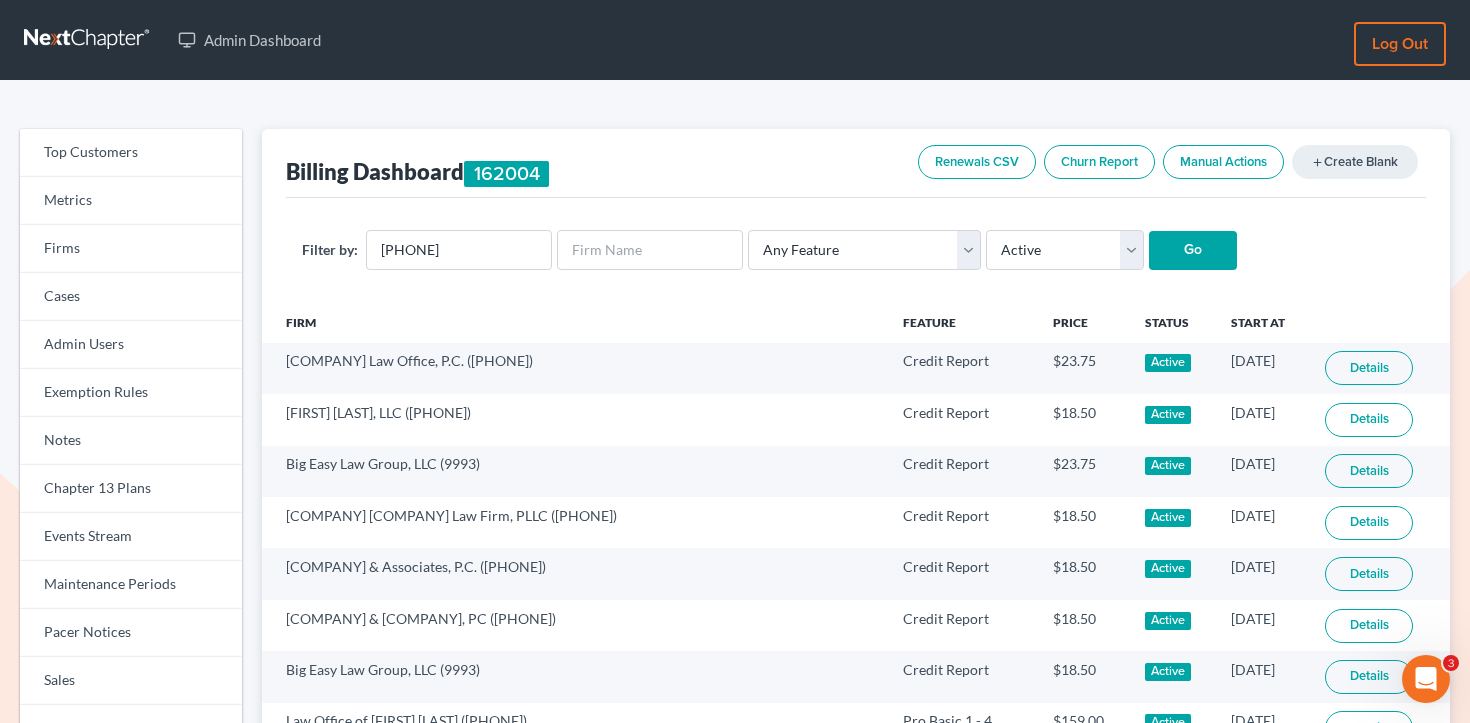 click on "Go" at bounding box center (1193, 251) 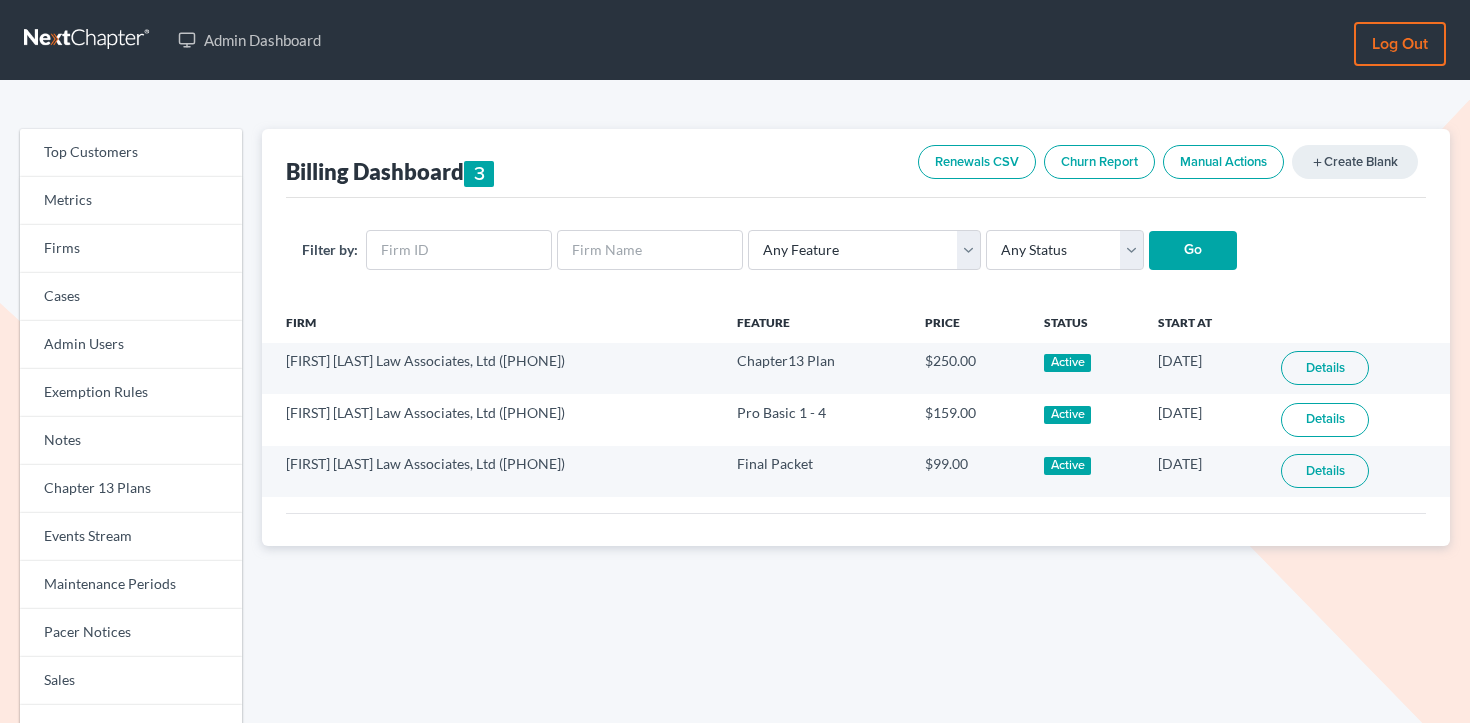 scroll, scrollTop: 0, scrollLeft: 0, axis: both 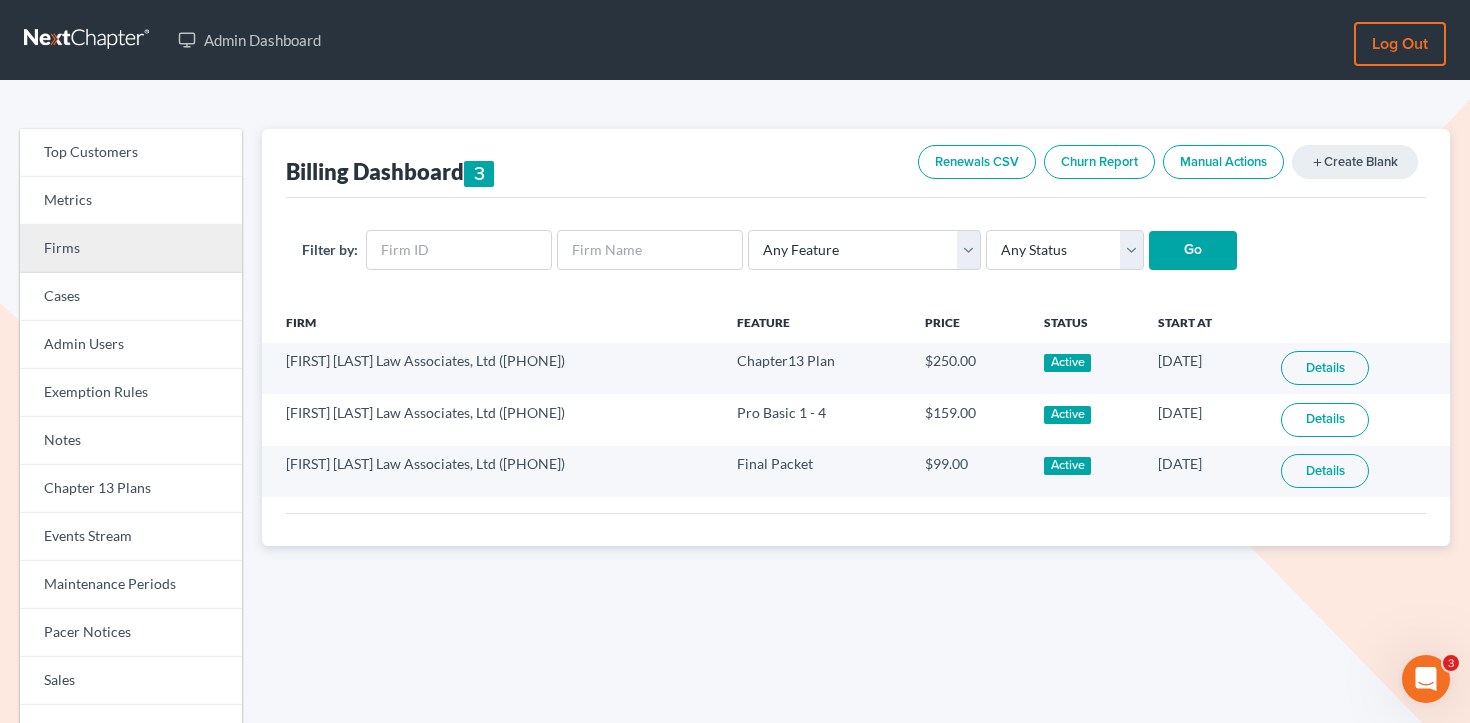 click on "Firms" at bounding box center [131, 249] 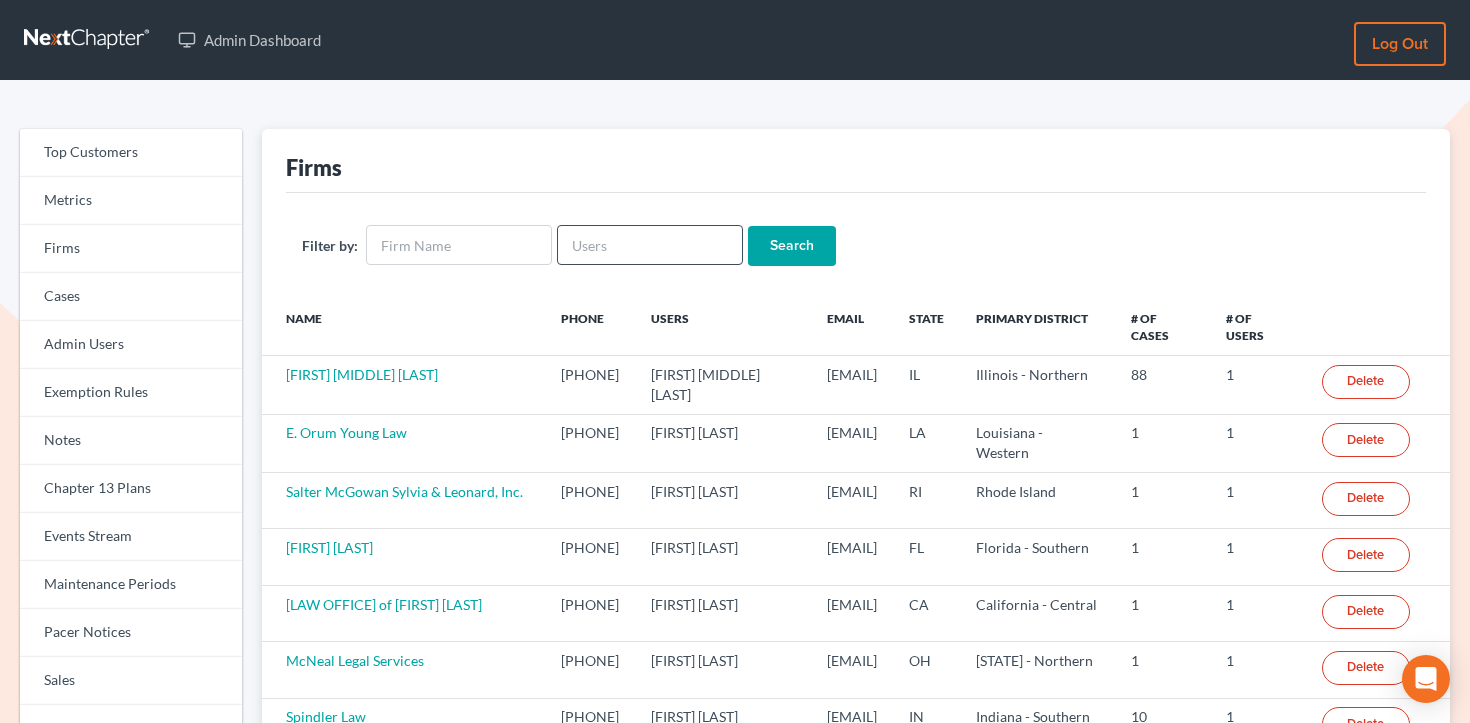 scroll, scrollTop: 0, scrollLeft: 0, axis: both 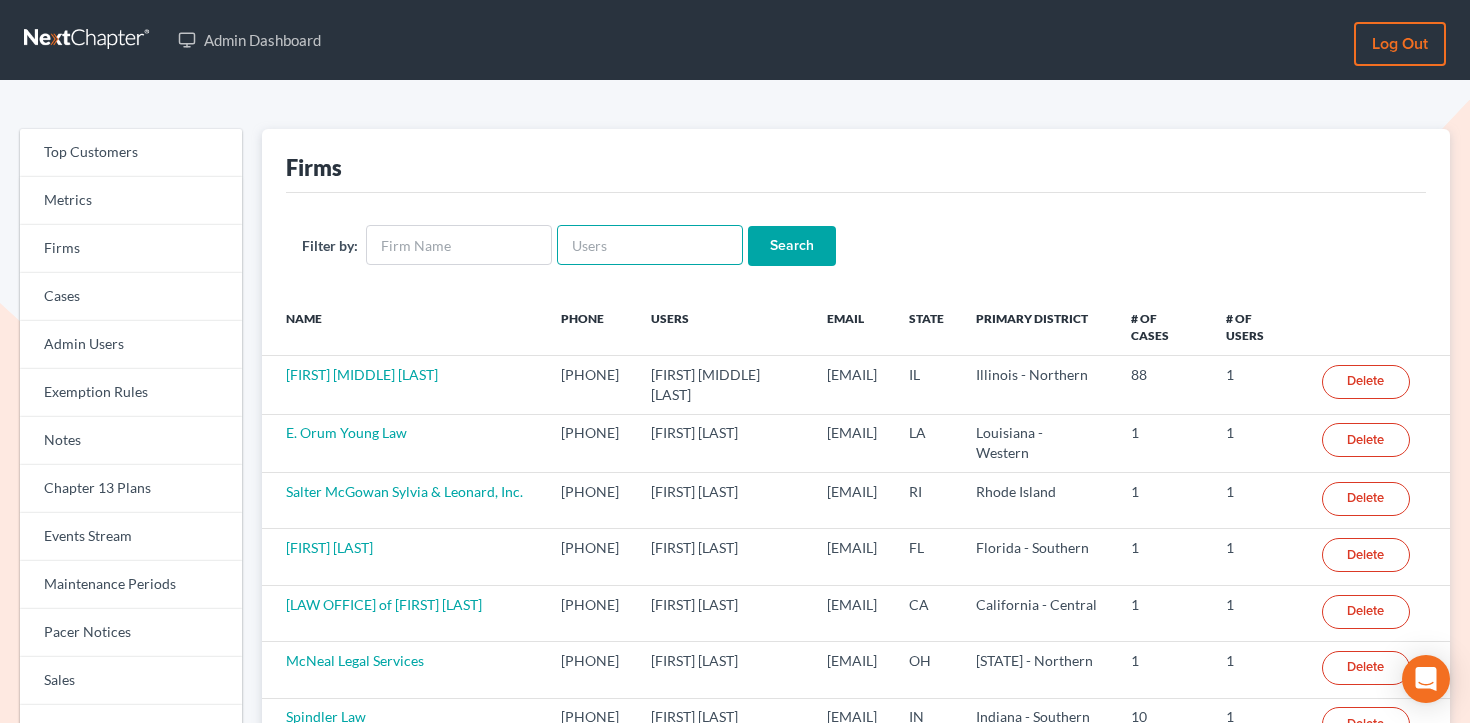 click at bounding box center [650, 245] 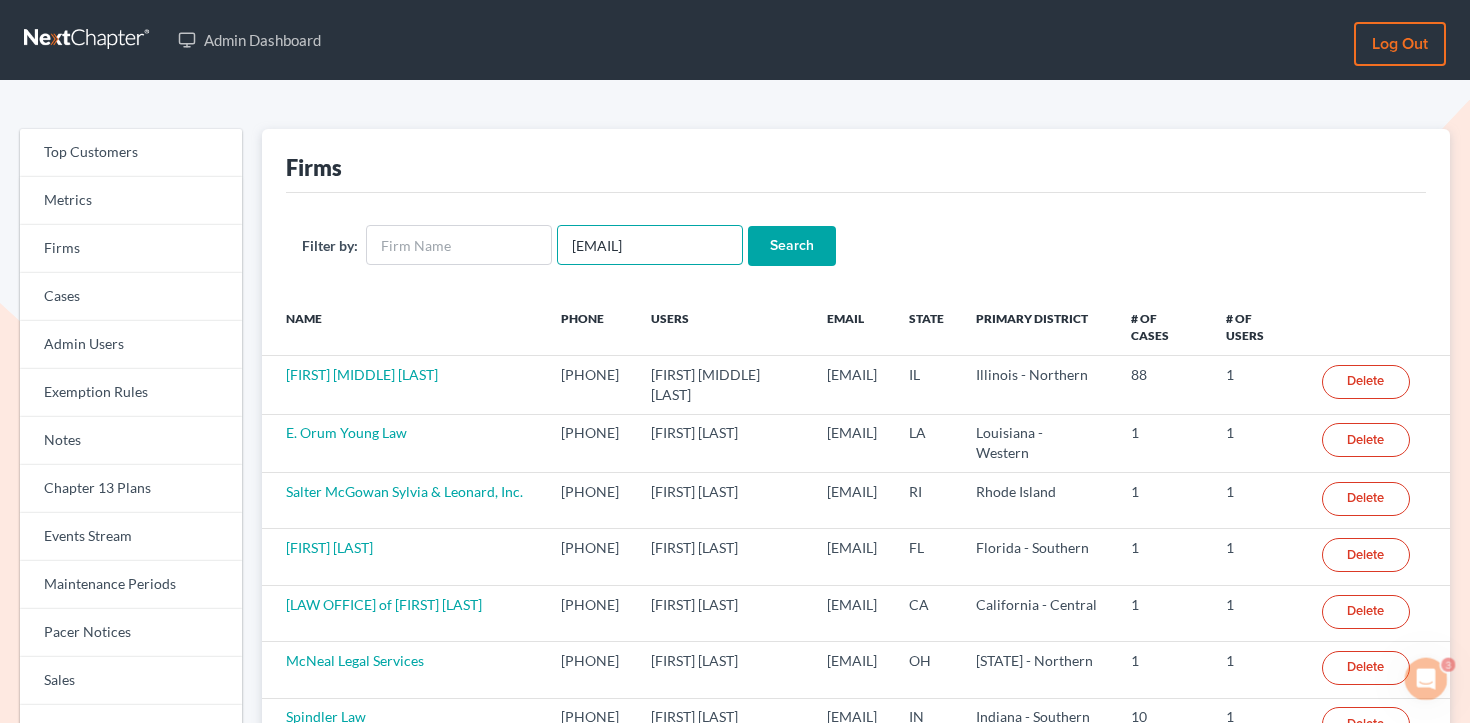 scroll, scrollTop: 0, scrollLeft: 0, axis: both 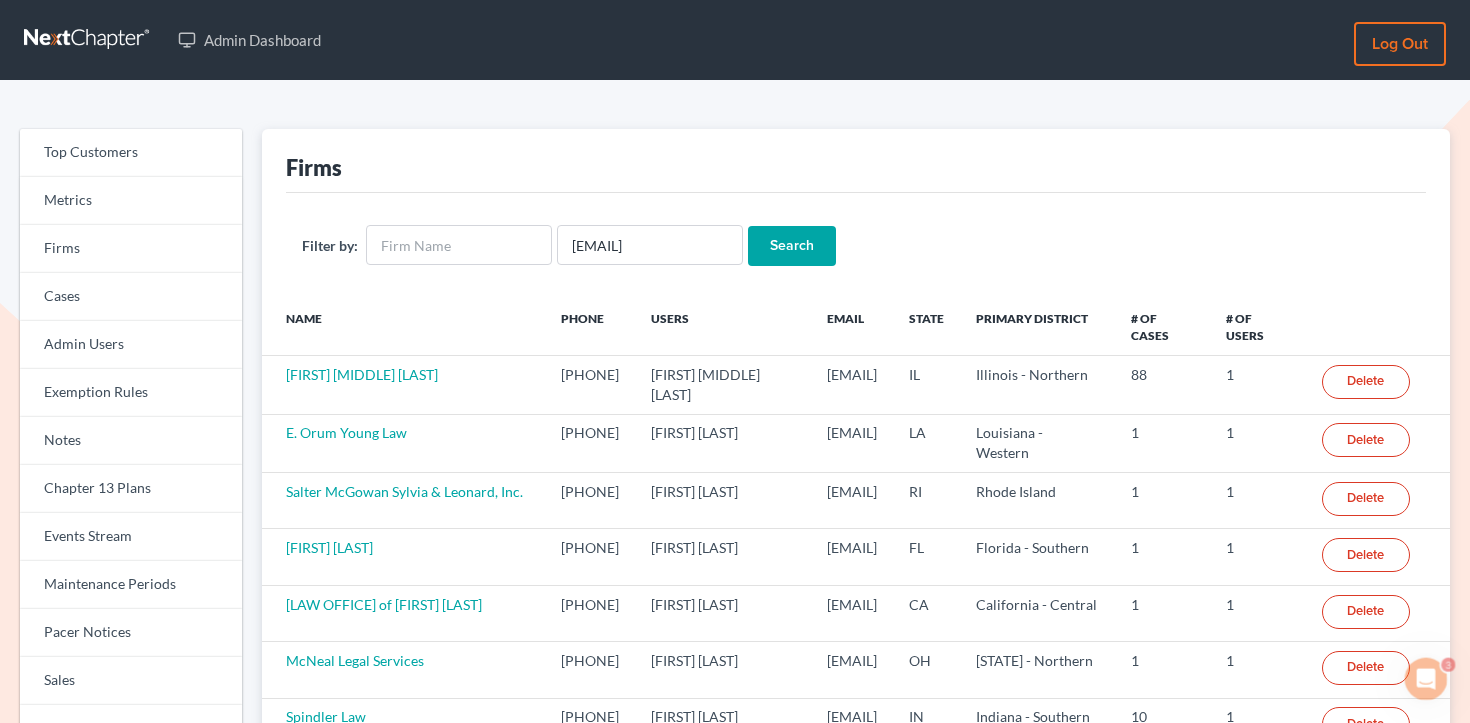 click on "Search" at bounding box center (792, 246) 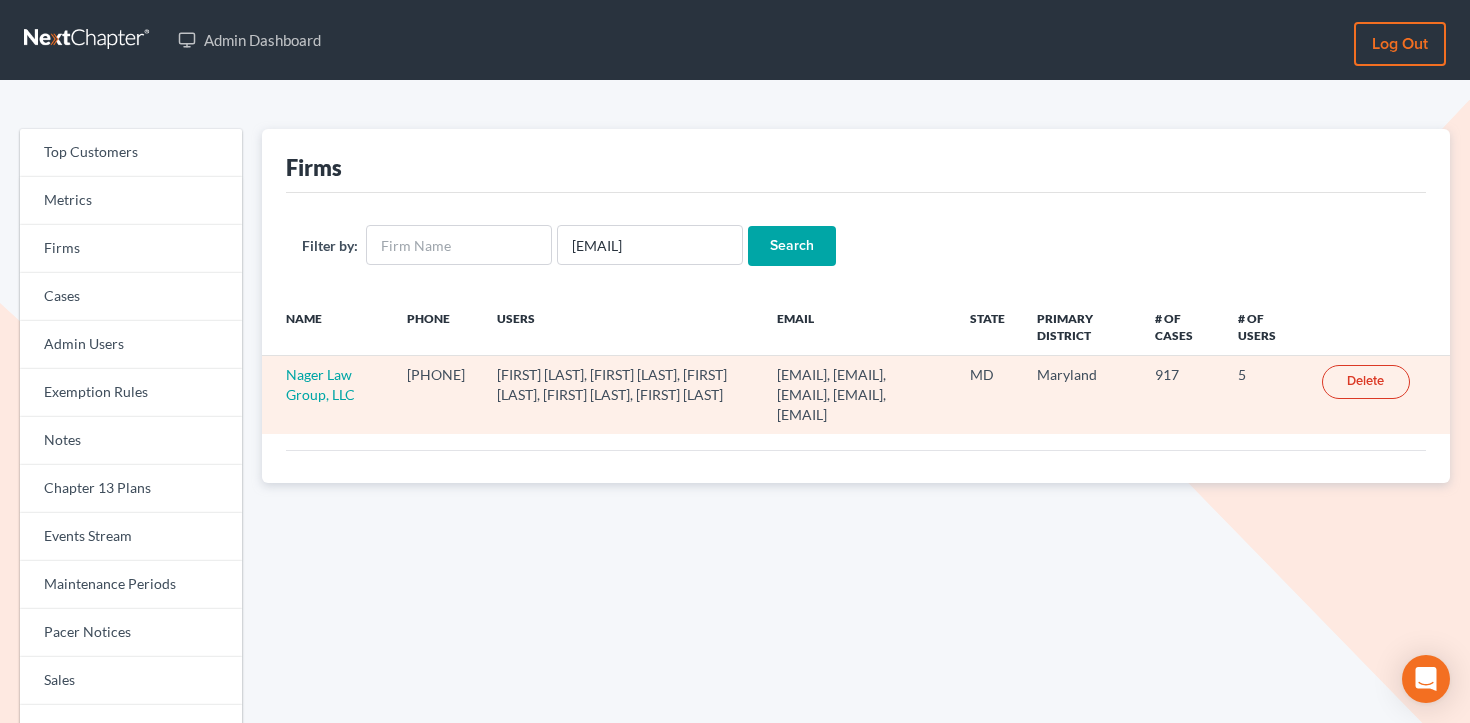 scroll, scrollTop: 0, scrollLeft: 0, axis: both 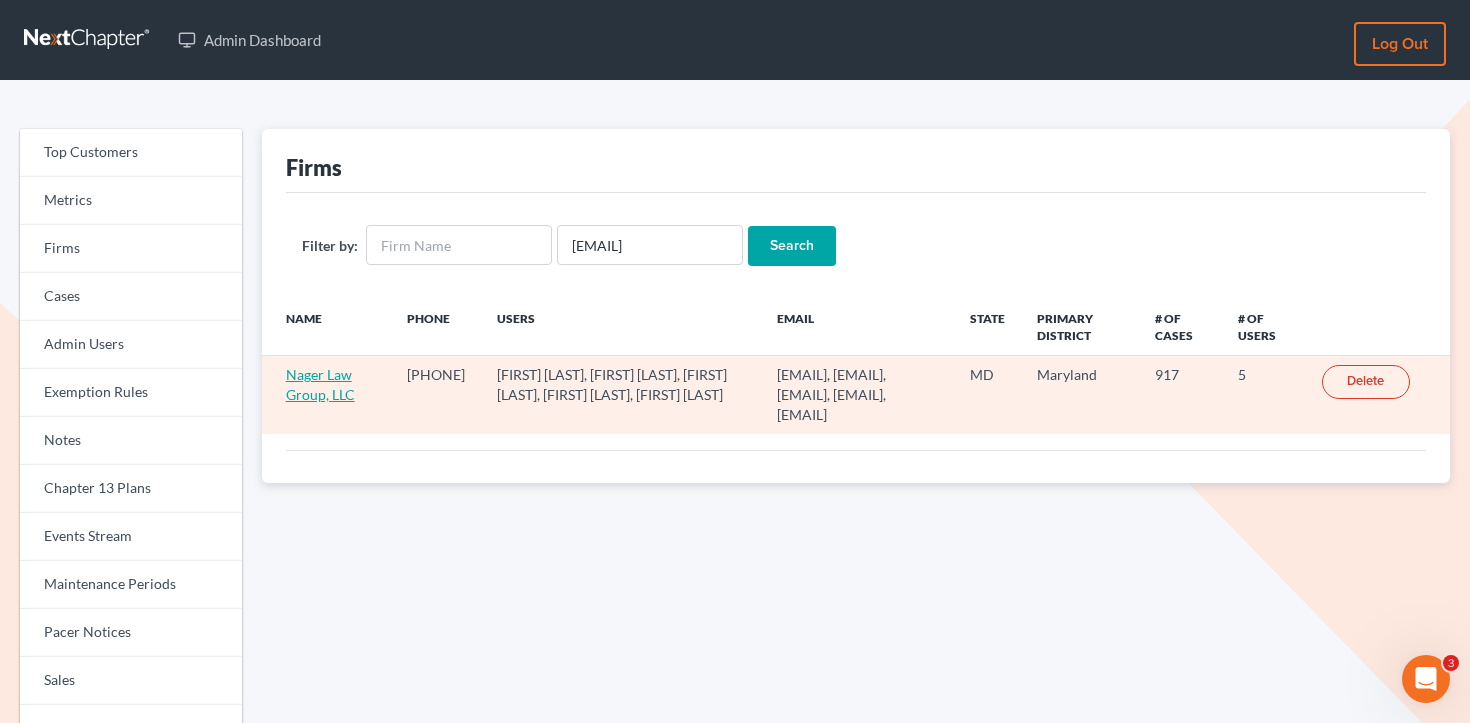 click on "Nager Law Group, LLC" at bounding box center (320, 384) 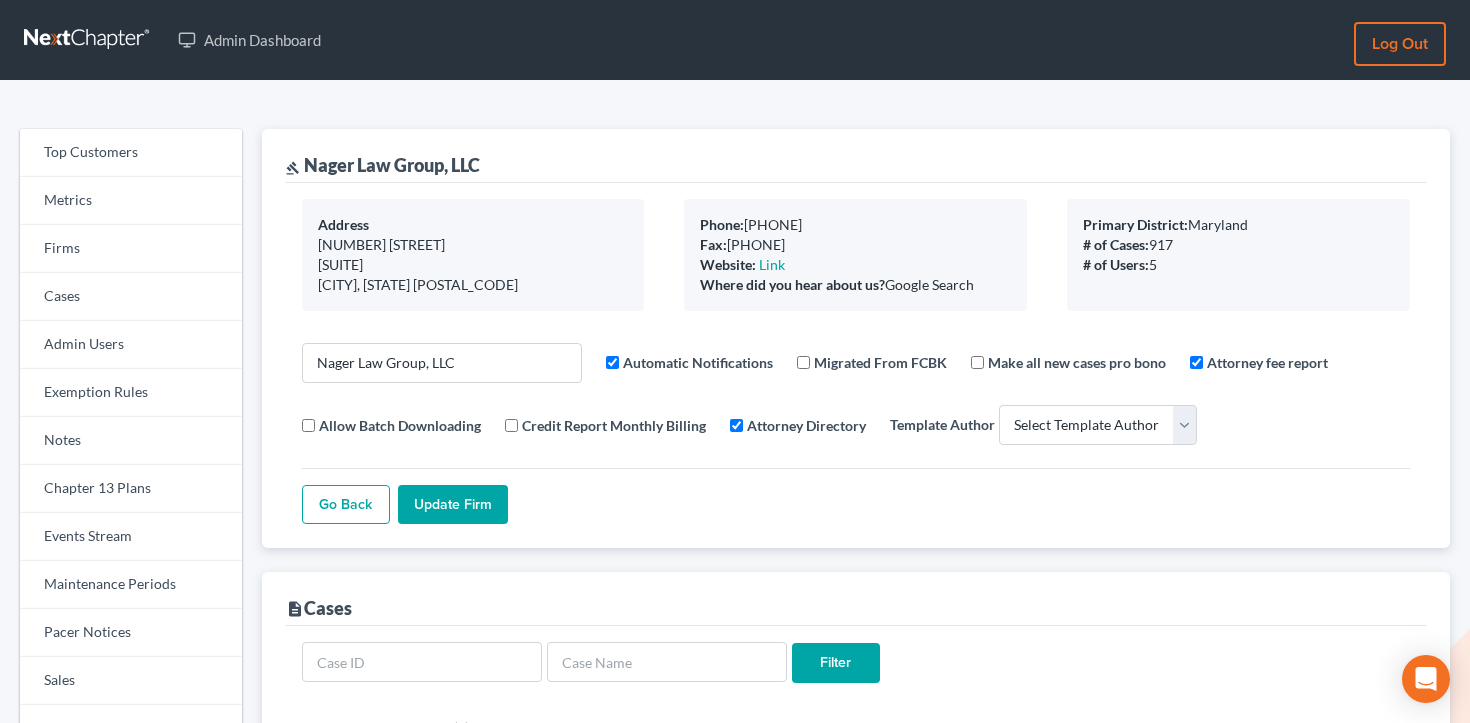scroll, scrollTop: 0, scrollLeft: 0, axis: both 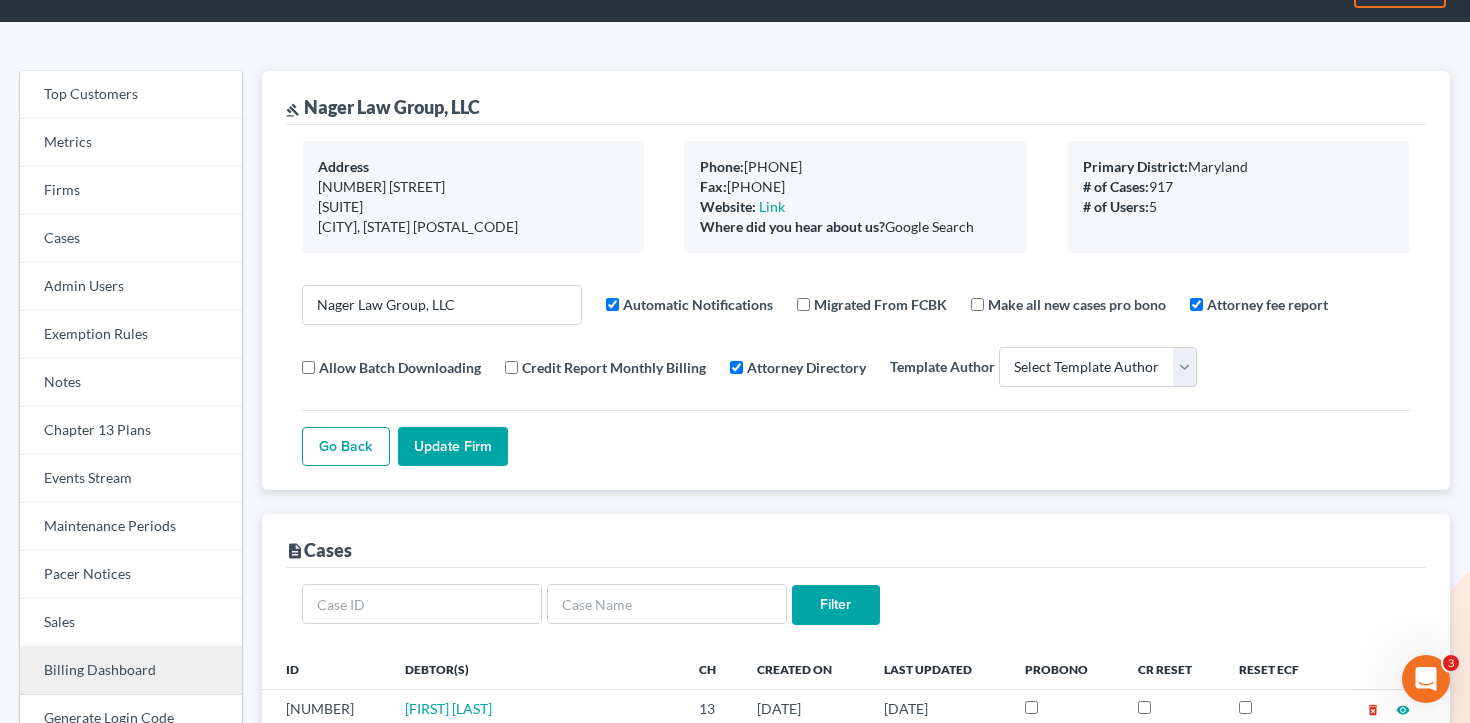 click on "Billing Dashboard" at bounding box center (131, 671) 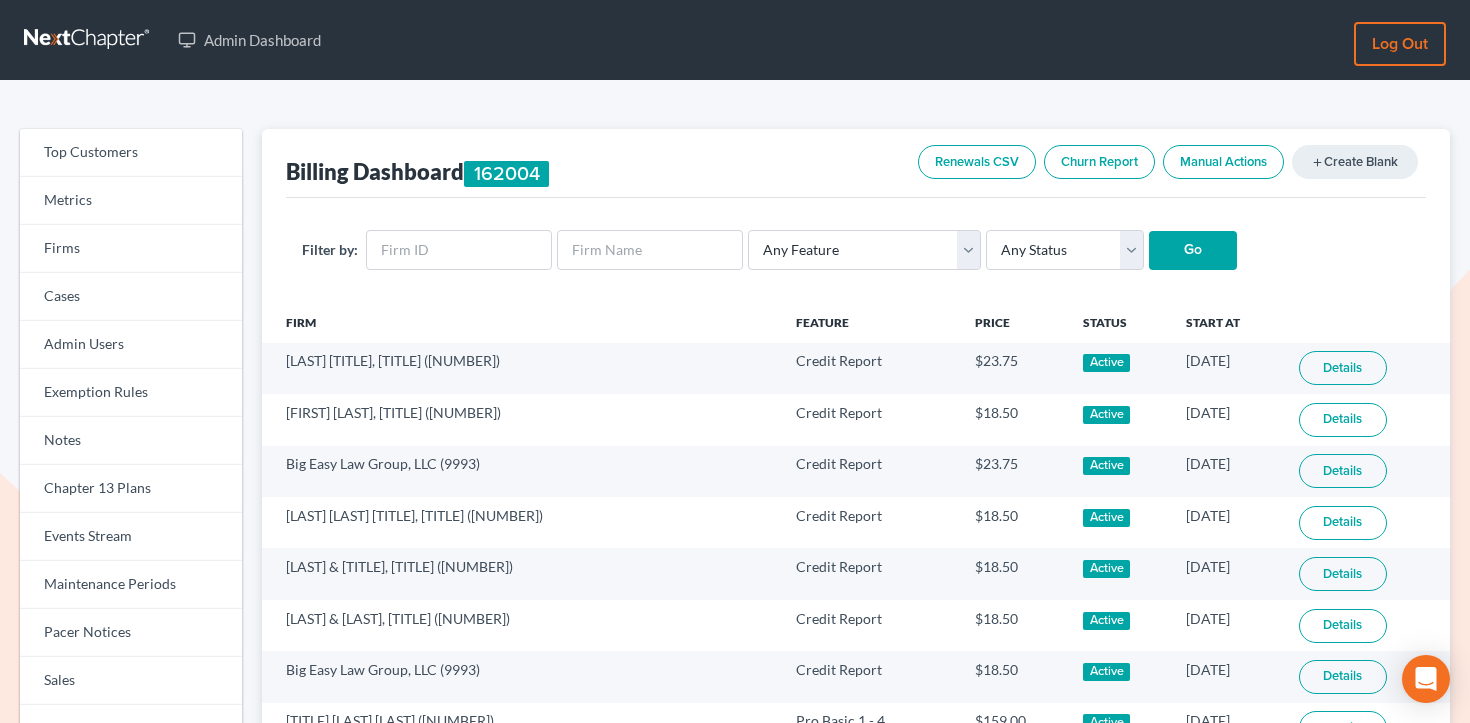 scroll, scrollTop: 0, scrollLeft: 0, axis: both 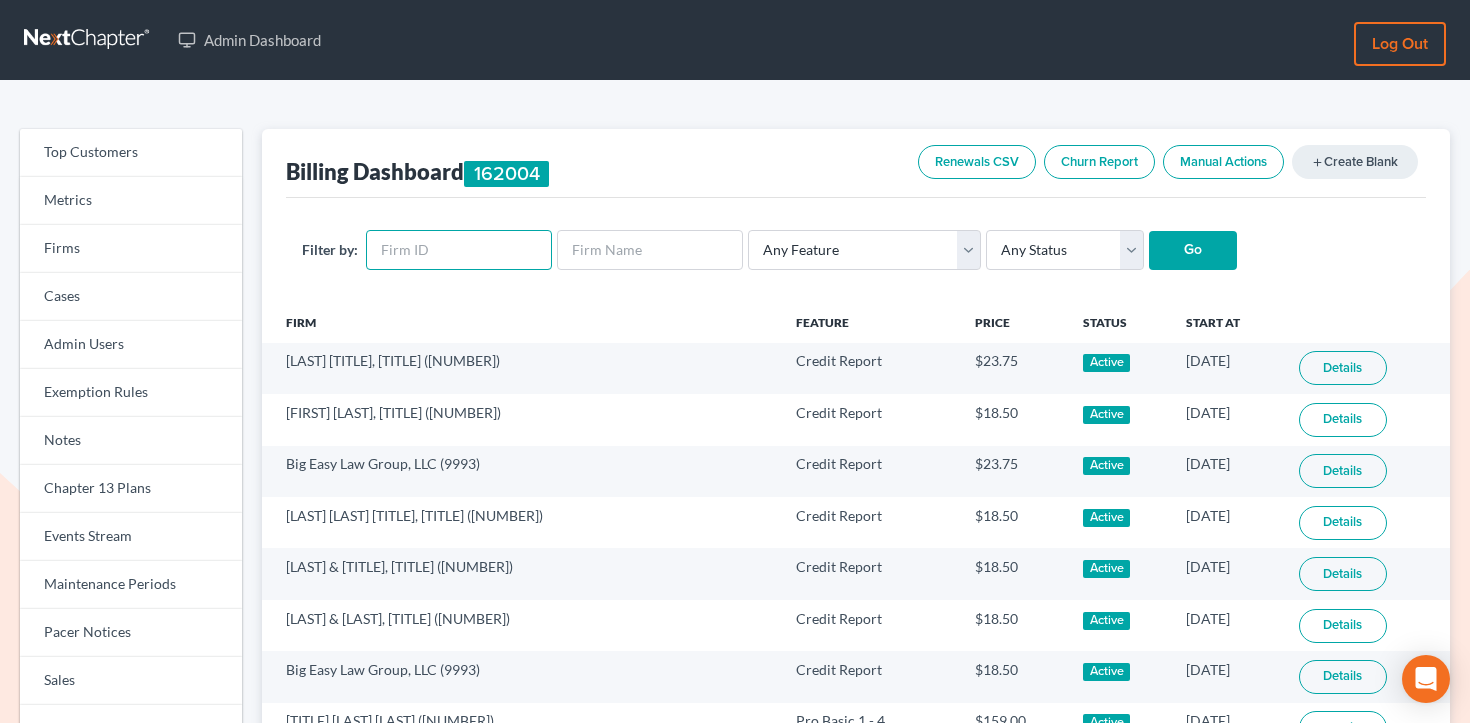 click at bounding box center [459, 250] 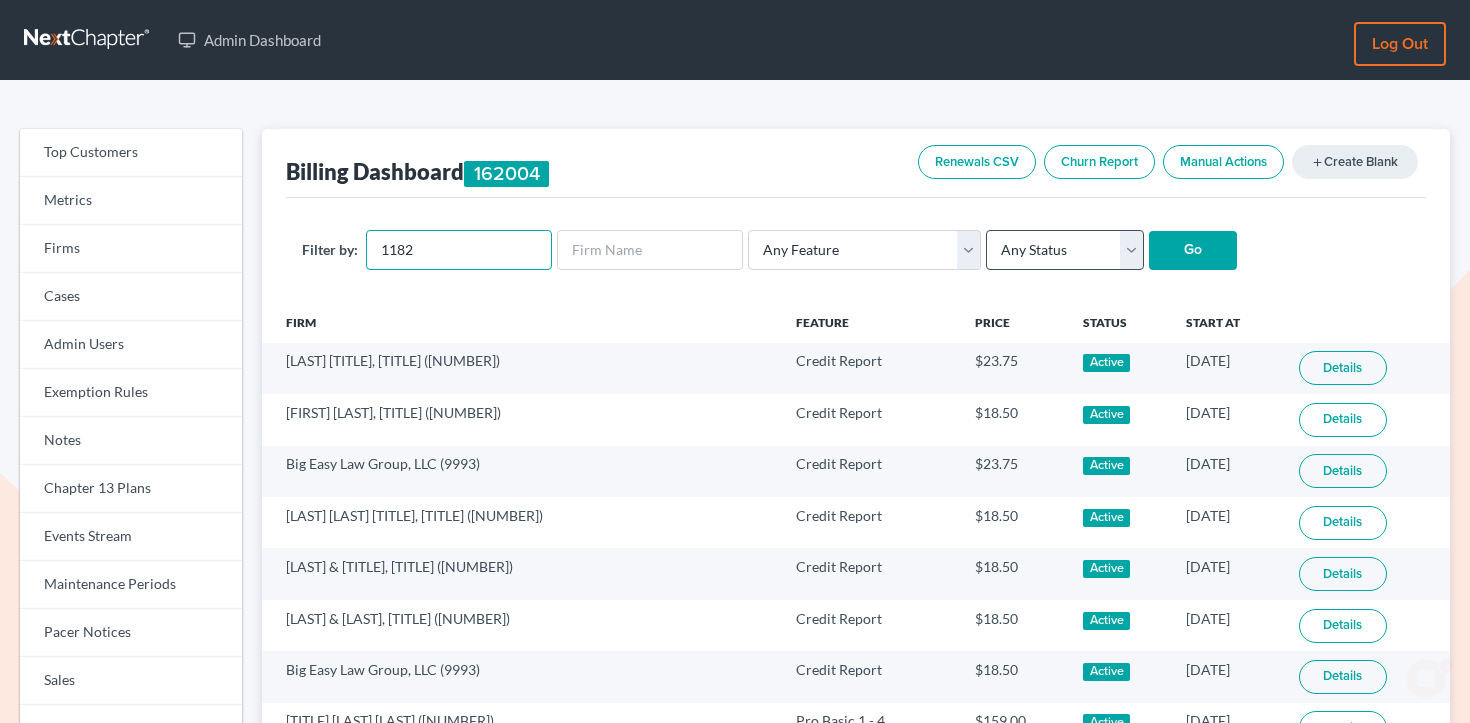 scroll, scrollTop: 0, scrollLeft: 0, axis: both 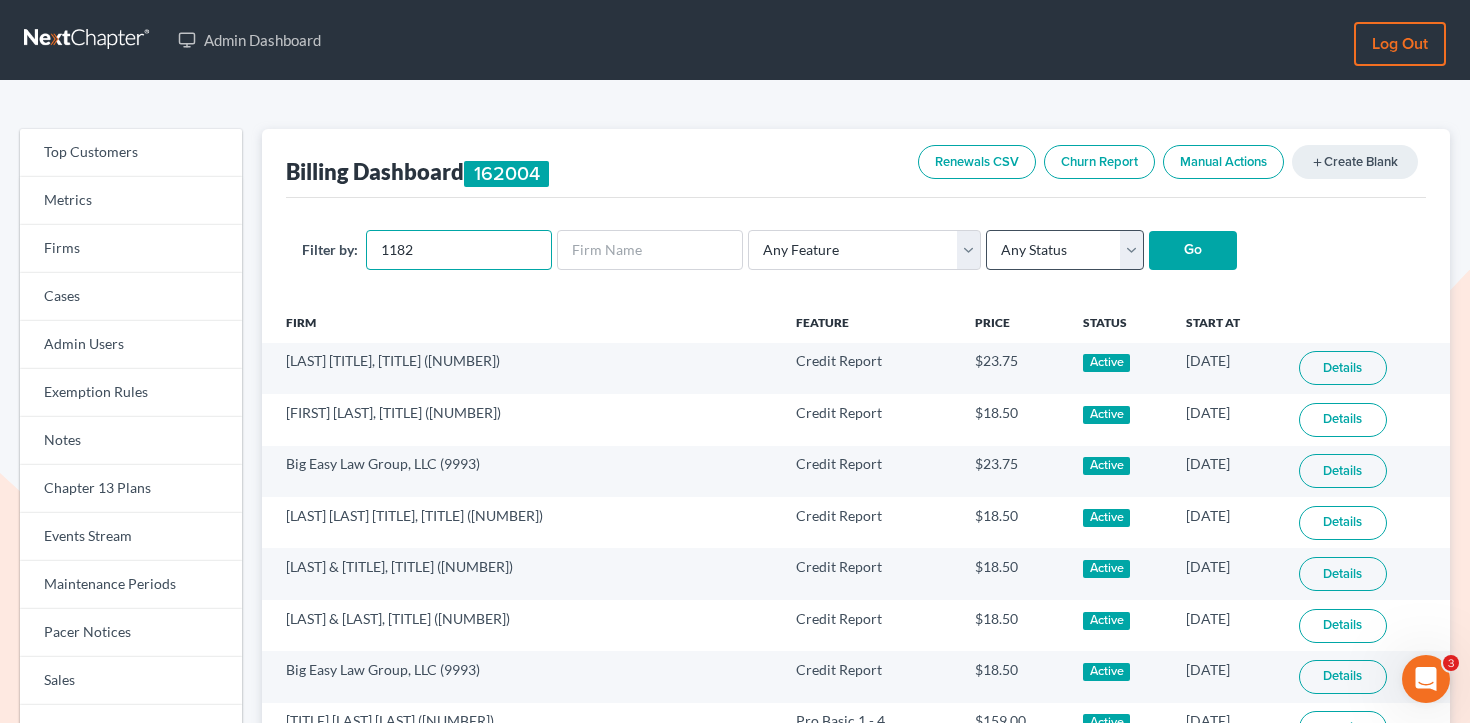 type on "1182" 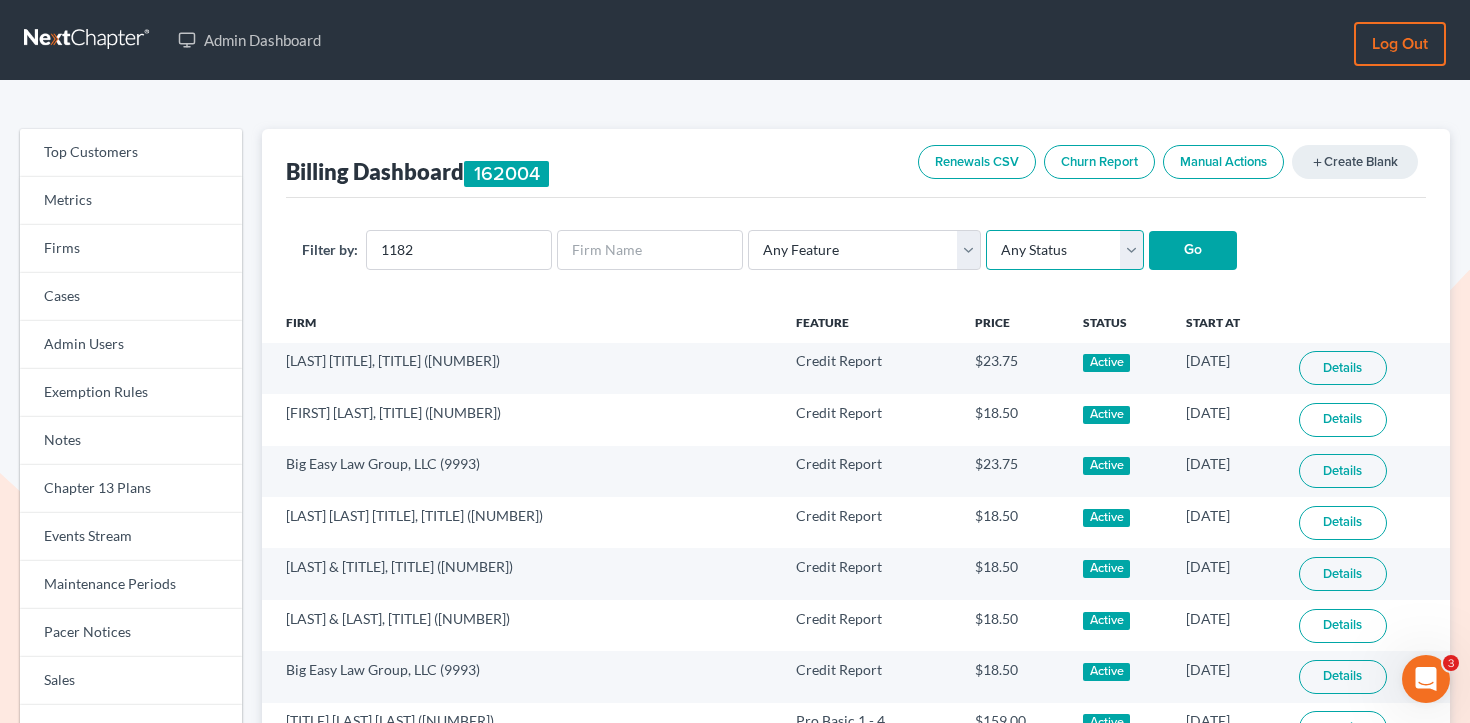 click on "Any Status
Active
Inactive
Pending
Expired
Error
Pending Charges" at bounding box center (1065, 250) 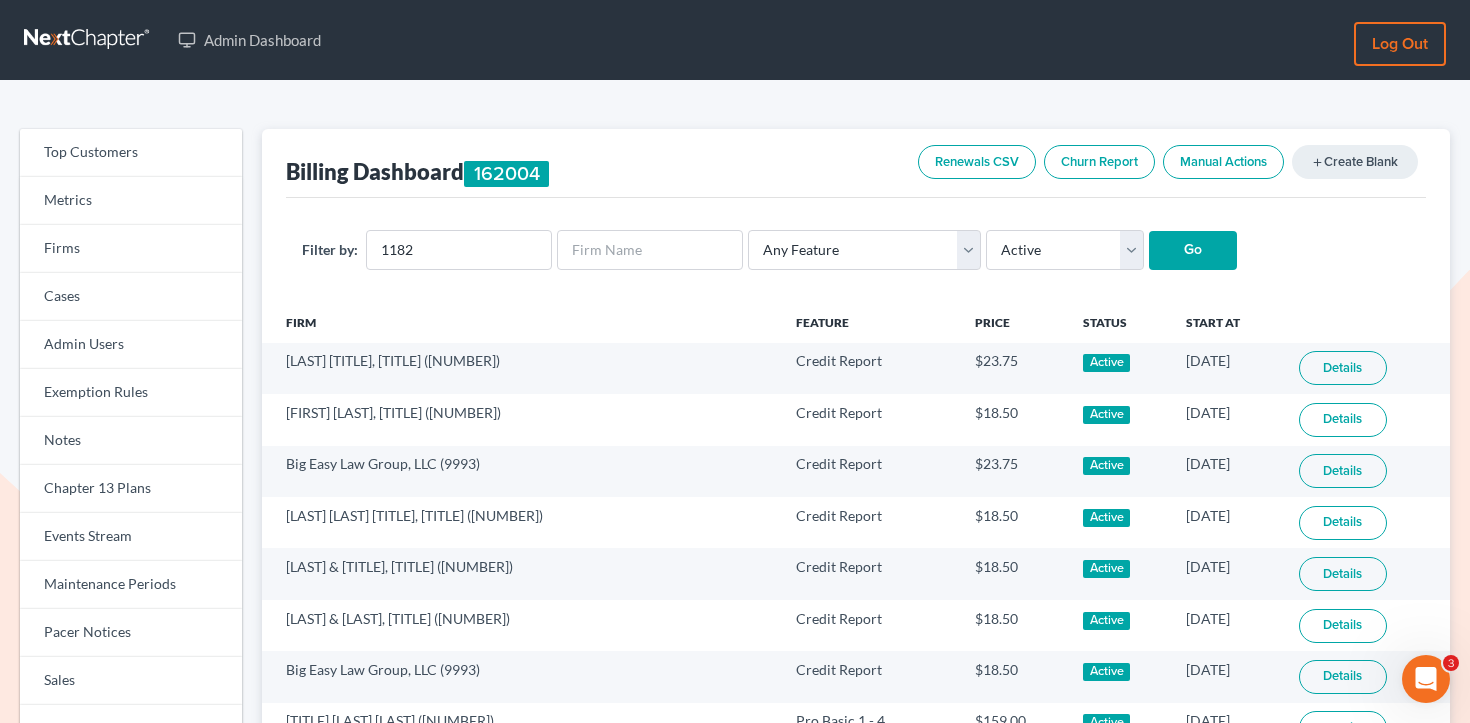click on "Go" at bounding box center (1193, 251) 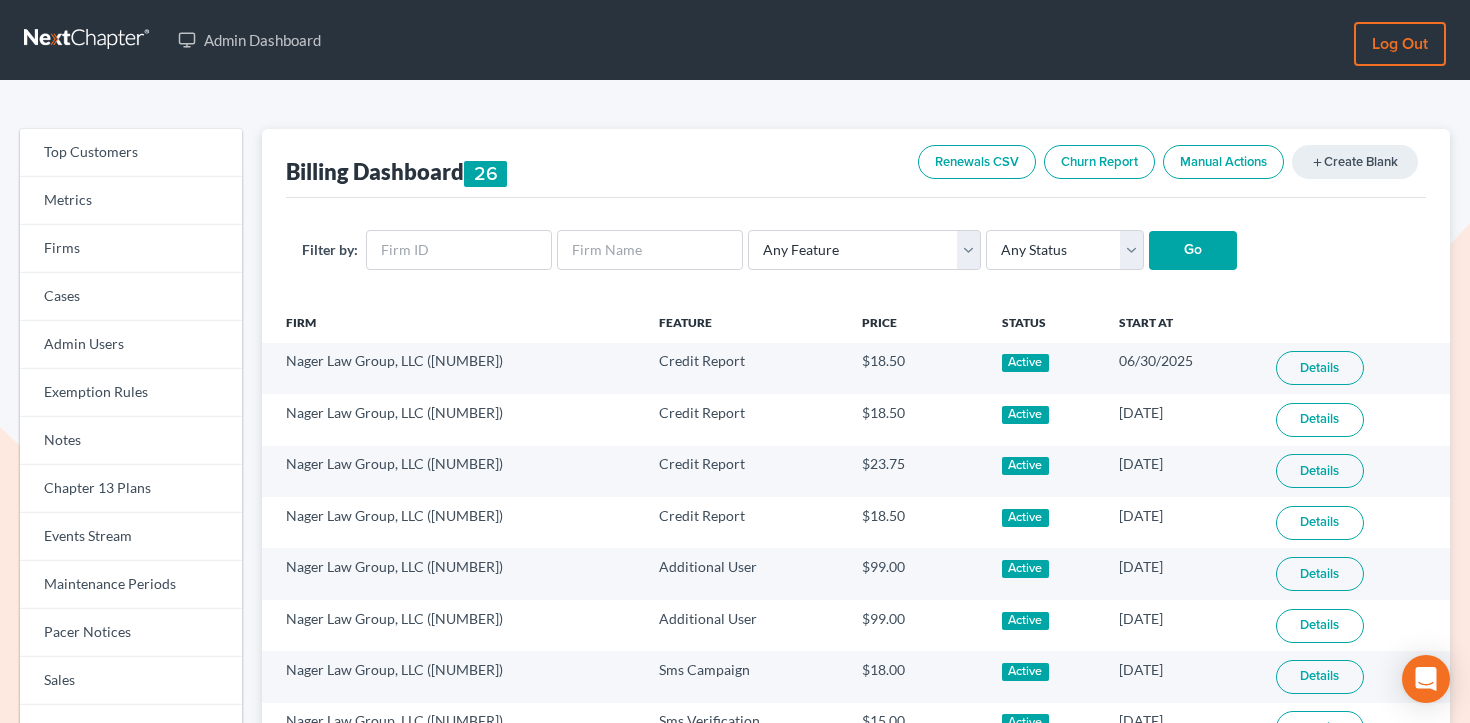 scroll, scrollTop: 0, scrollLeft: 0, axis: both 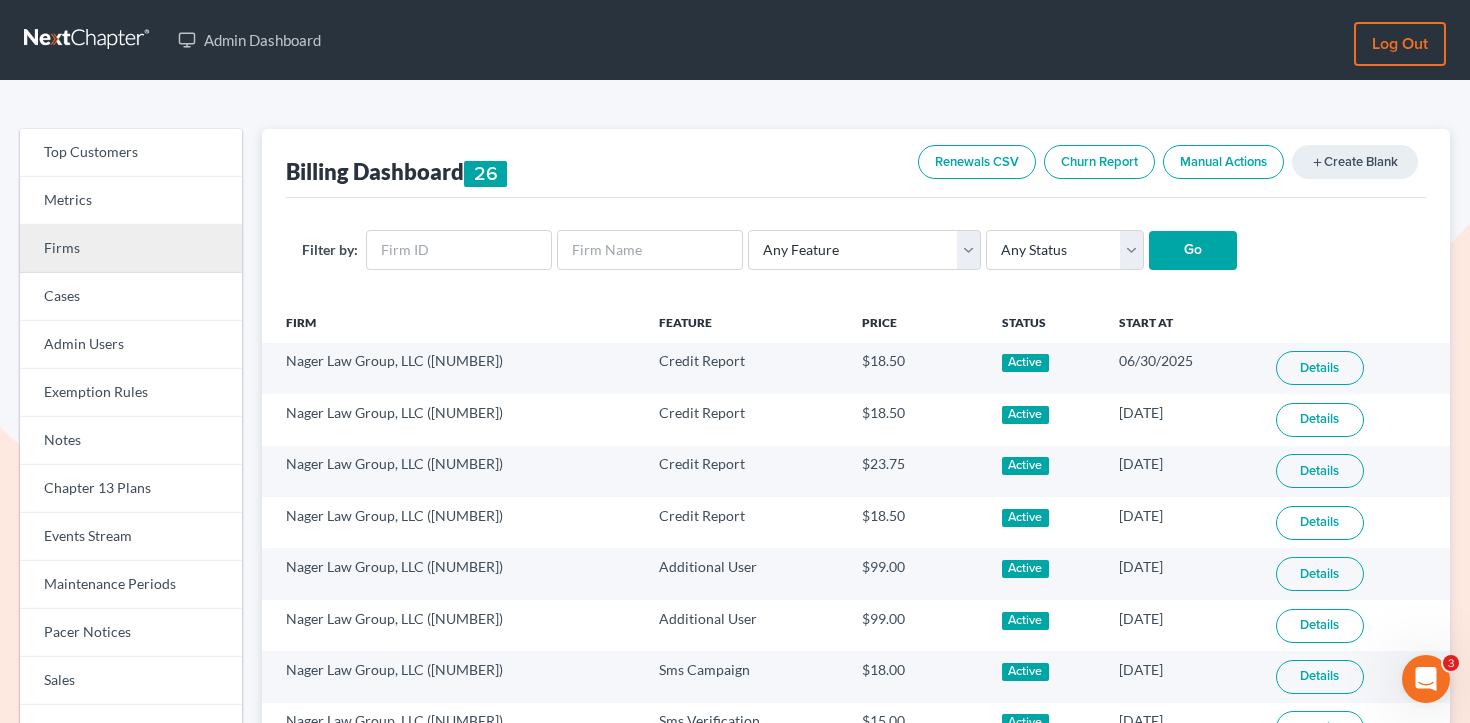 click on "Firms" at bounding box center (131, 249) 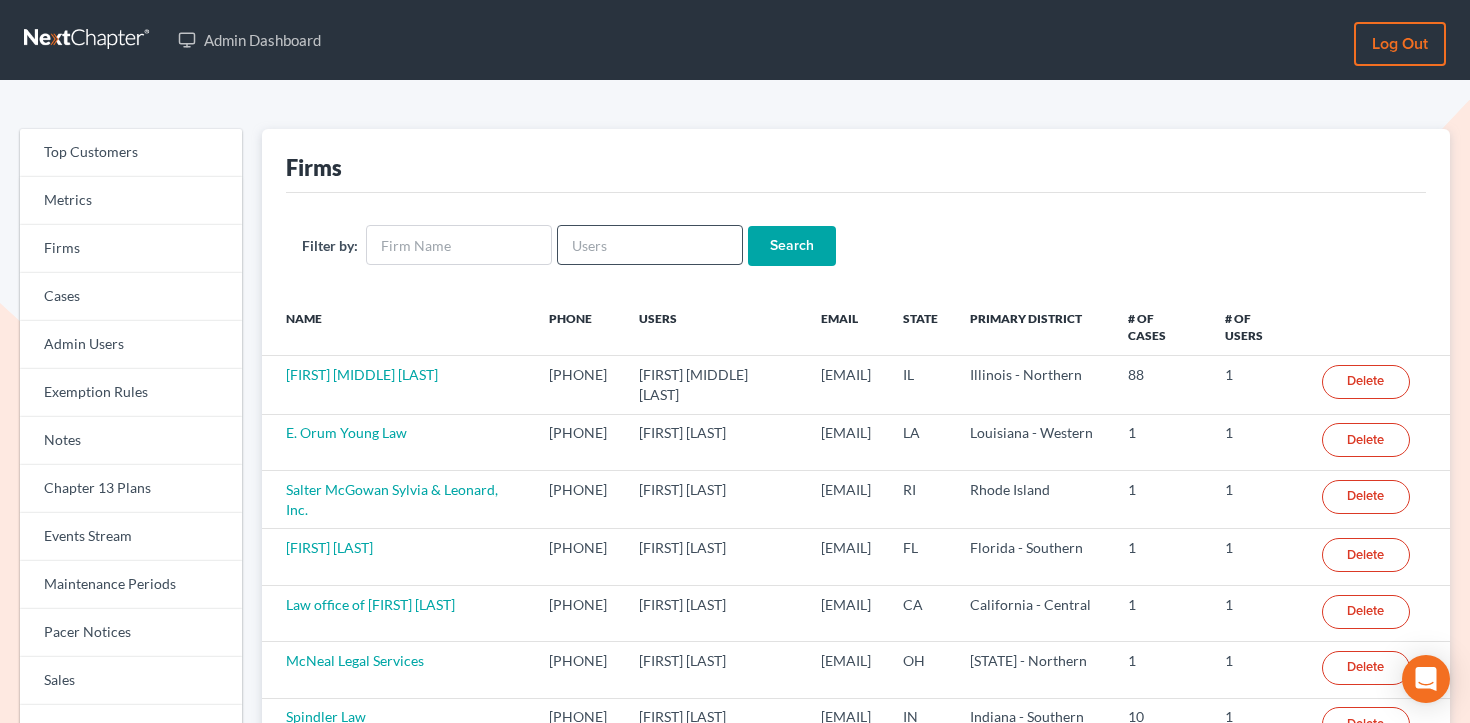scroll, scrollTop: 0, scrollLeft: 0, axis: both 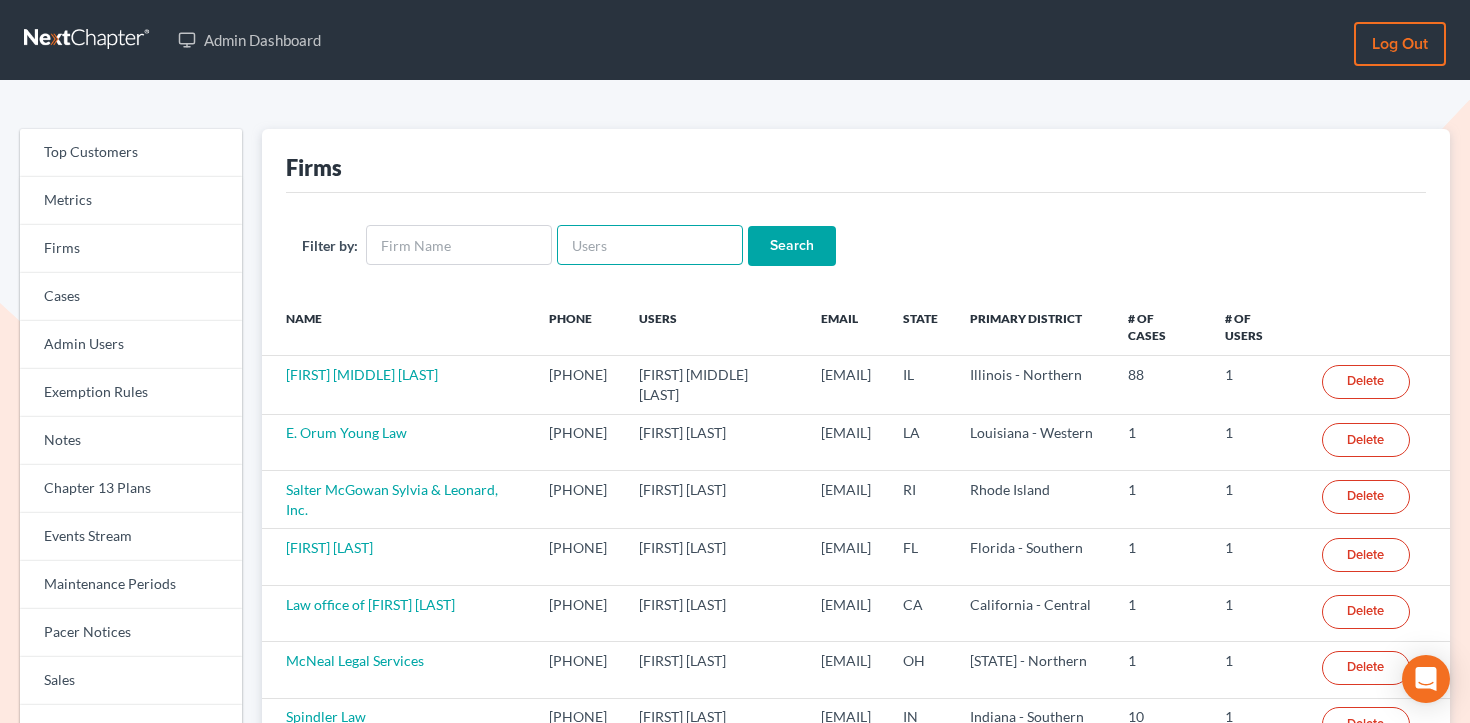 click at bounding box center [650, 245] 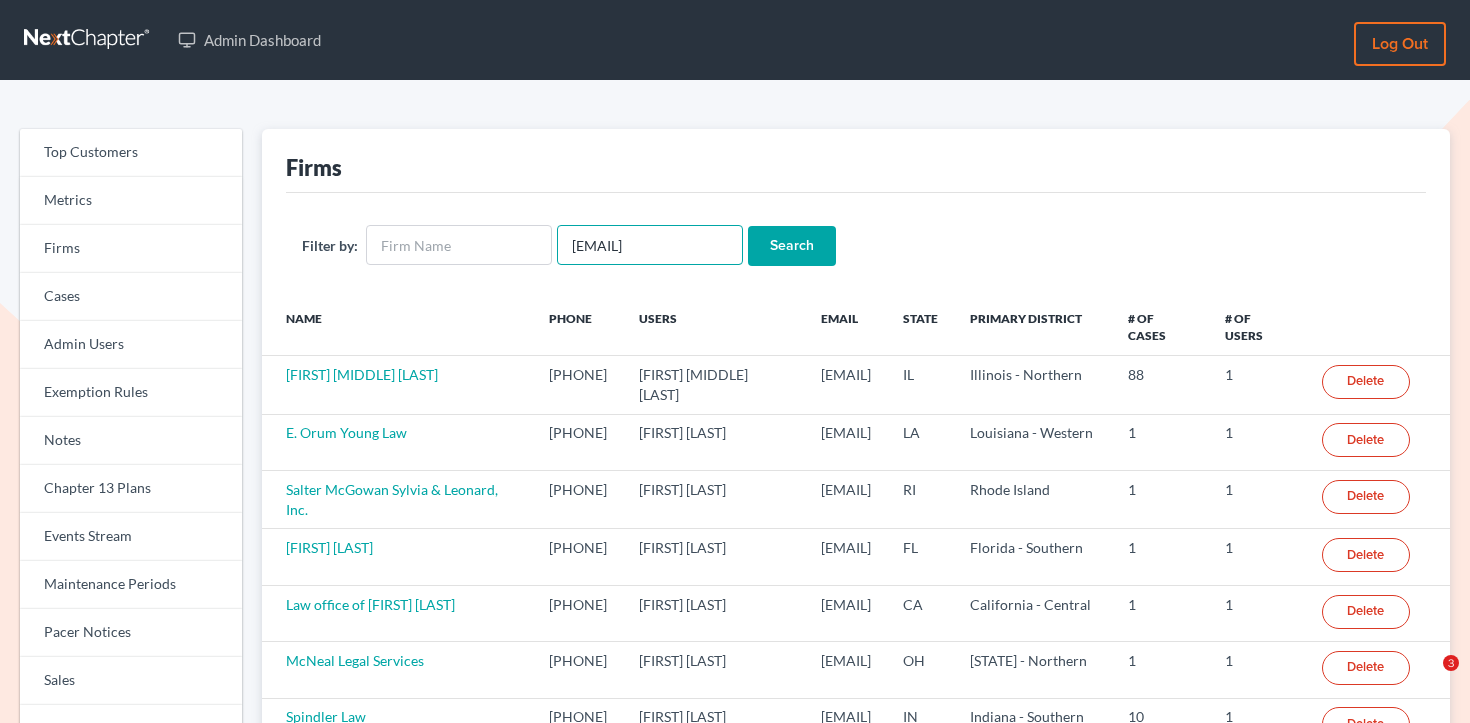 type on "[EMAIL]" 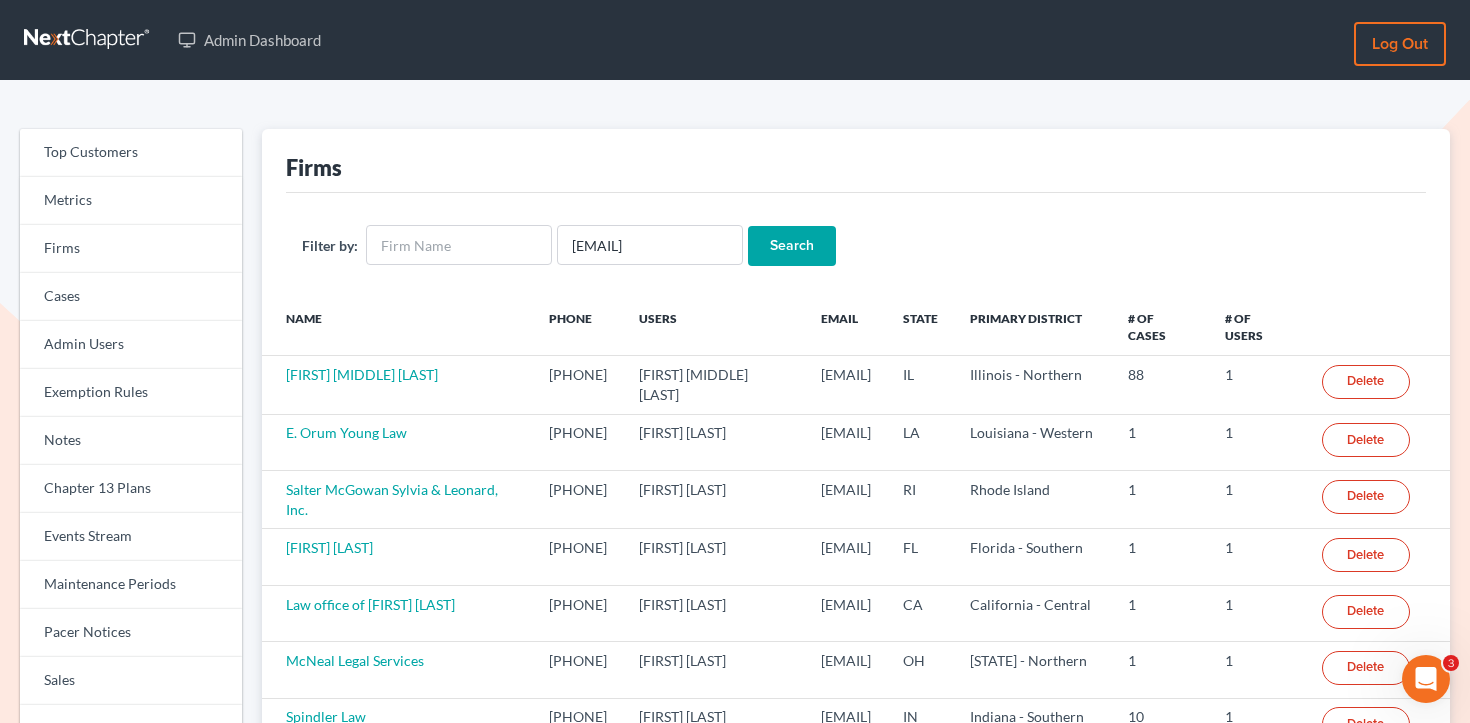 scroll, scrollTop: 0, scrollLeft: 0, axis: both 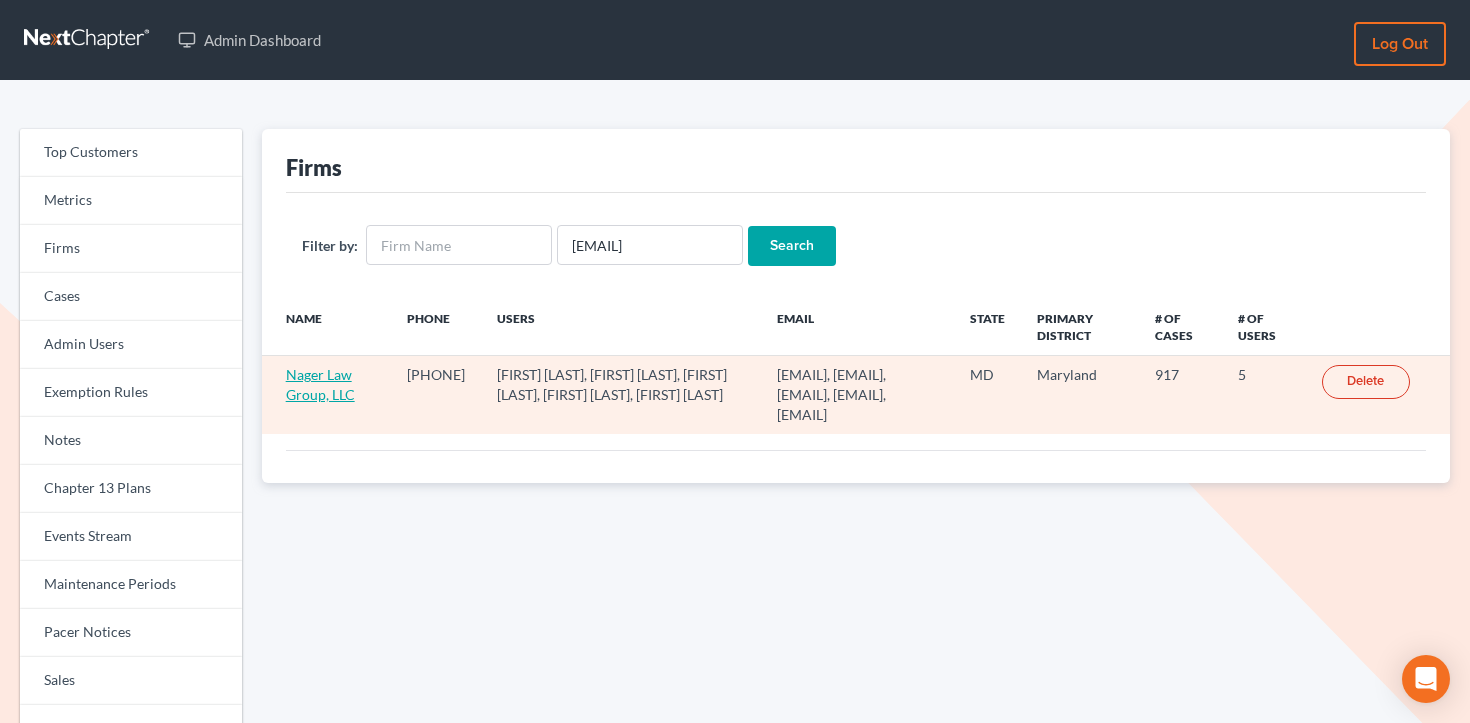 click on "Nager Law Group, LLC" at bounding box center (320, 384) 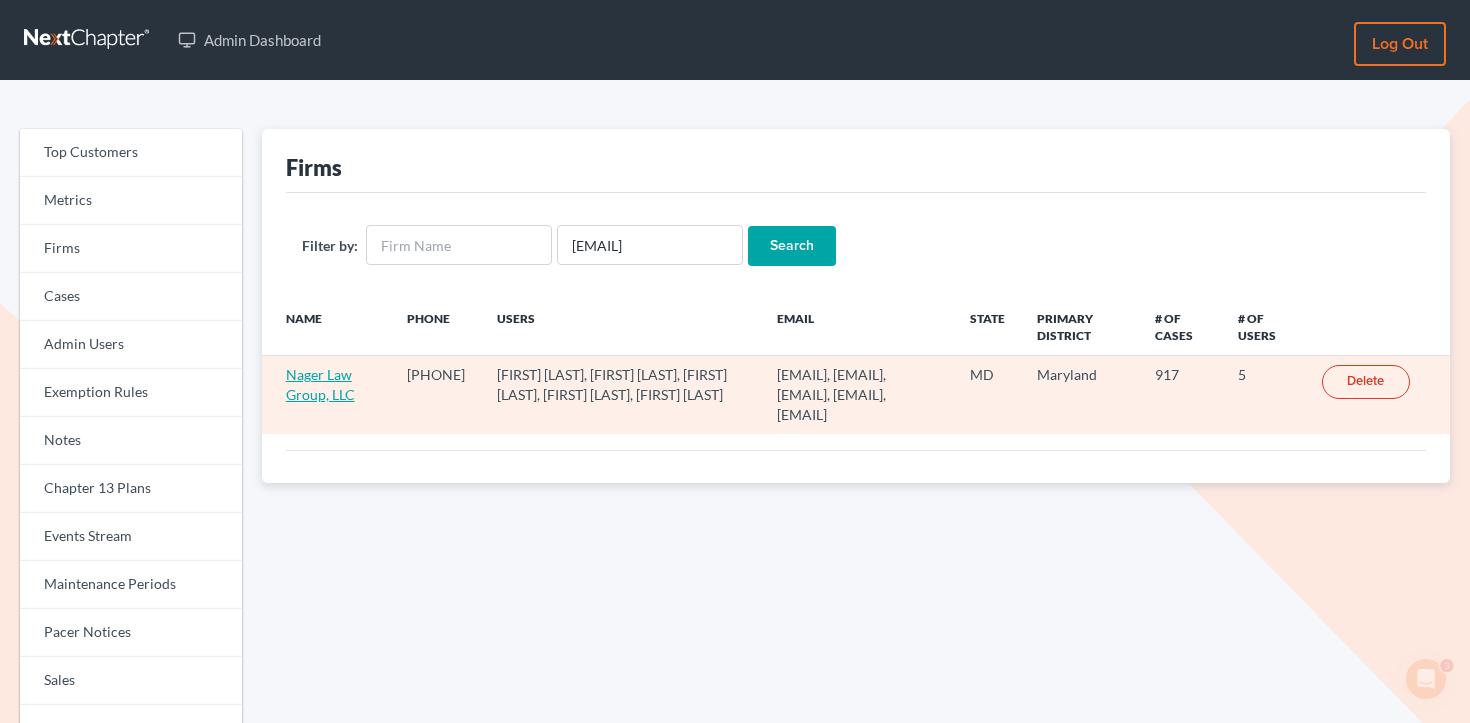 scroll, scrollTop: 0, scrollLeft: 0, axis: both 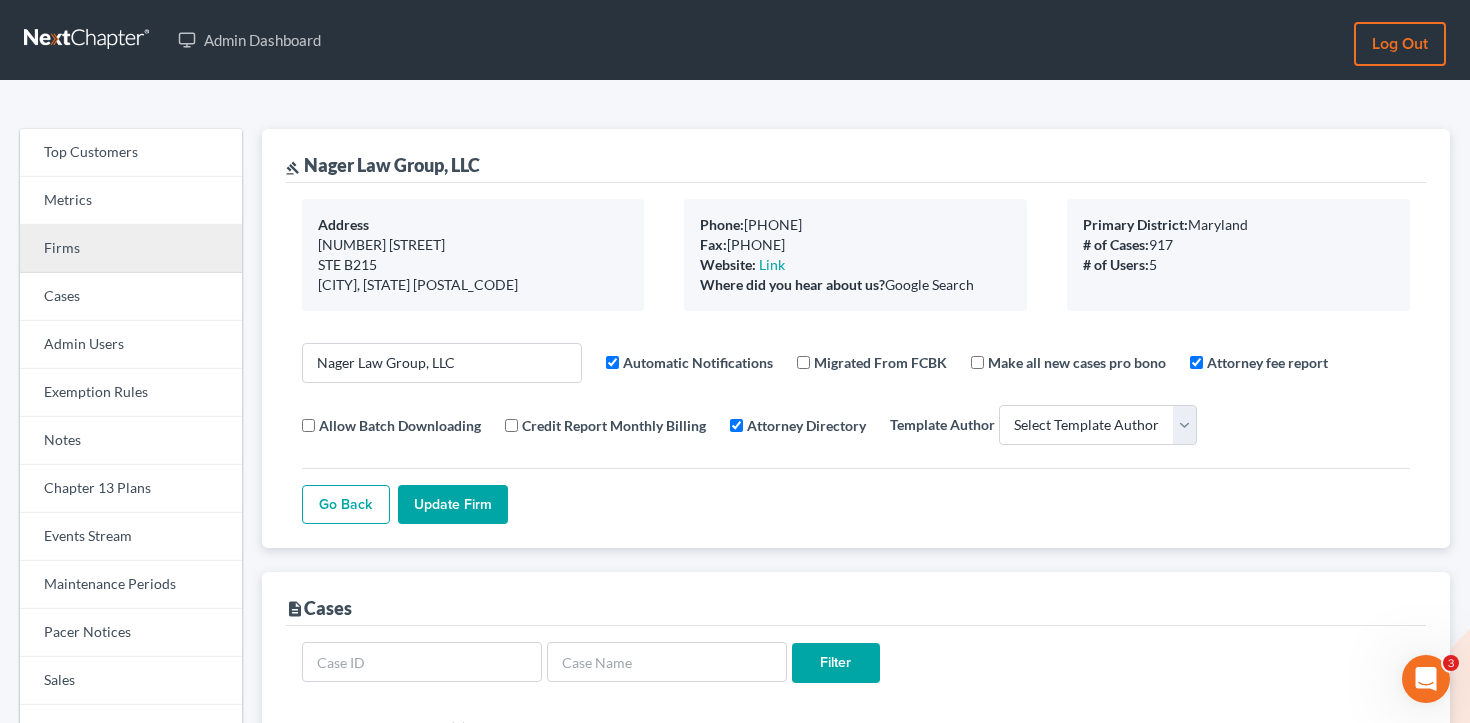 click on "Firms" at bounding box center (131, 249) 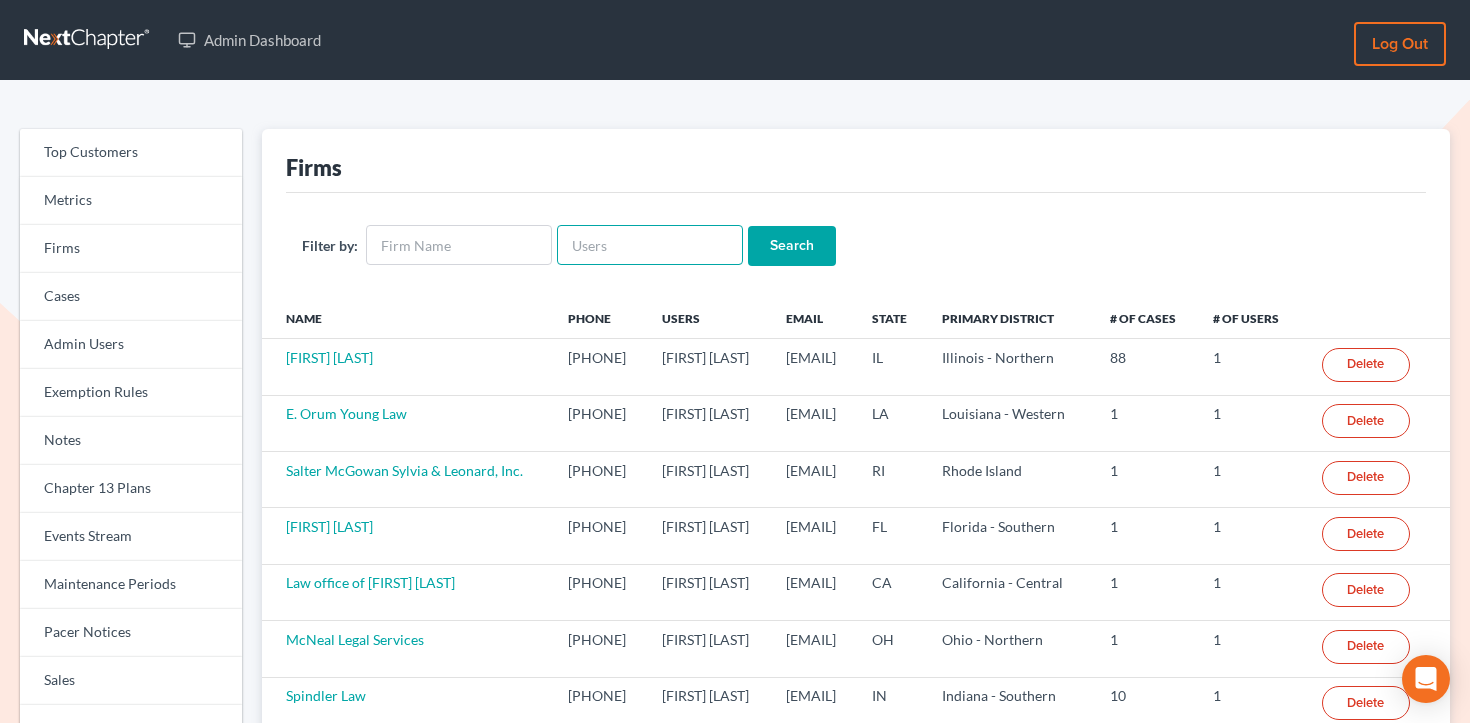 scroll, scrollTop: 0, scrollLeft: 0, axis: both 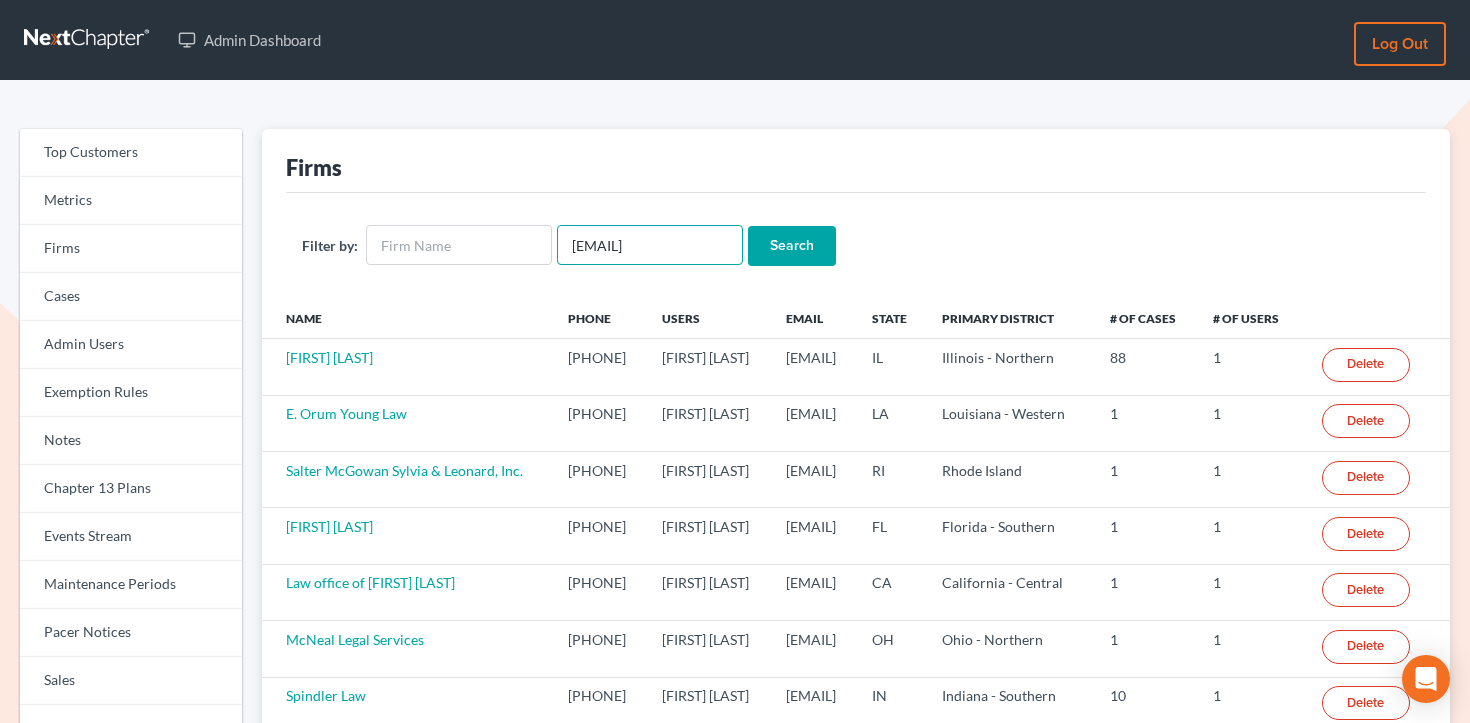 type on "[EMAIL]" 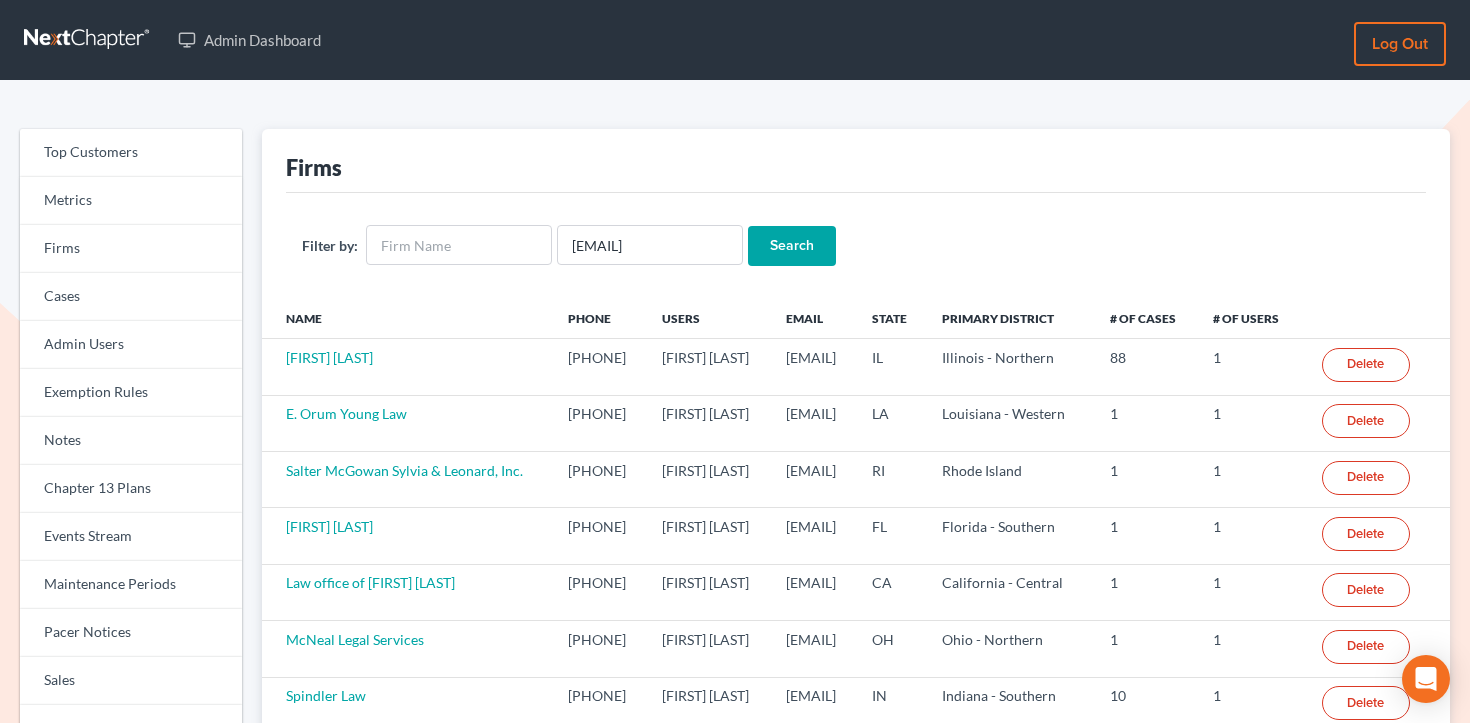 click on "Search" at bounding box center [792, 246] 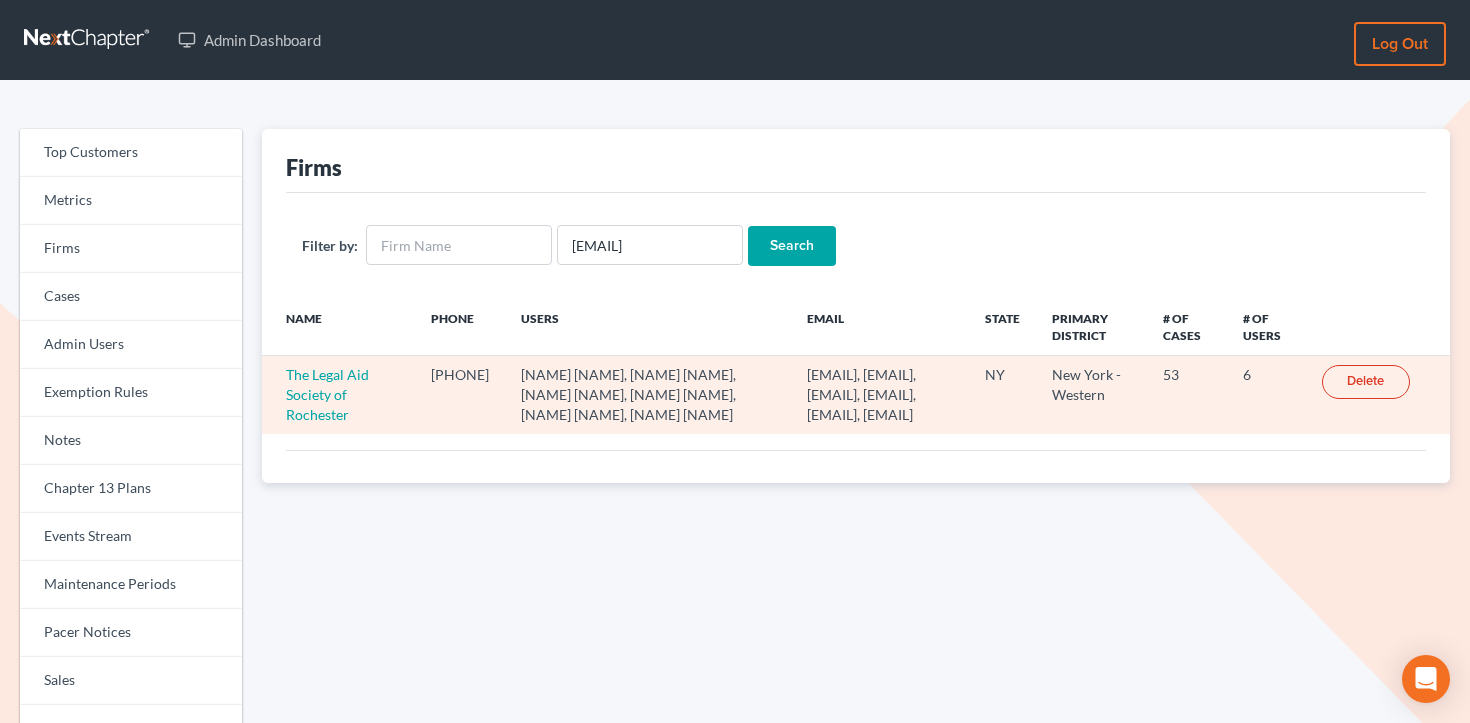 scroll, scrollTop: 0, scrollLeft: 0, axis: both 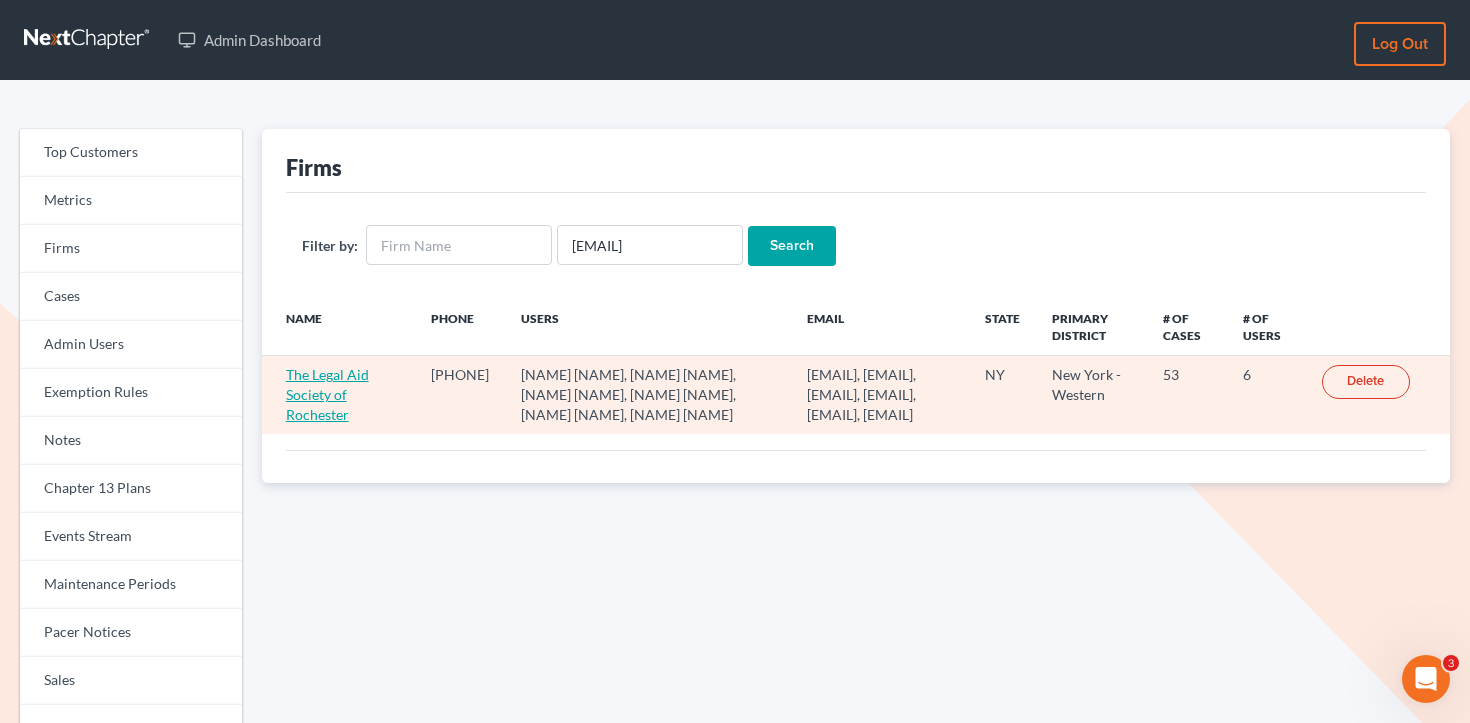 click on "The Legal Aid Society of Rochester" at bounding box center (327, 394) 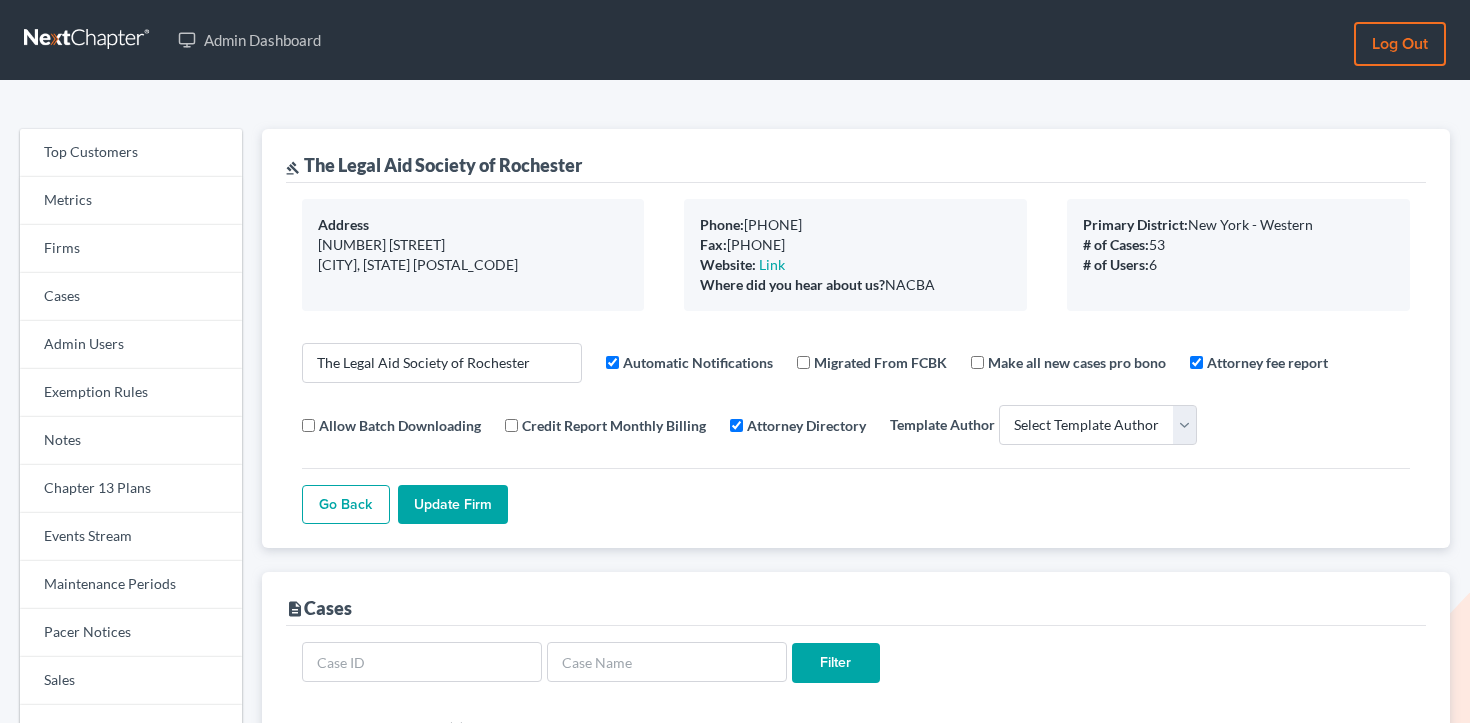 scroll, scrollTop: 0, scrollLeft: 0, axis: both 